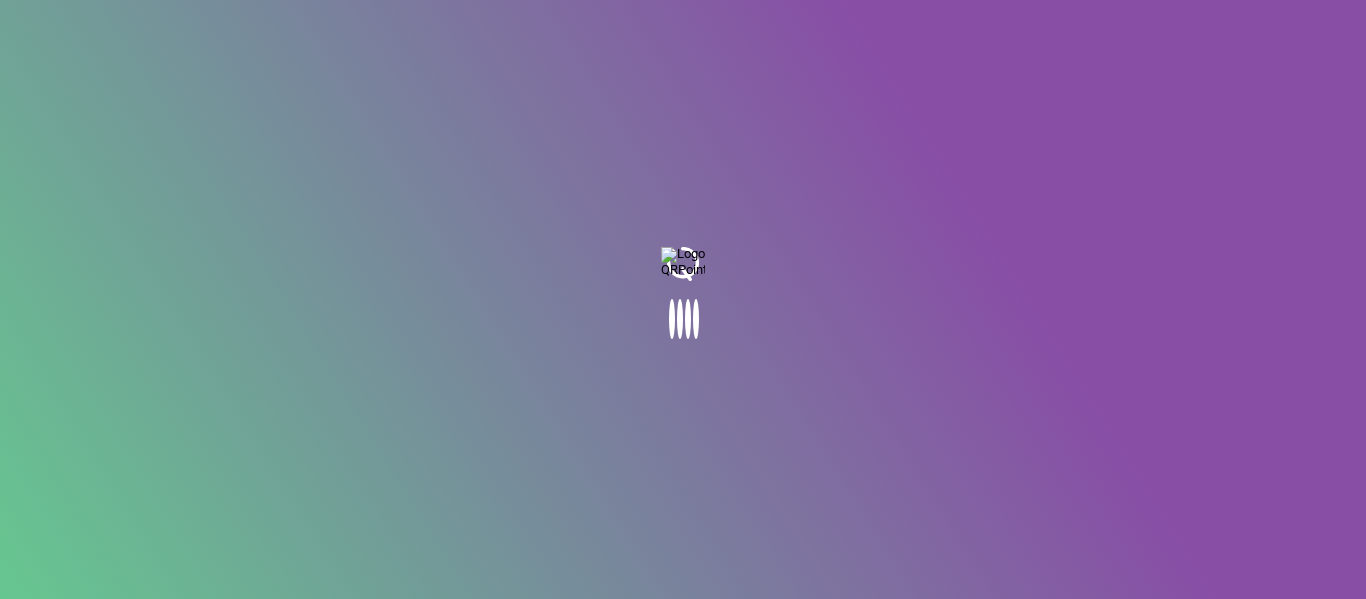 scroll, scrollTop: 0, scrollLeft: 0, axis: both 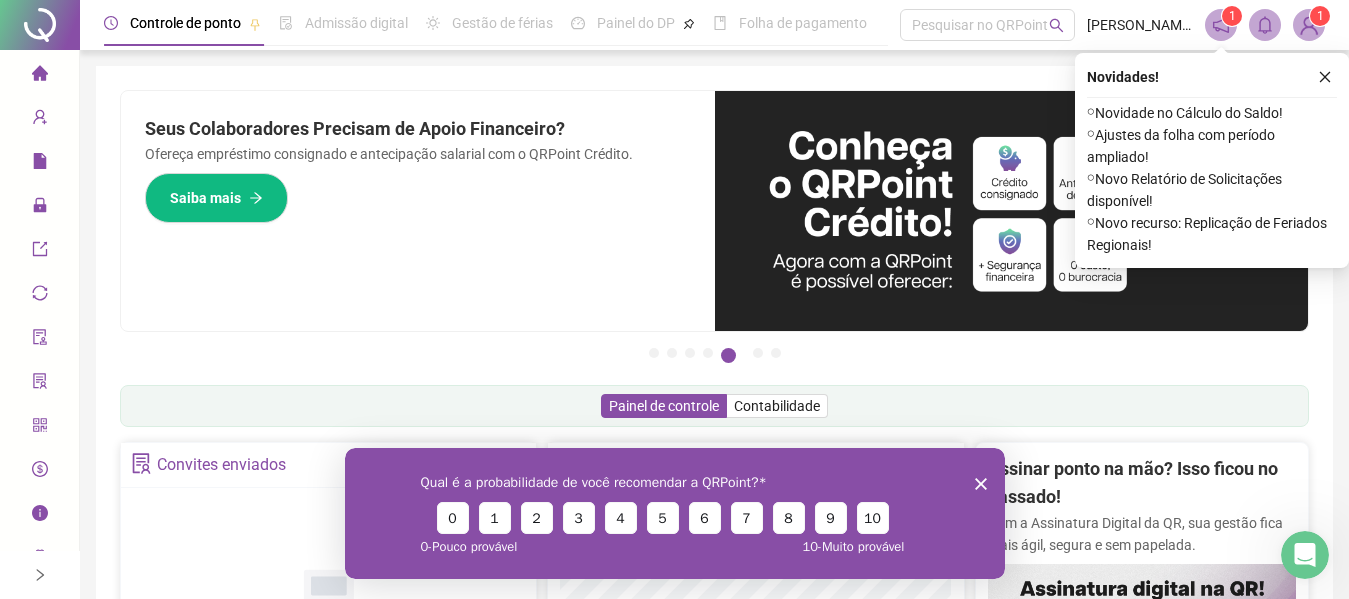click 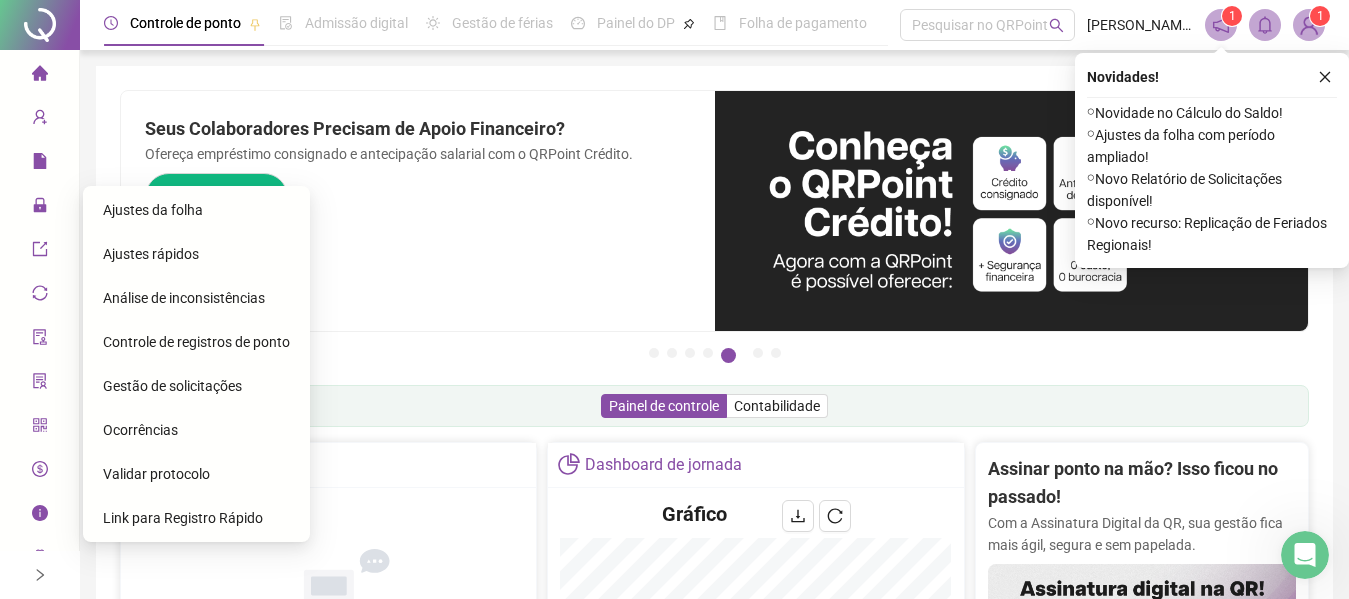 click on "Gestão de solicitações" at bounding box center [172, 386] 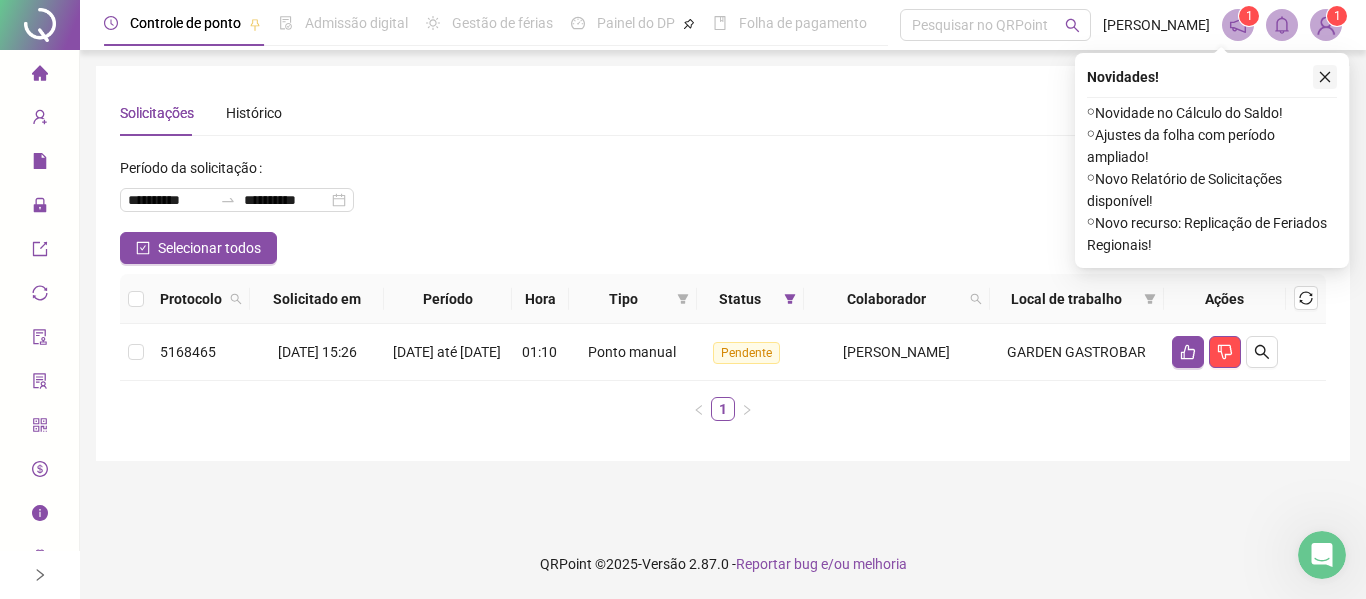 click 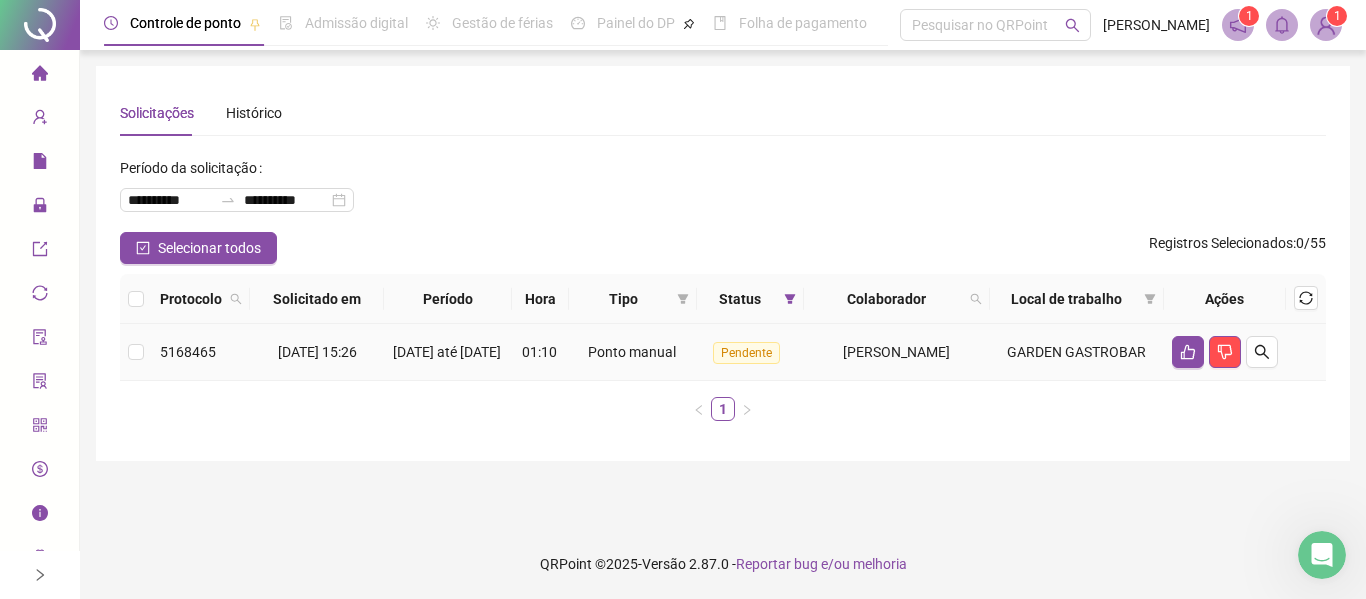 click on "12/07/2025 até 16/07/2025" at bounding box center (447, 352) 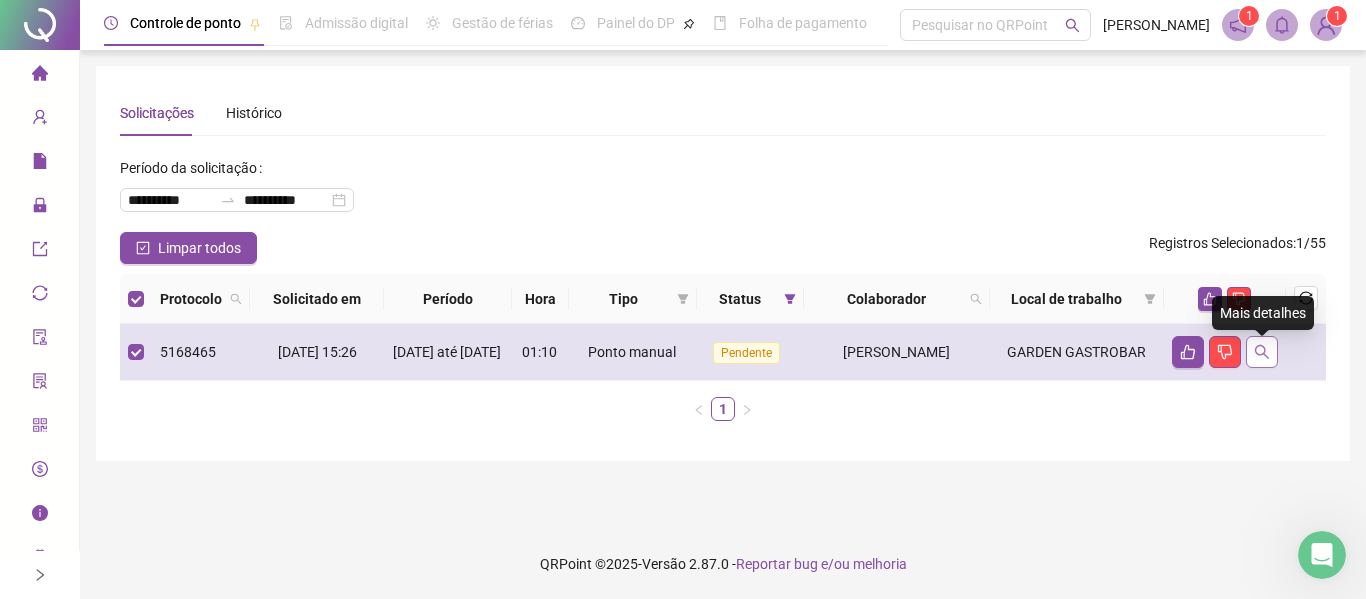 click 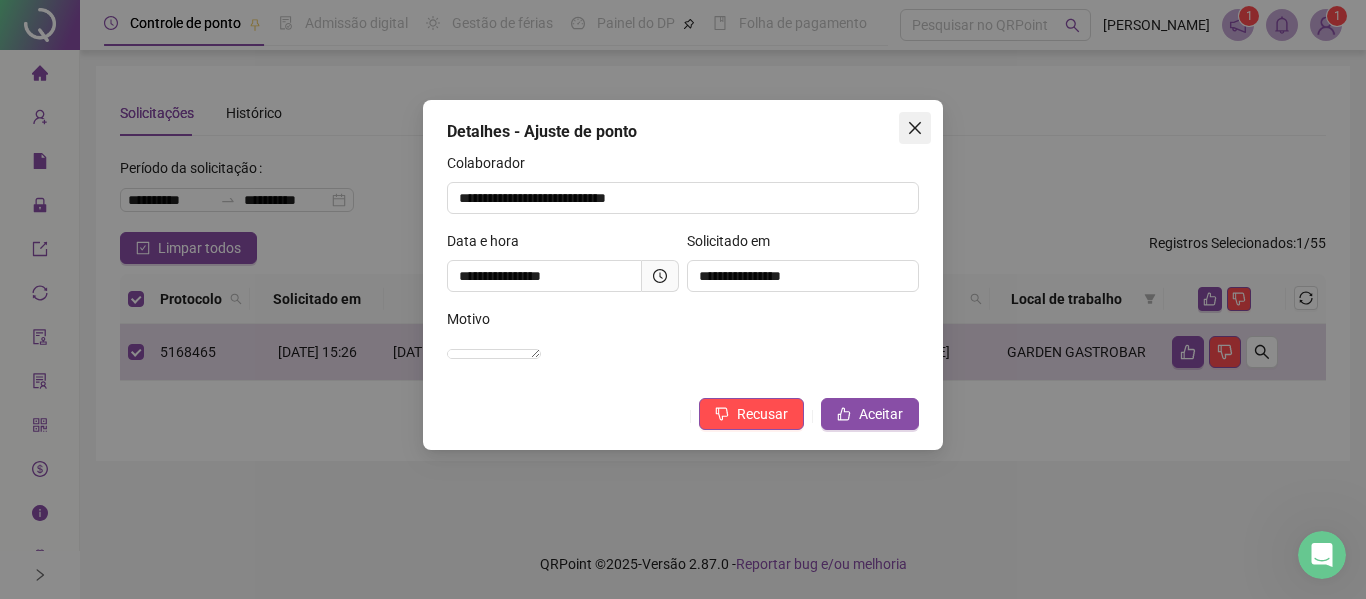 click 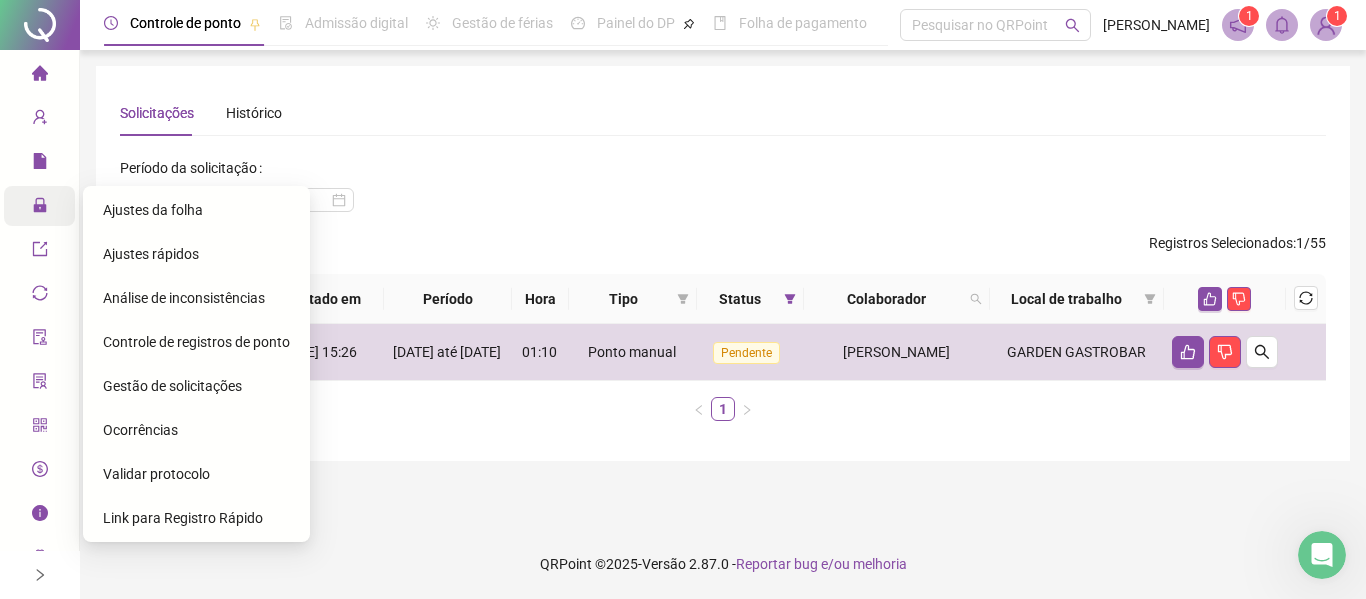 click on "Administração" at bounding box center [90, 206] 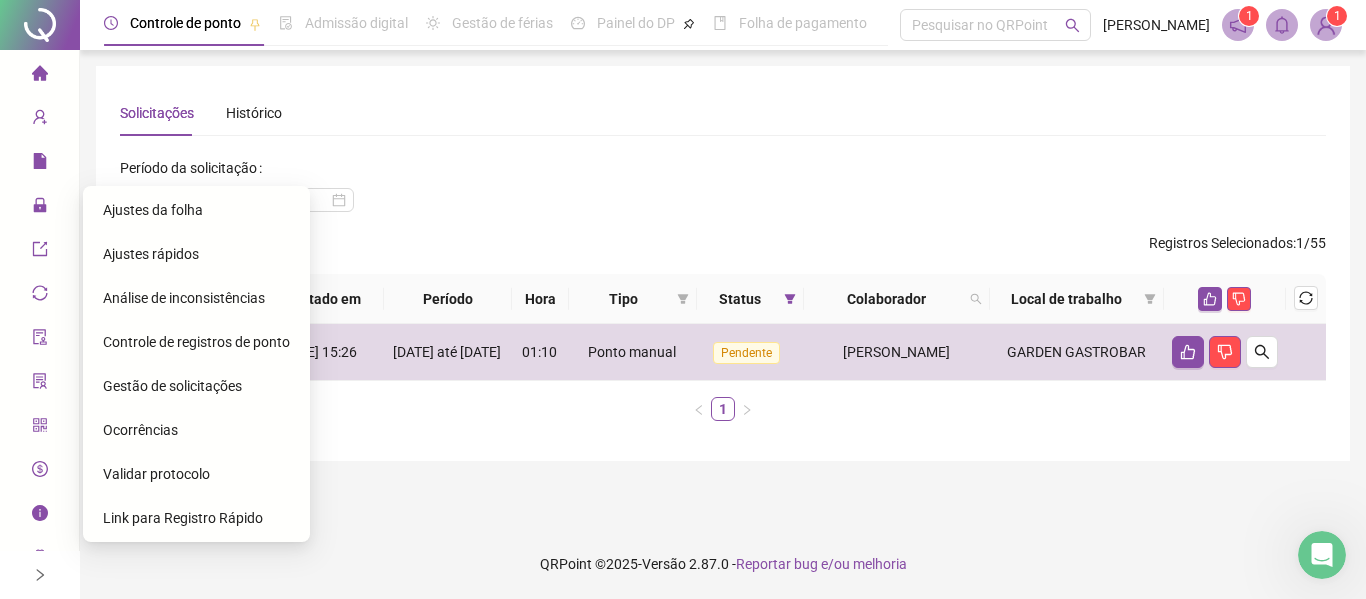 click on "Ajustes da folha" at bounding box center [196, 210] 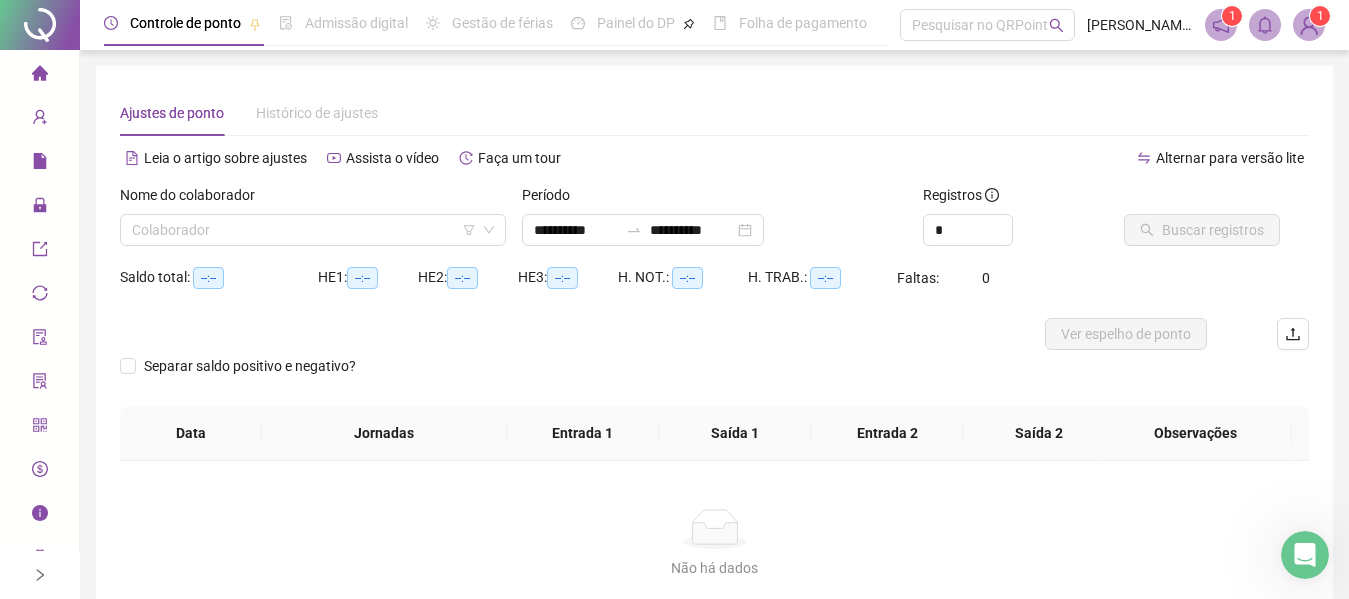 type on "**********" 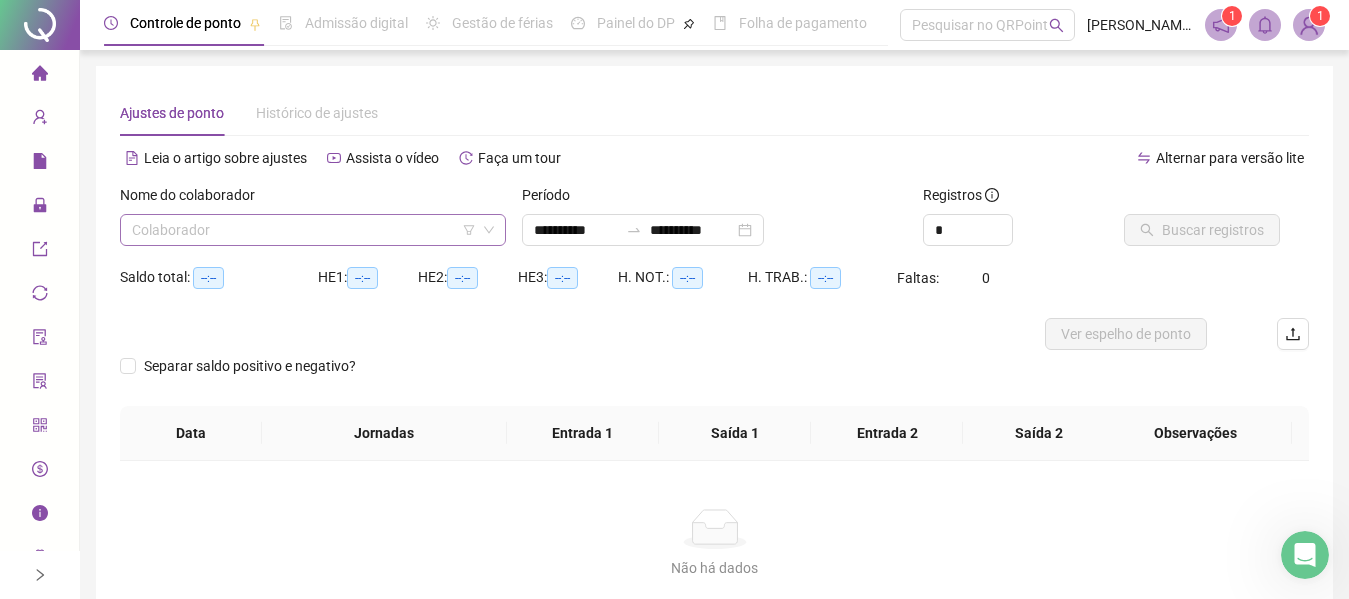 click at bounding box center [307, 230] 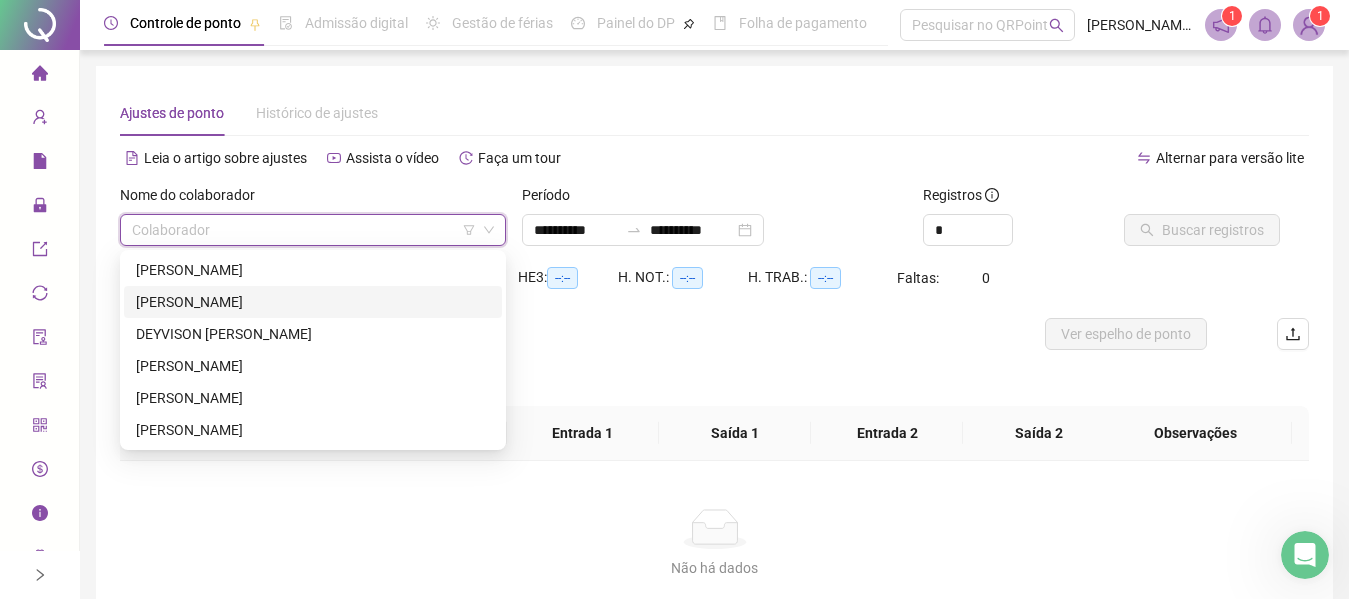click on "[PERSON_NAME]" at bounding box center (313, 302) 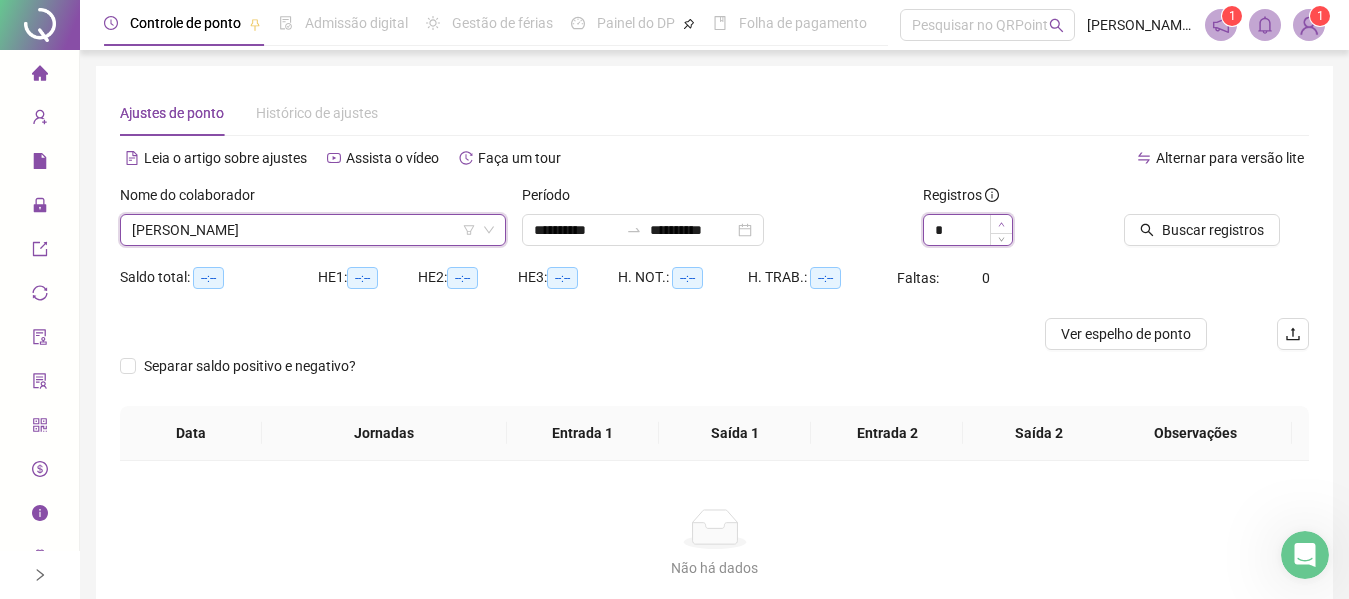 click at bounding box center (1001, 224) 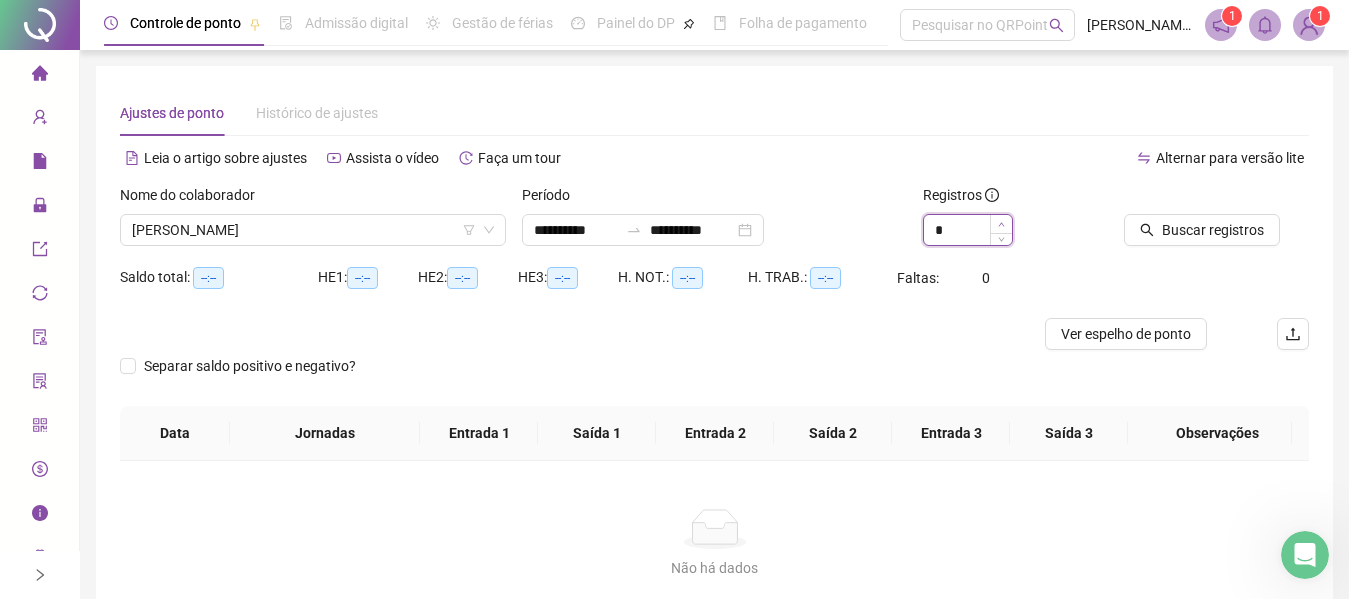 click at bounding box center [1001, 224] 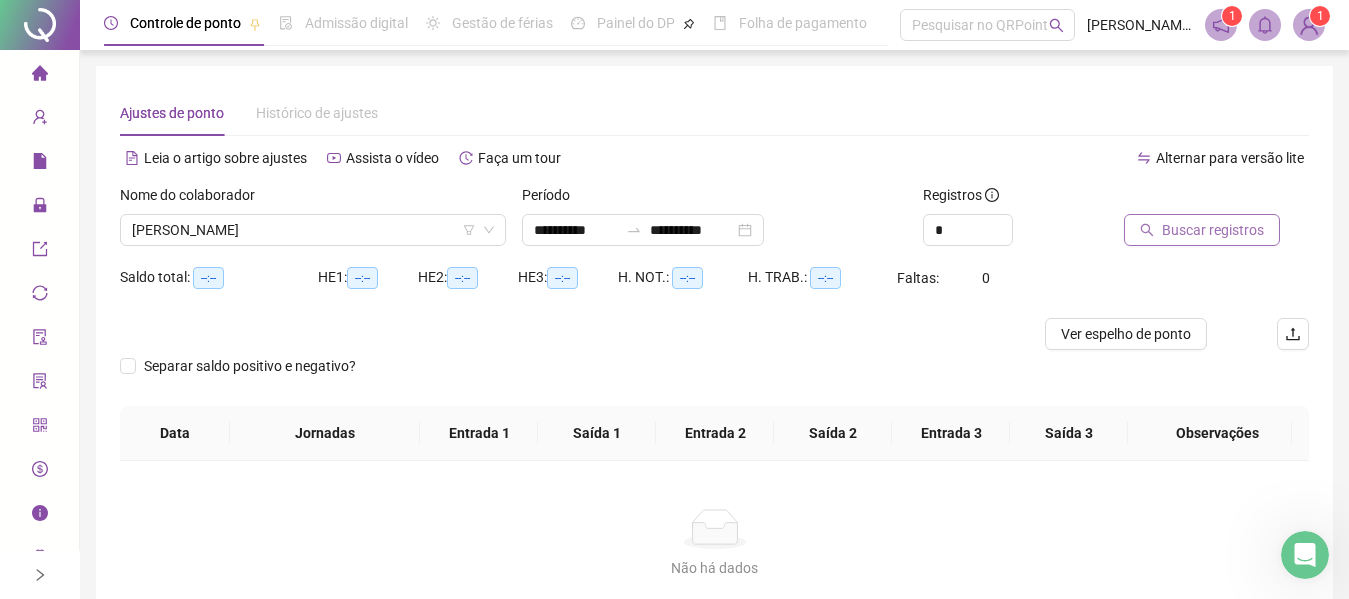 click on "Buscar registros" at bounding box center [1213, 230] 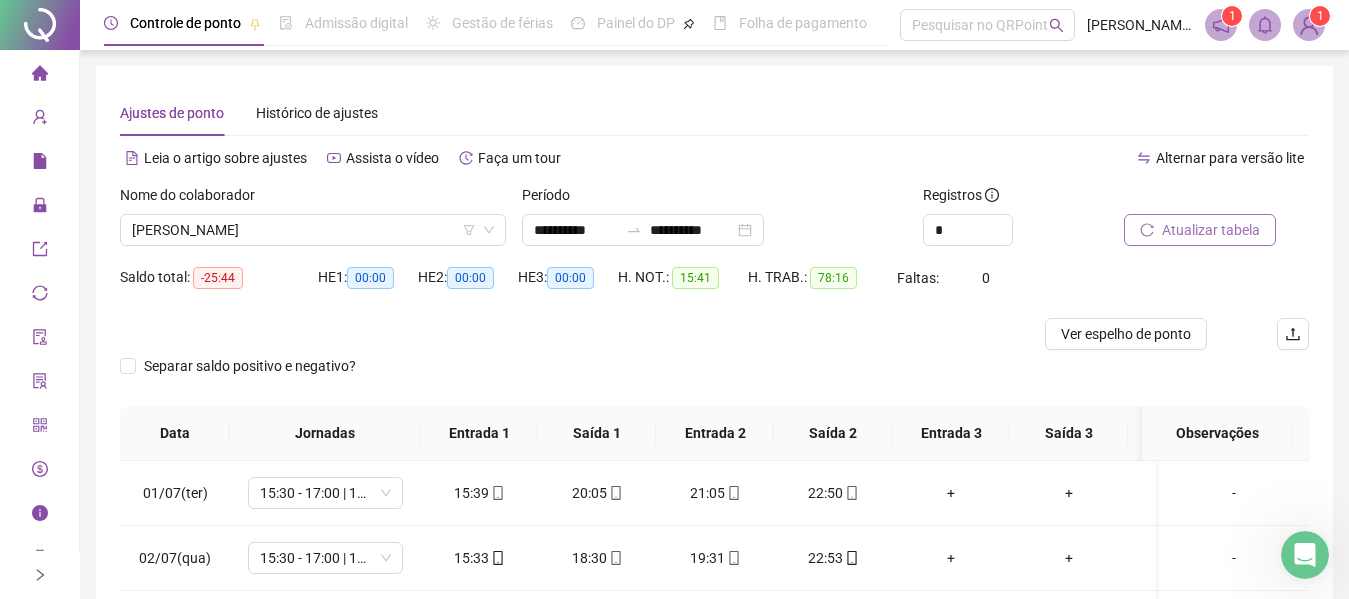 scroll, scrollTop: 399, scrollLeft: 0, axis: vertical 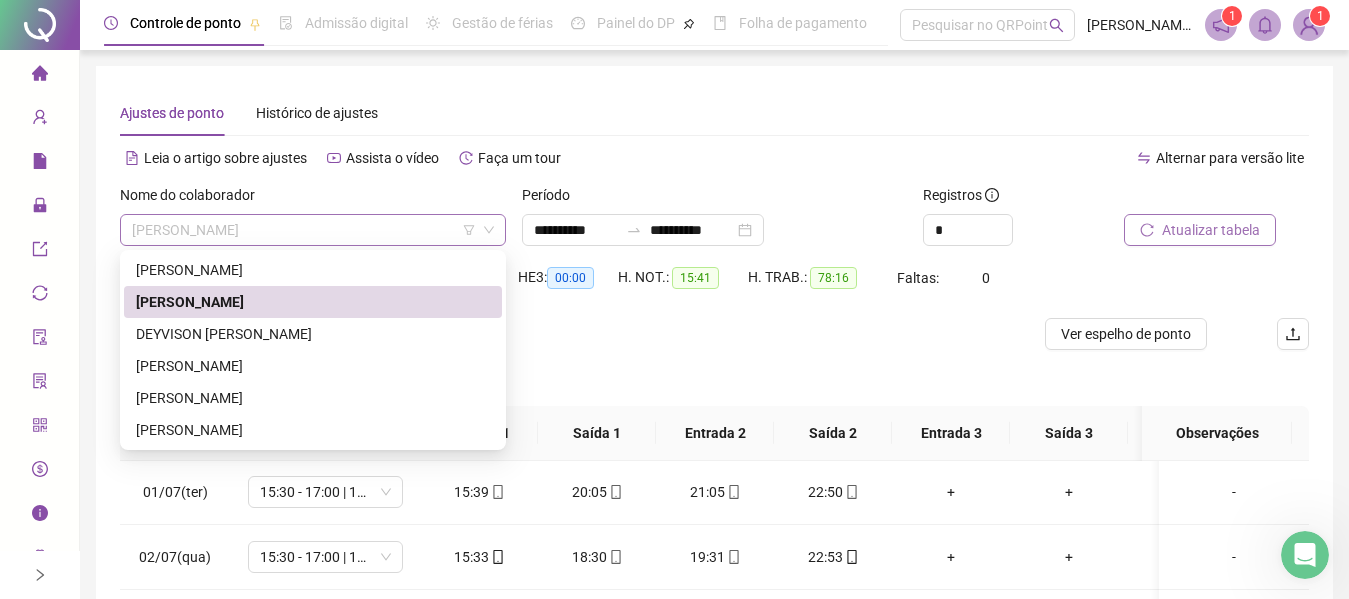 click on "[PERSON_NAME]" at bounding box center (313, 230) 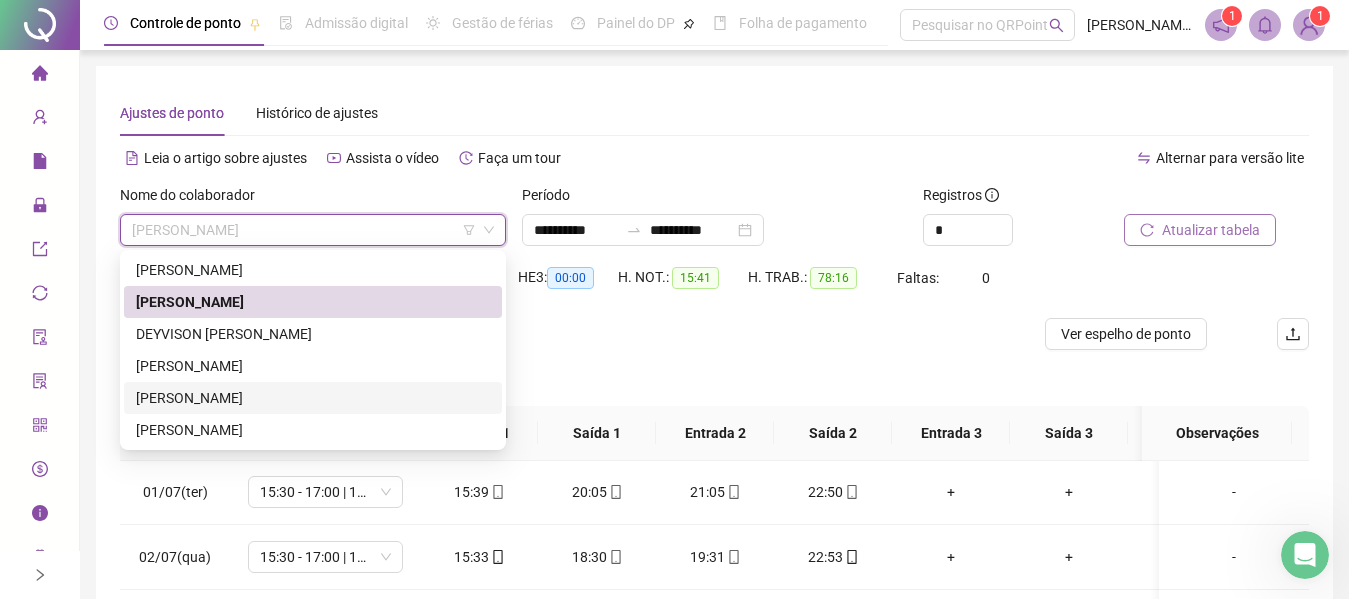 click on "[PERSON_NAME]" at bounding box center [313, 398] 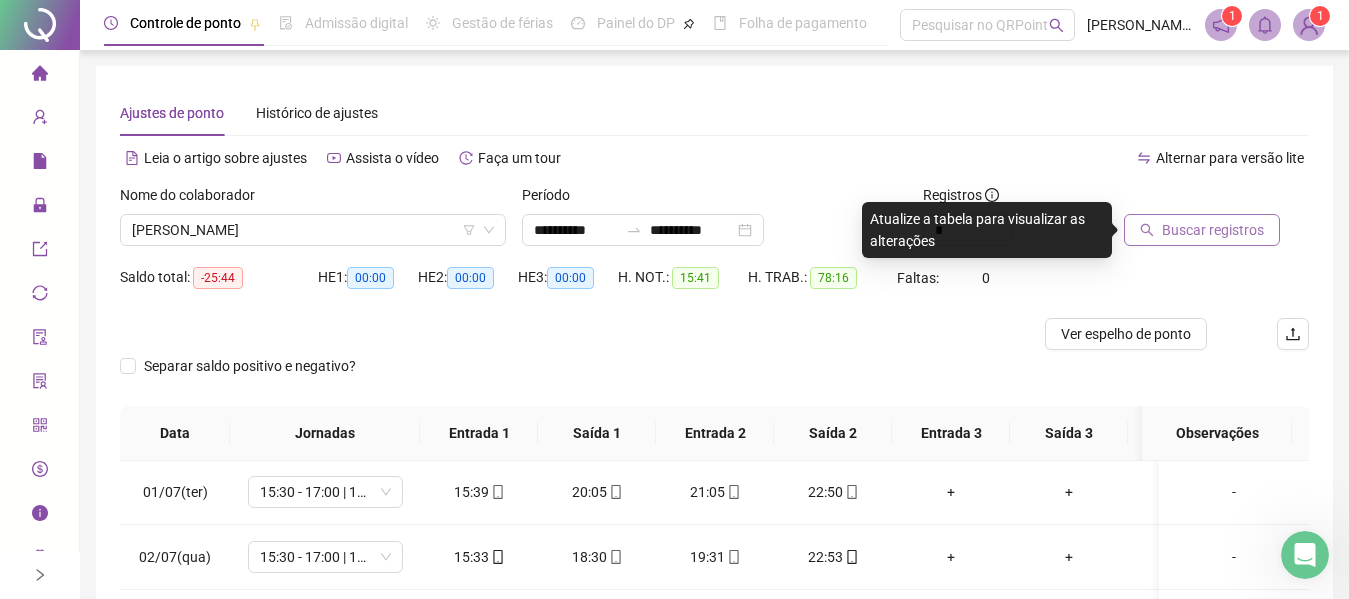 click on "Buscar registros" at bounding box center [1213, 230] 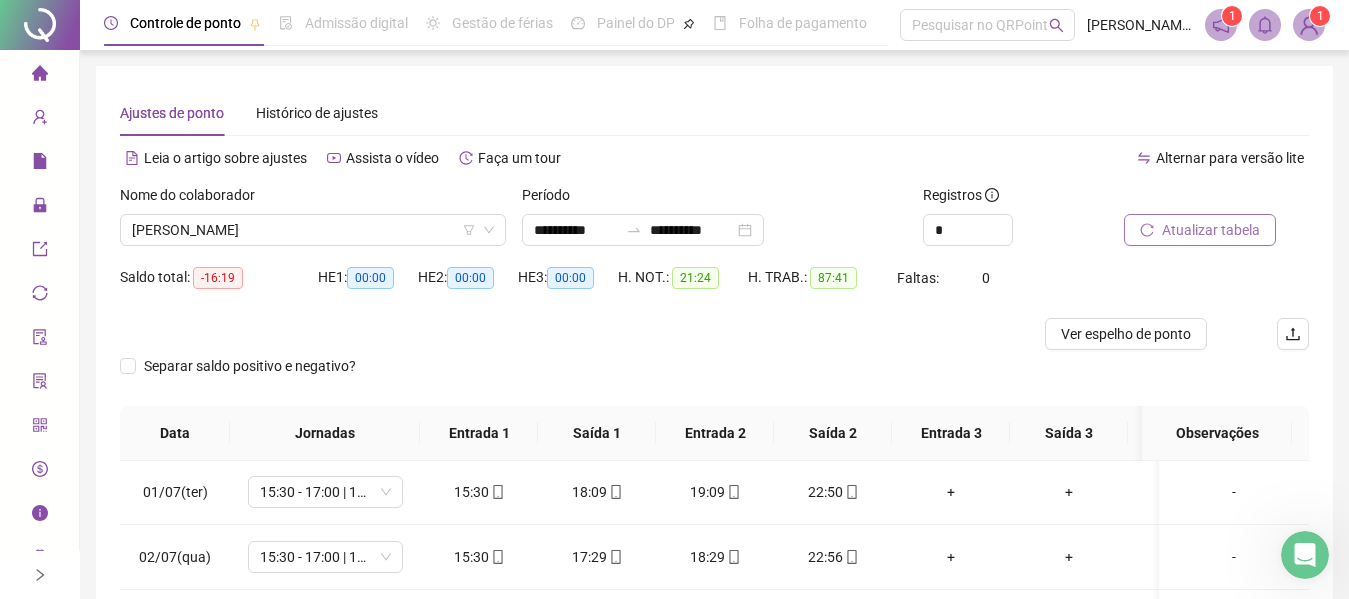 scroll, scrollTop: 399, scrollLeft: 0, axis: vertical 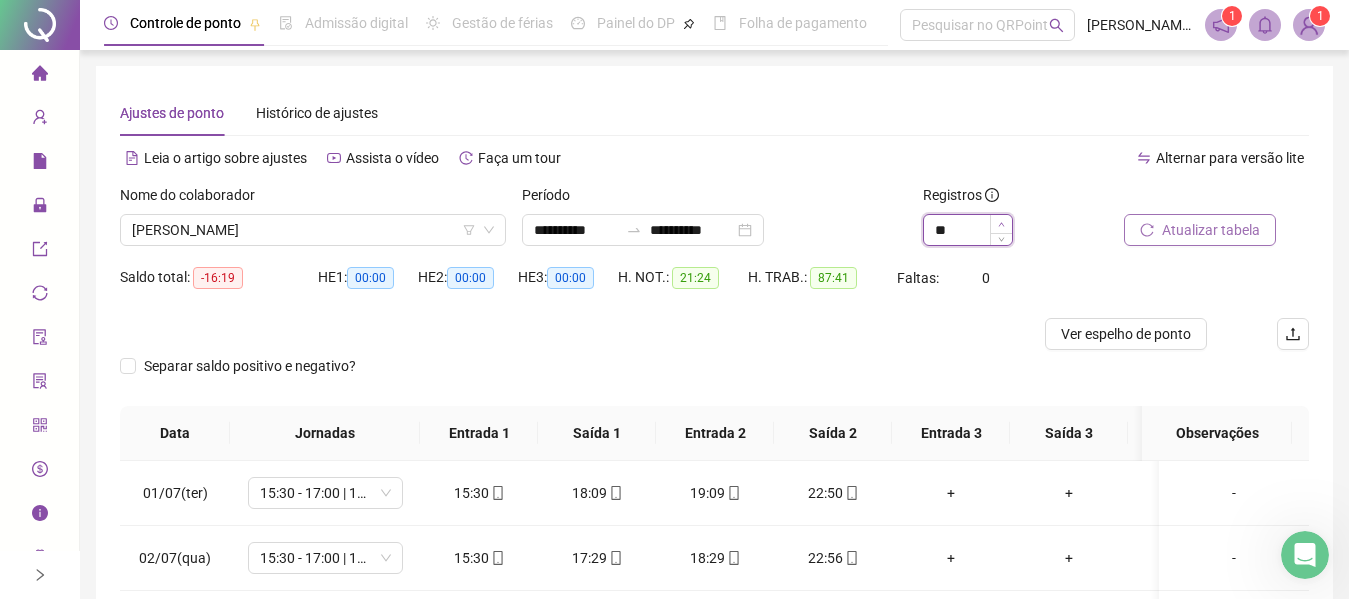 click 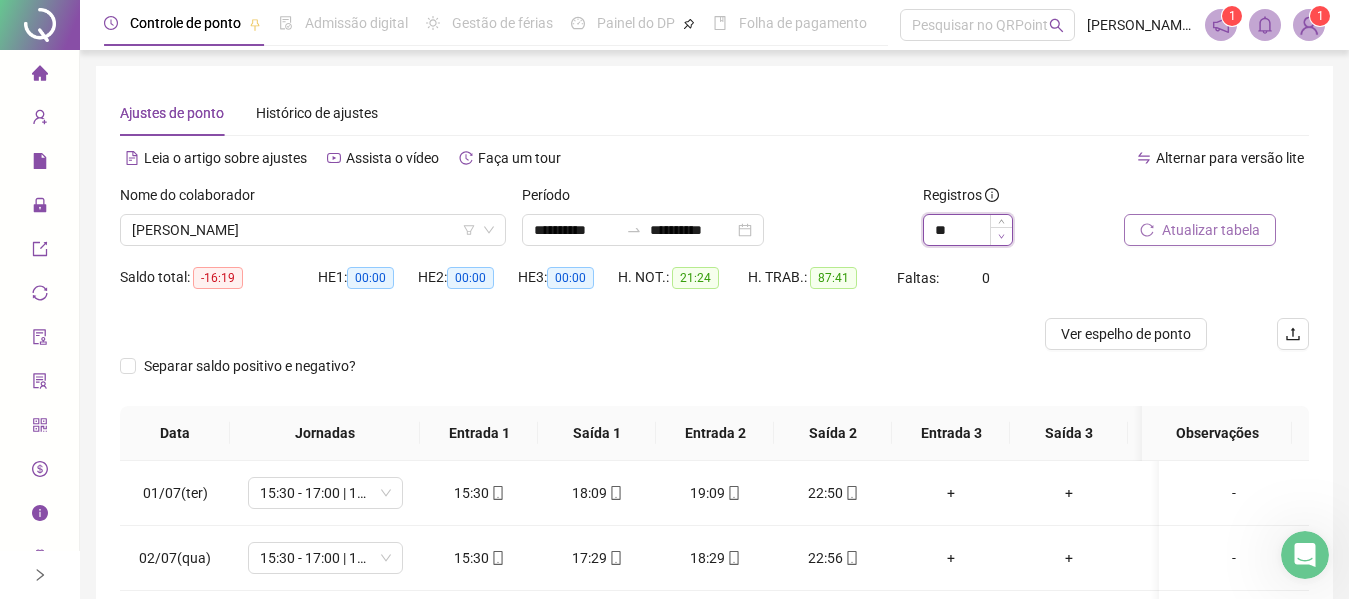 type on "*" 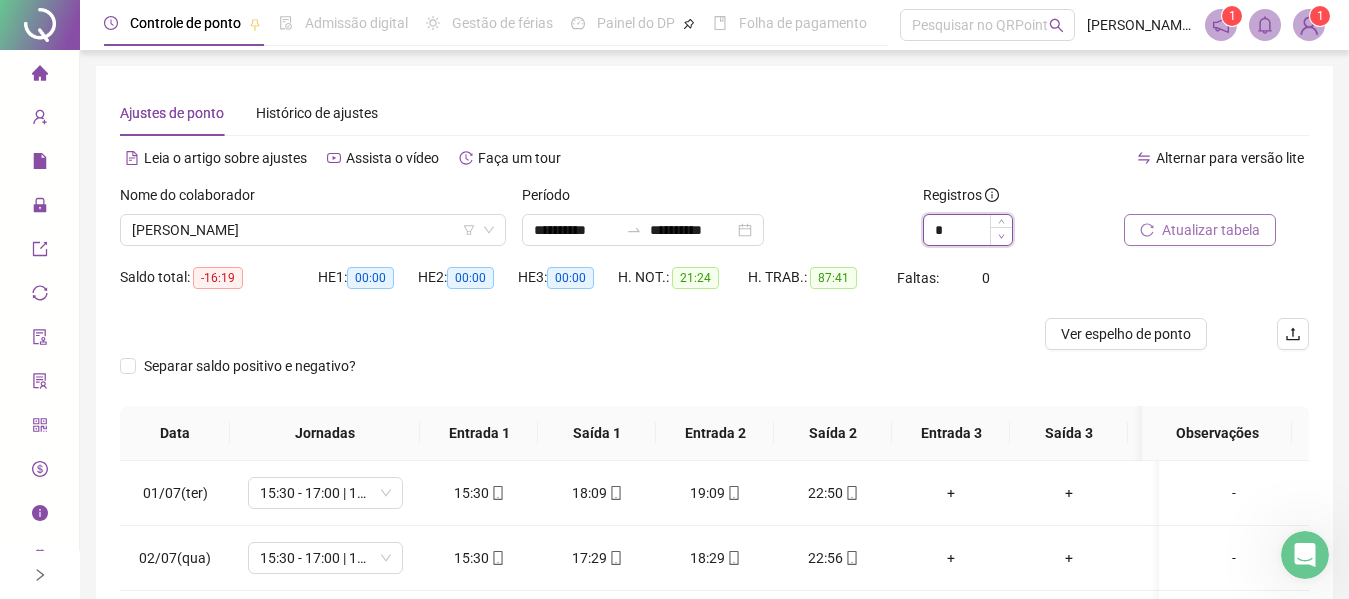 click at bounding box center (1001, 236) 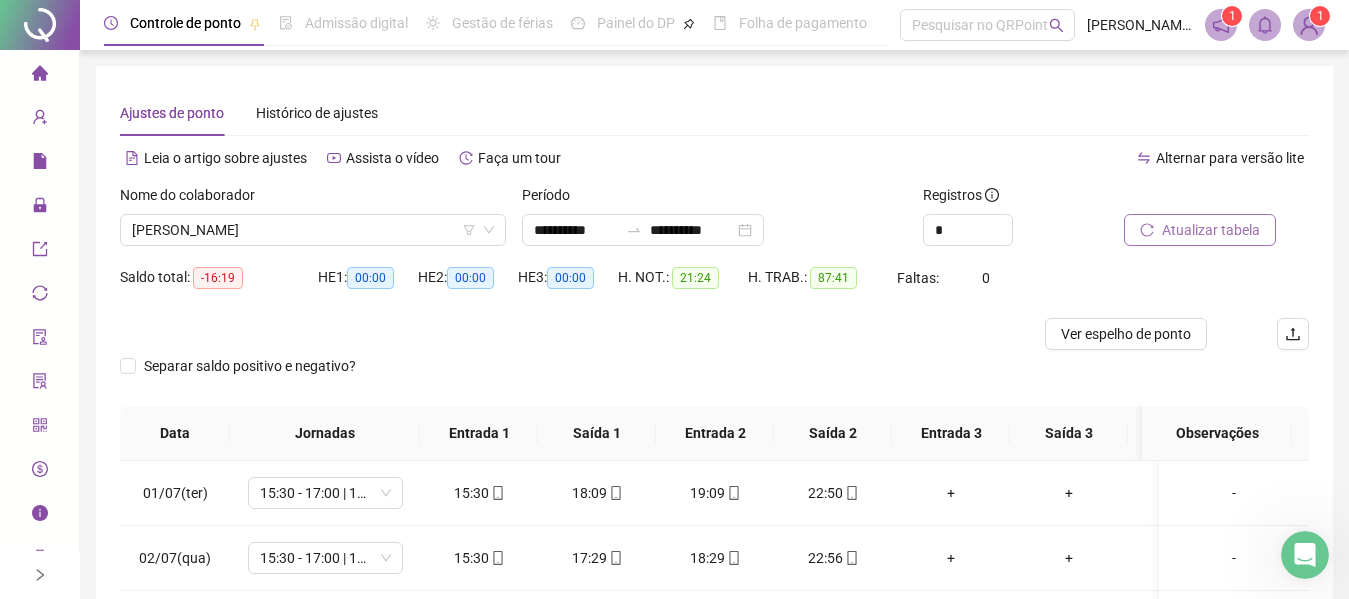 click on "Atualizar tabela" at bounding box center (1211, 230) 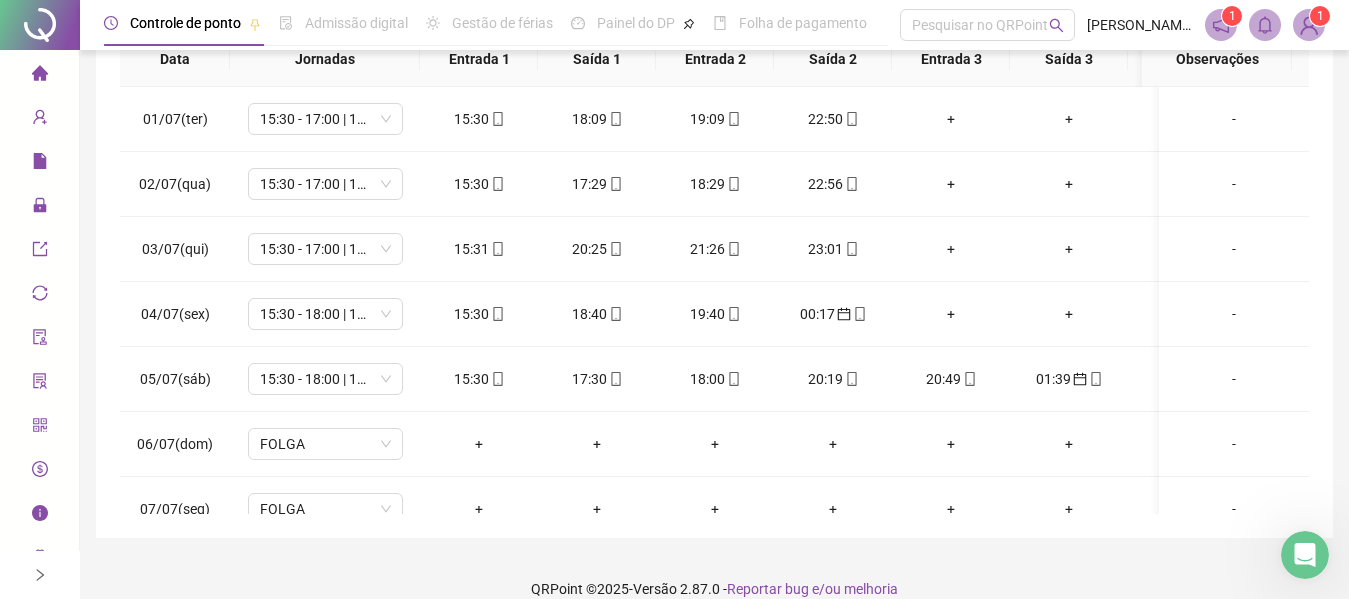 scroll, scrollTop: 399, scrollLeft: 0, axis: vertical 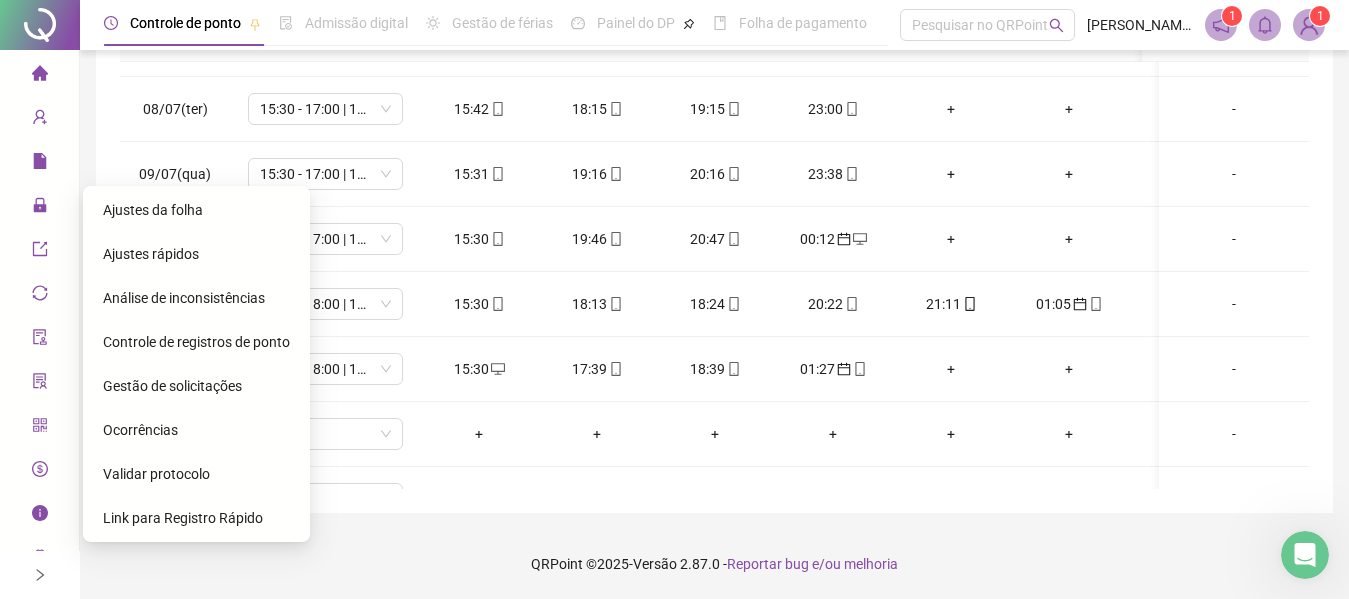 click on "Gestão de solicitações" at bounding box center [172, 386] 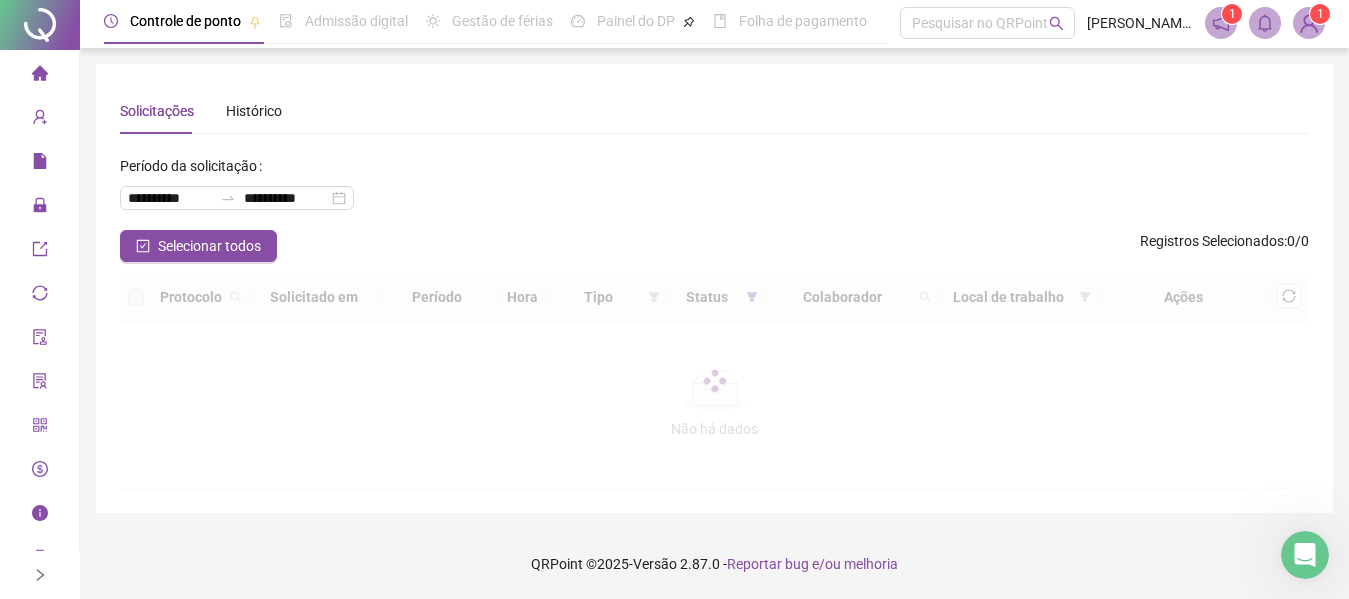 scroll, scrollTop: 0, scrollLeft: 0, axis: both 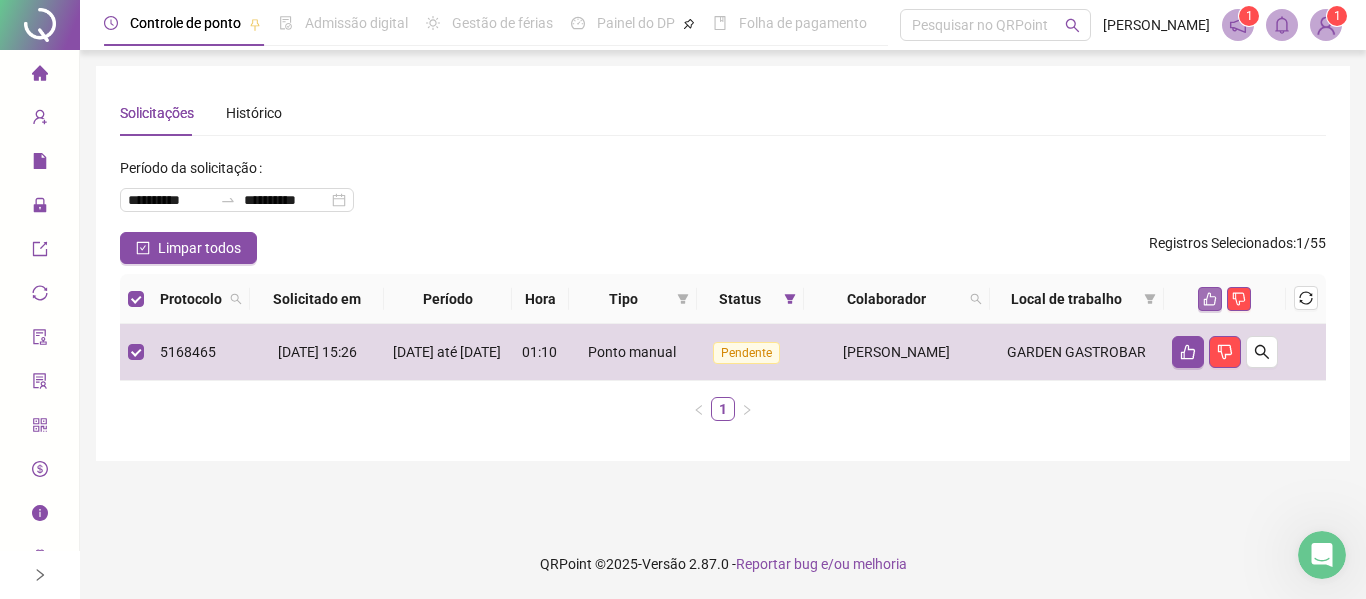 click 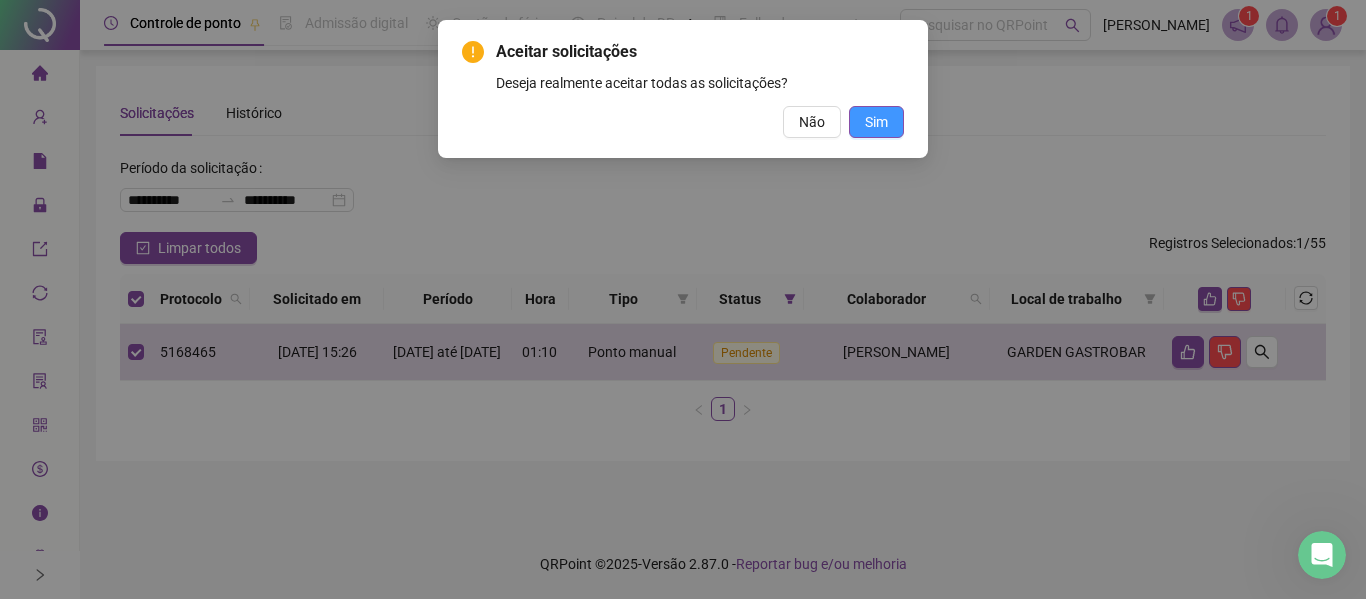 click on "Sim" at bounding box center [876, 122] 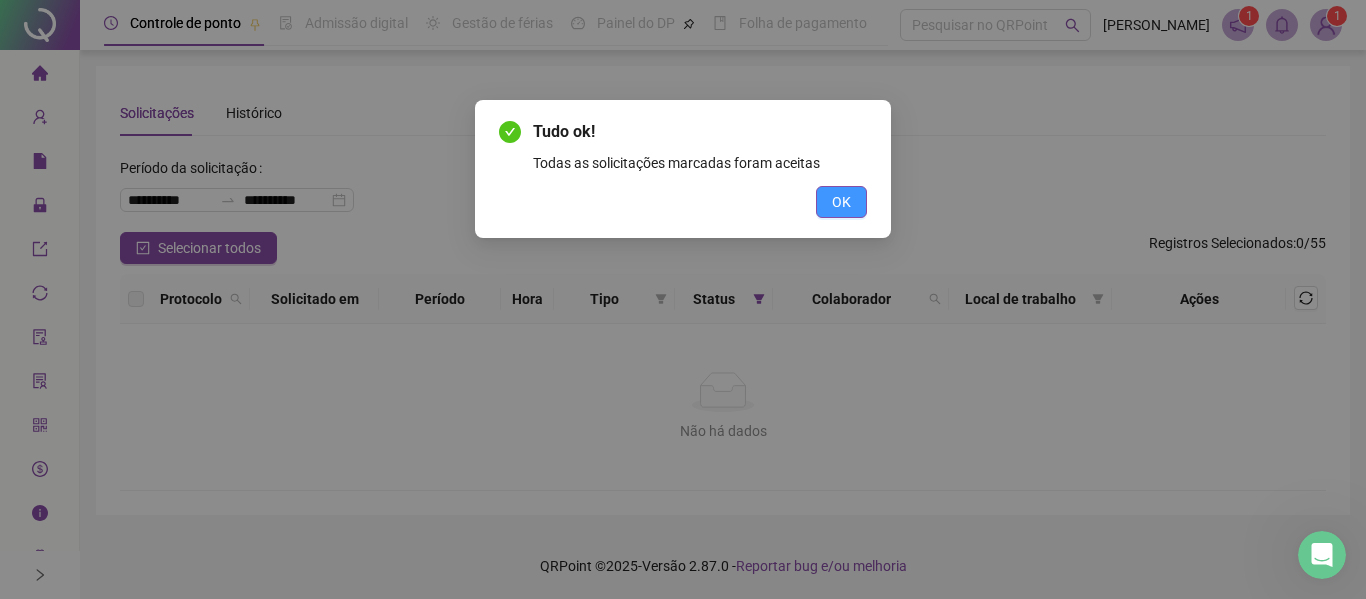 click on "OK" at bounding box center (841, 202) 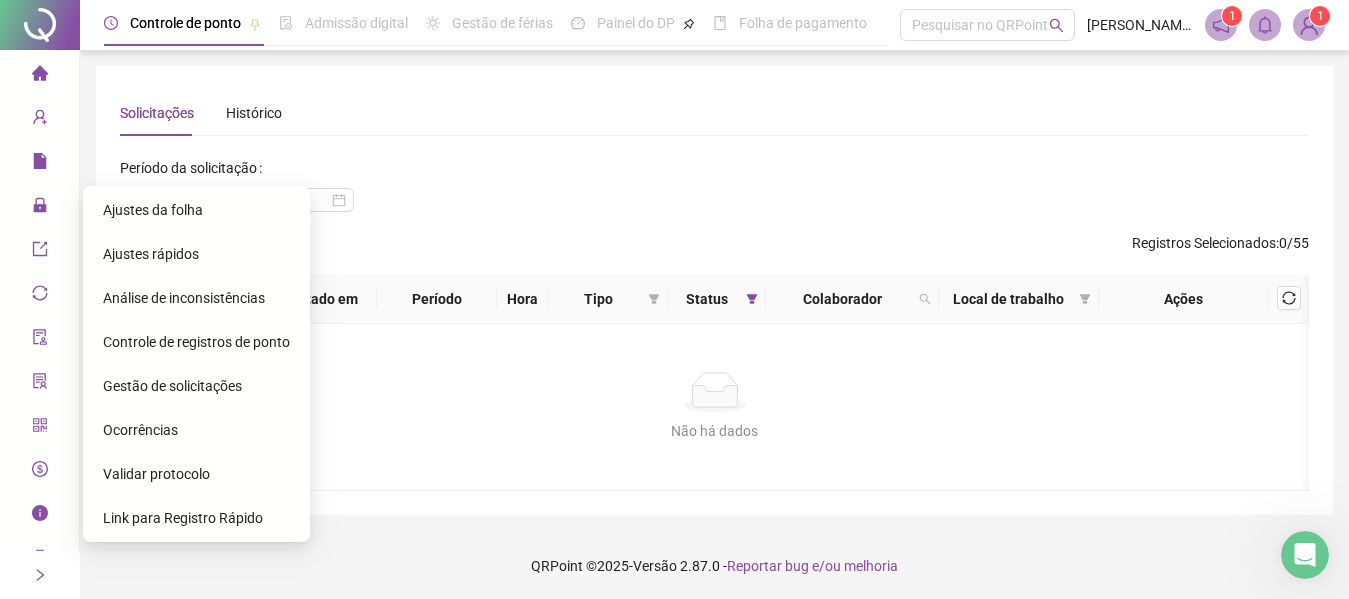 click on "Ajustes da folha" at bounding box center [153, 210] 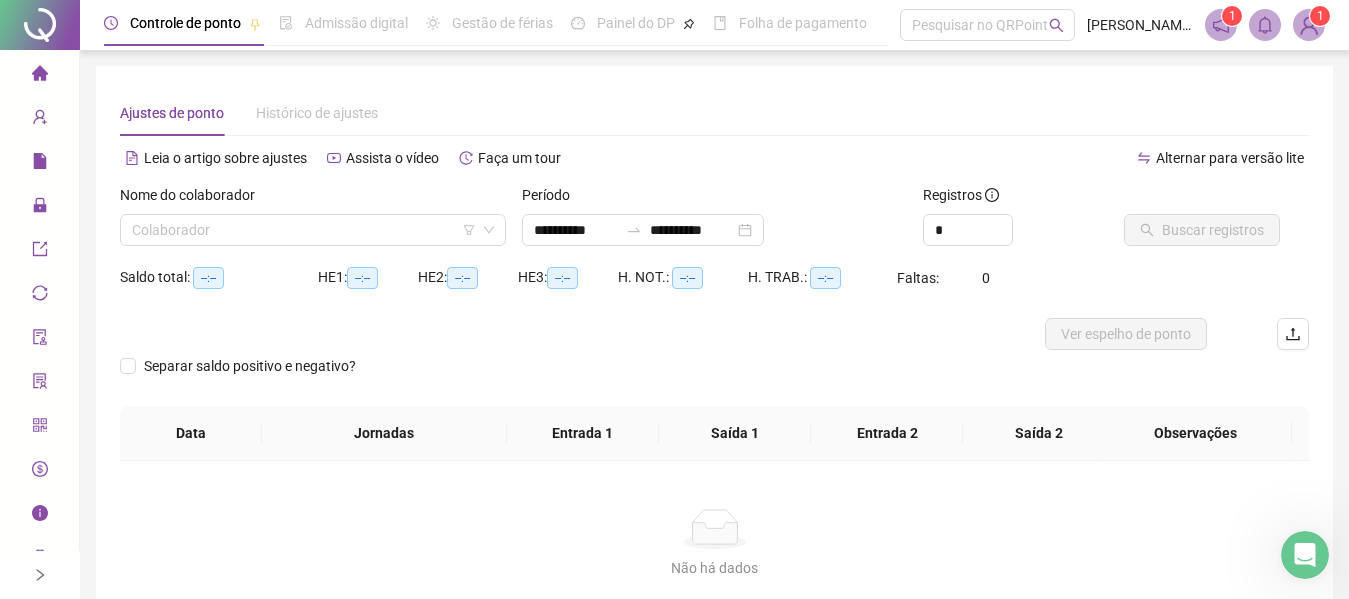 type on "**********" 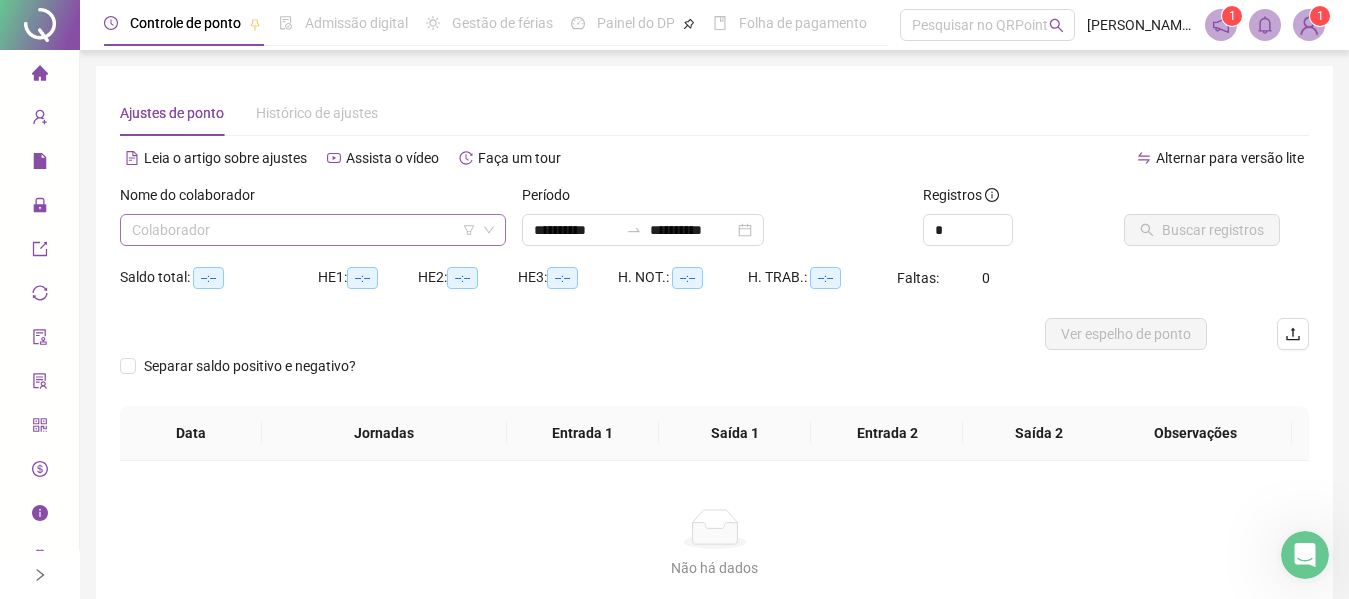 click at bounding box center (307, 230) 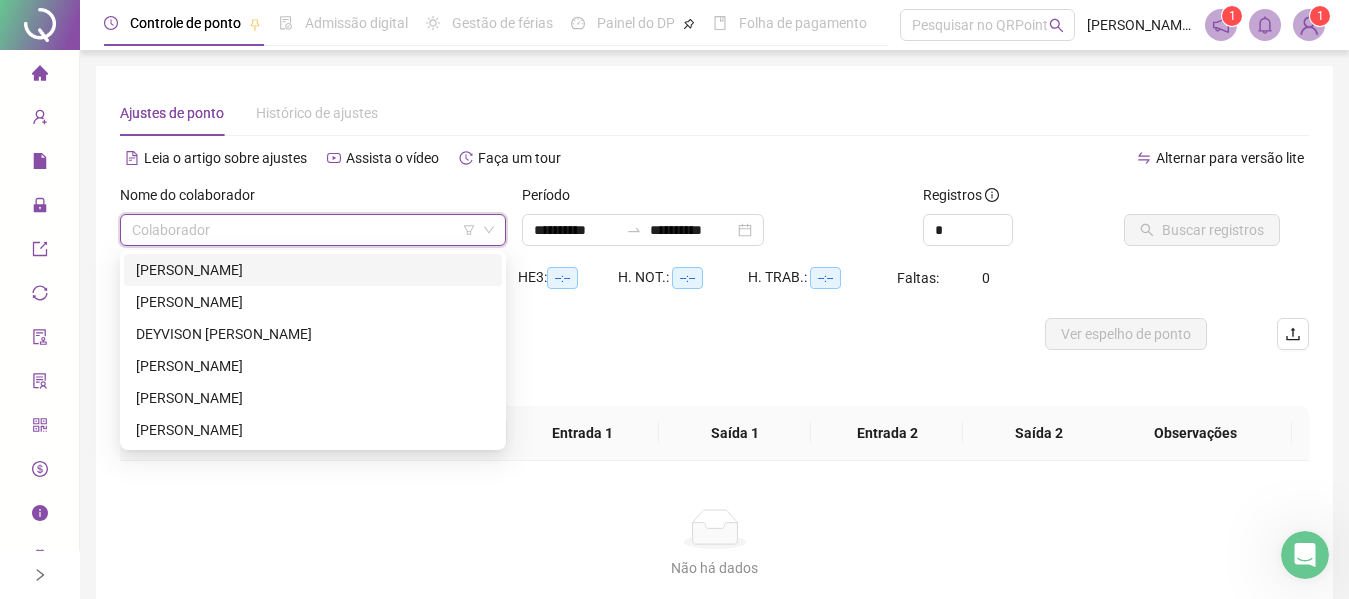 click on "[PERSON_NAME]" at bounding box center (313, 270) 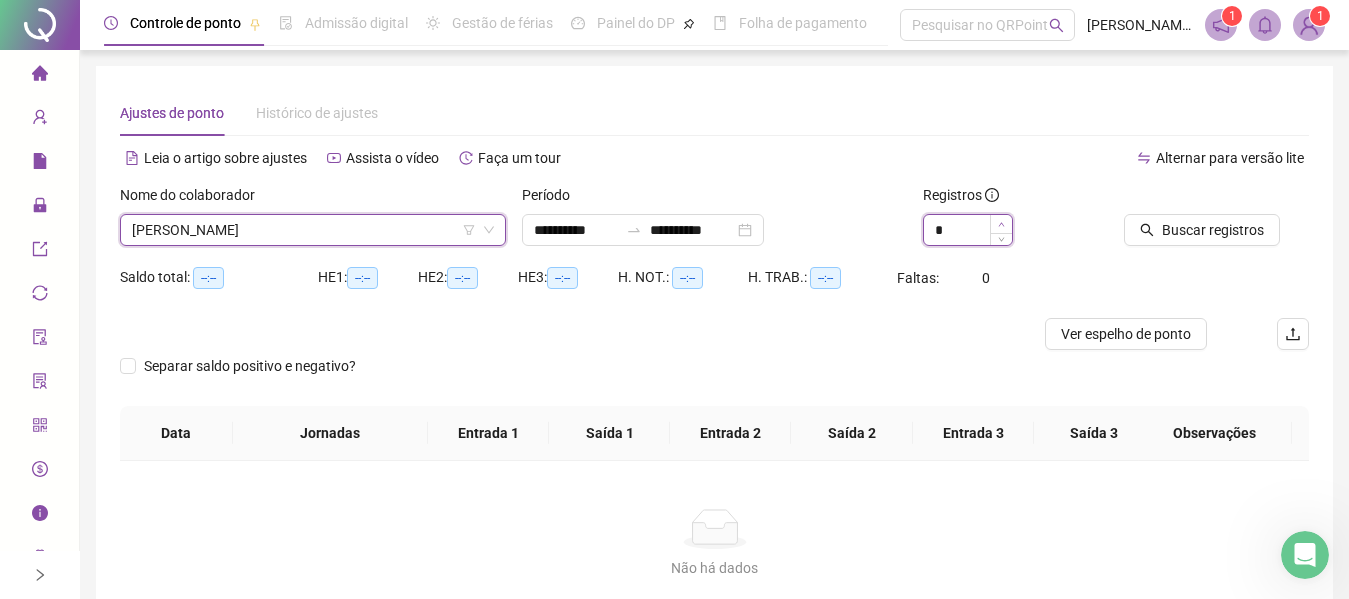 click at bounding box center (1001, 224) 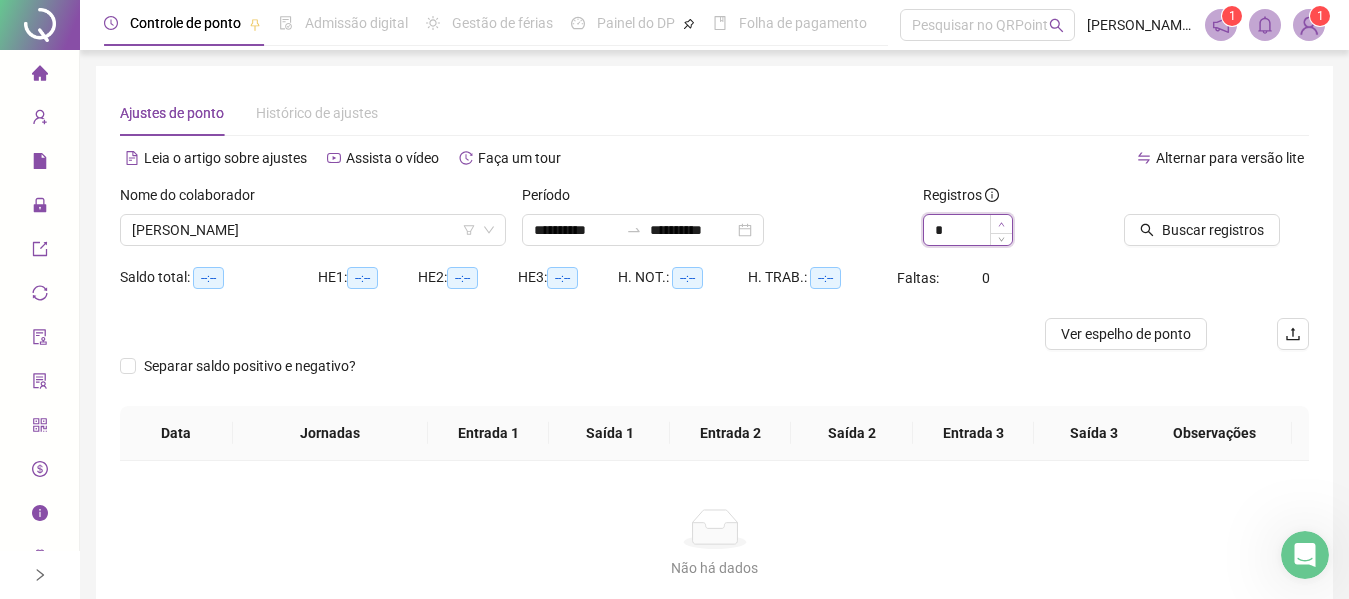 type on "*" 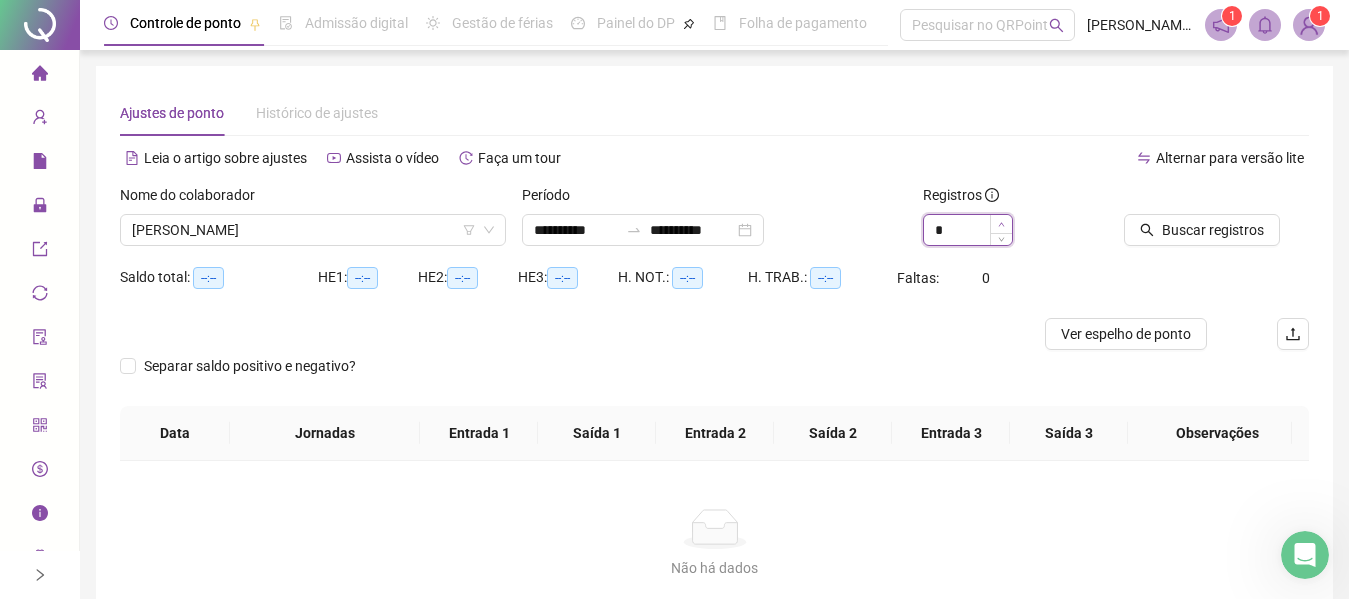 click at bounding box center (1001, 224) 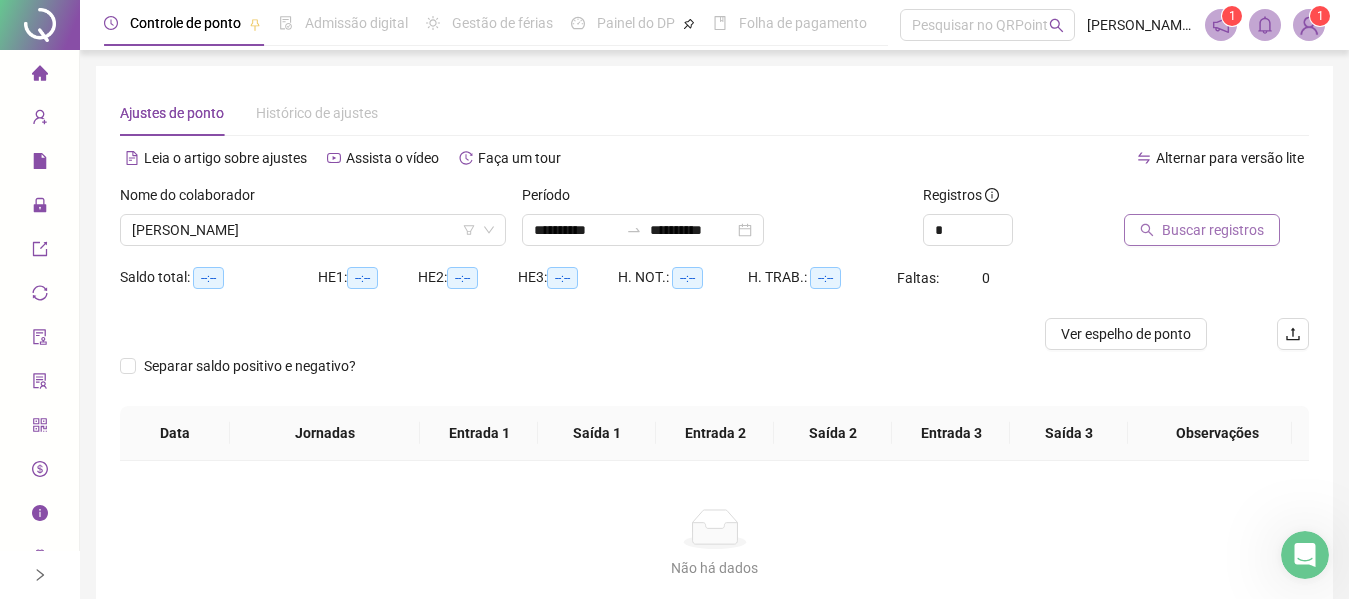 click on "Buscar registros" at bounding box center [1213, 230] 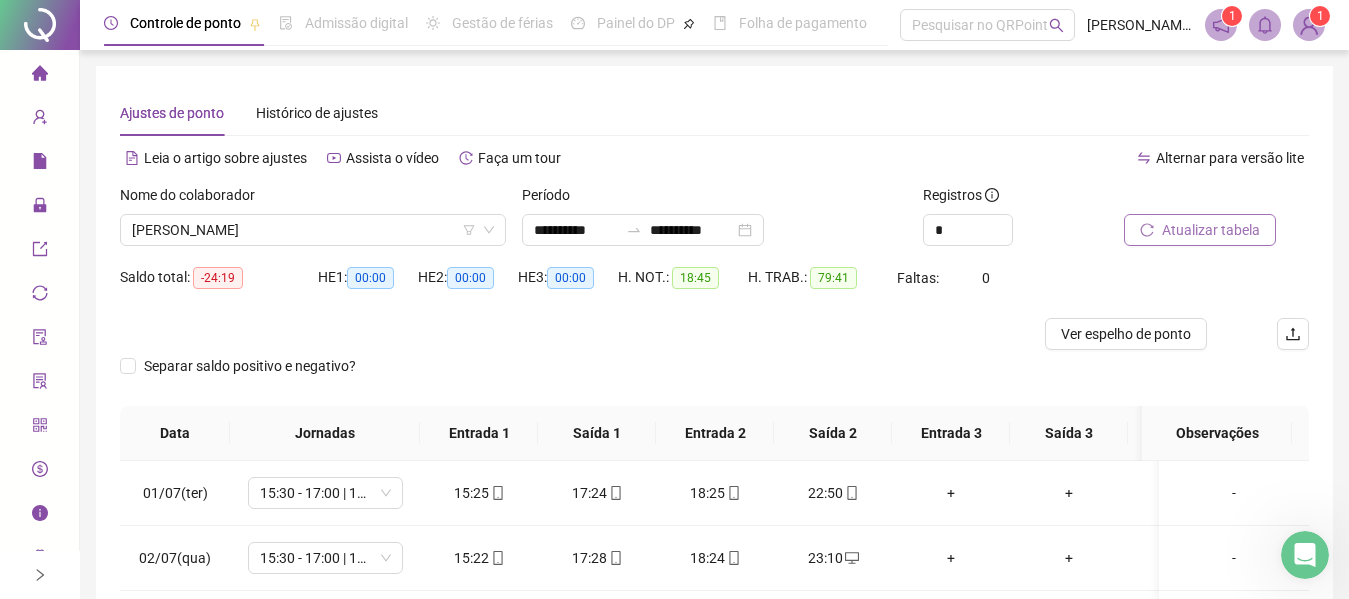 scroll, scrollTop: 399, scrollLeft: 0, axis: vertical 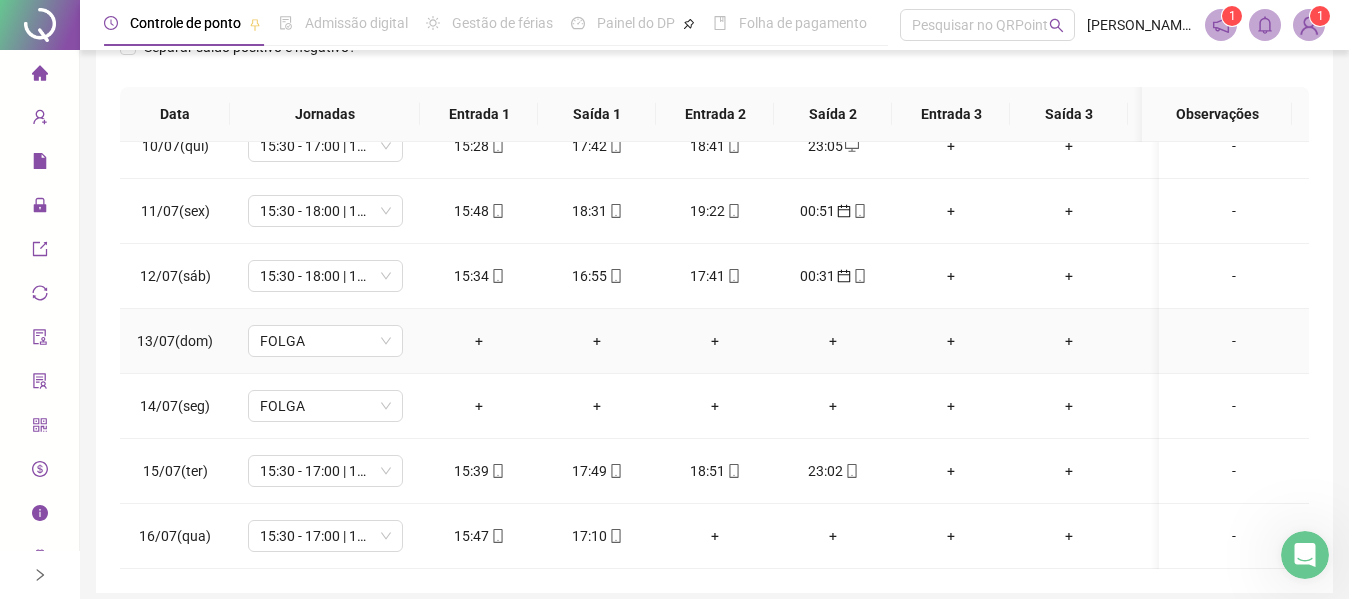 click on "+" at bounding box center (1187, 341) 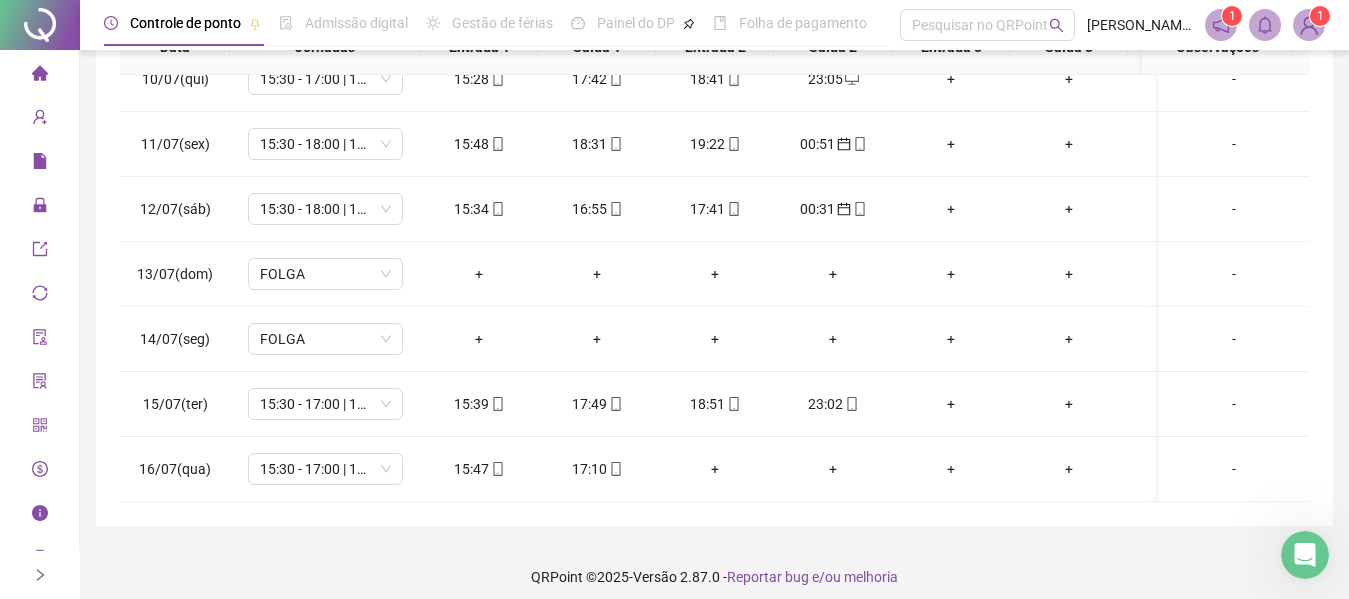 scroll, scrollTop: 399, scrollLeft: 0, axis: vertical 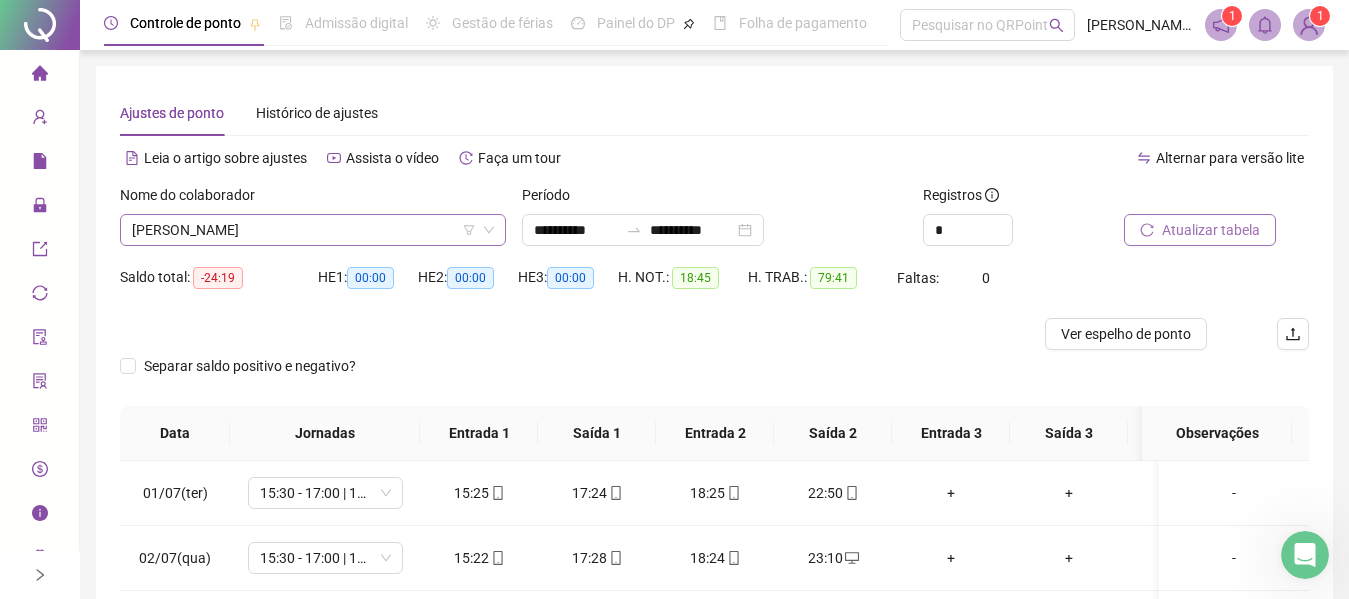 click 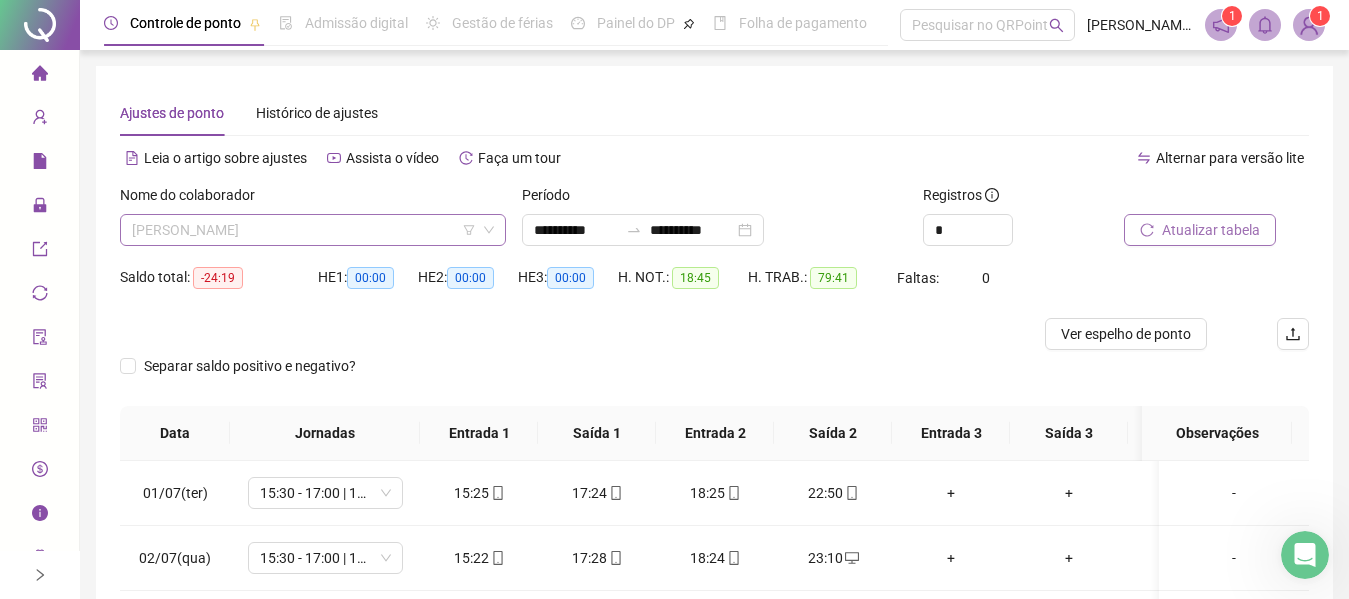 click on "[PERSON_NAME]" at bounding box center (313, 230) 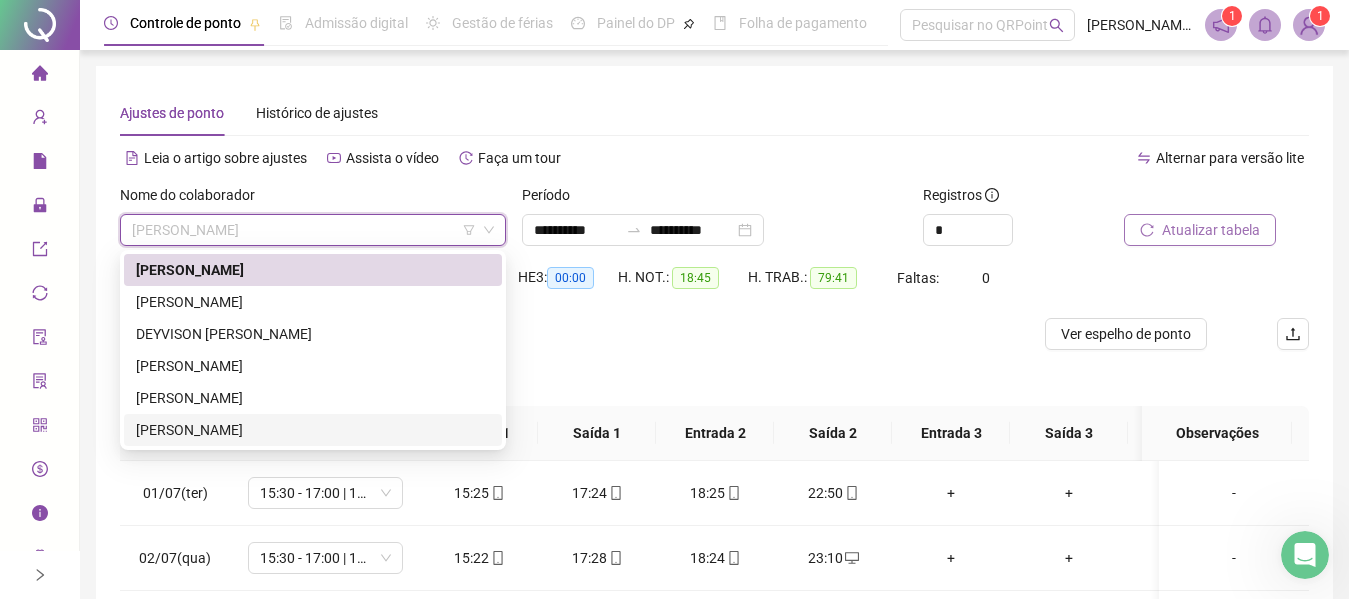 click on "[PERSON_NAME]" at bounding box center (313, 430) 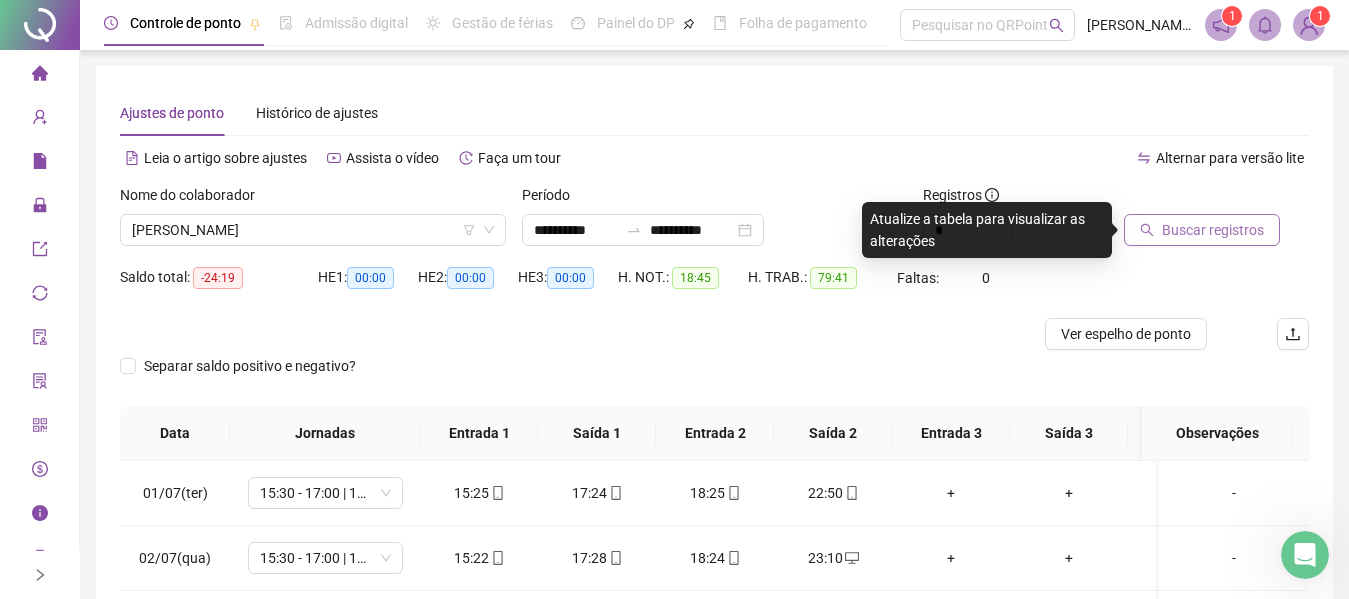click on "Buscar registros" at bounding box center [1213, 230] 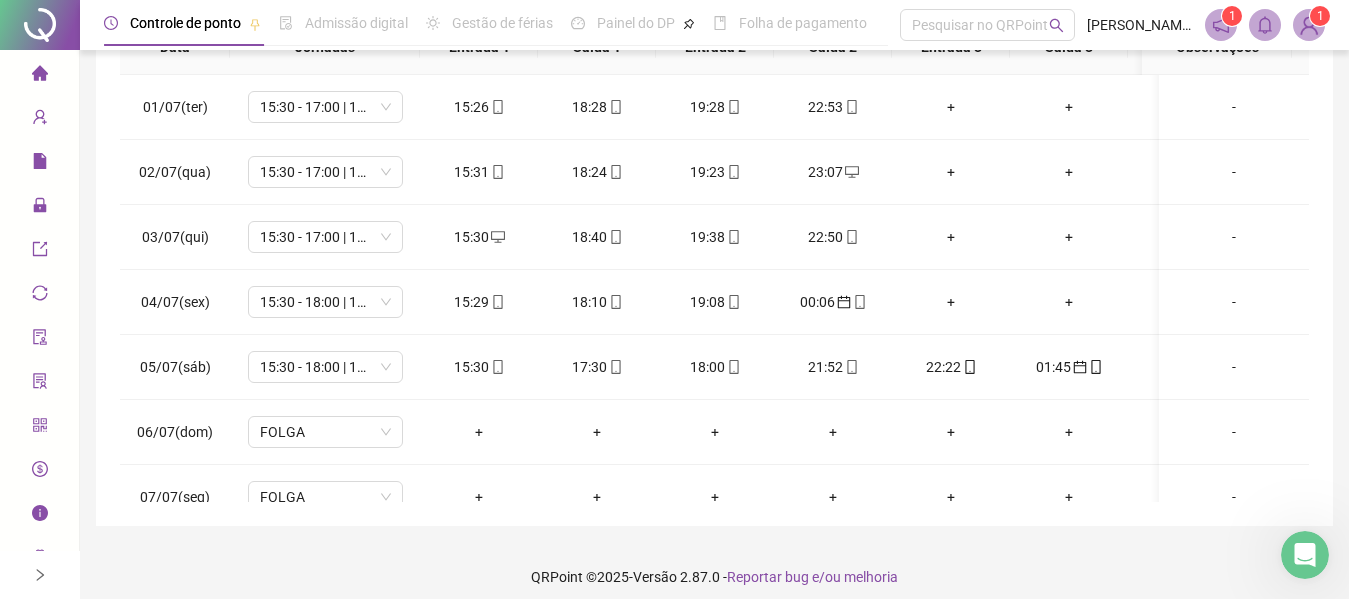 scroll, scrollTop: 387, scrollLeft: 0, axis: vertical 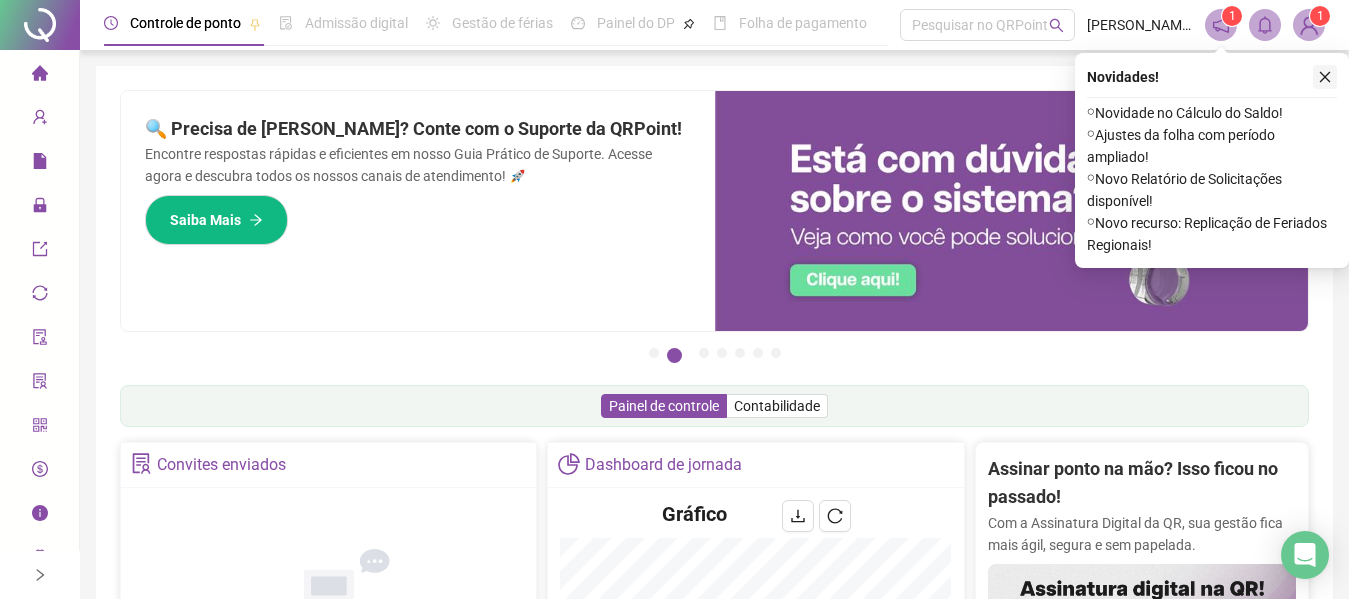 click at bounding box center [1325, 77] 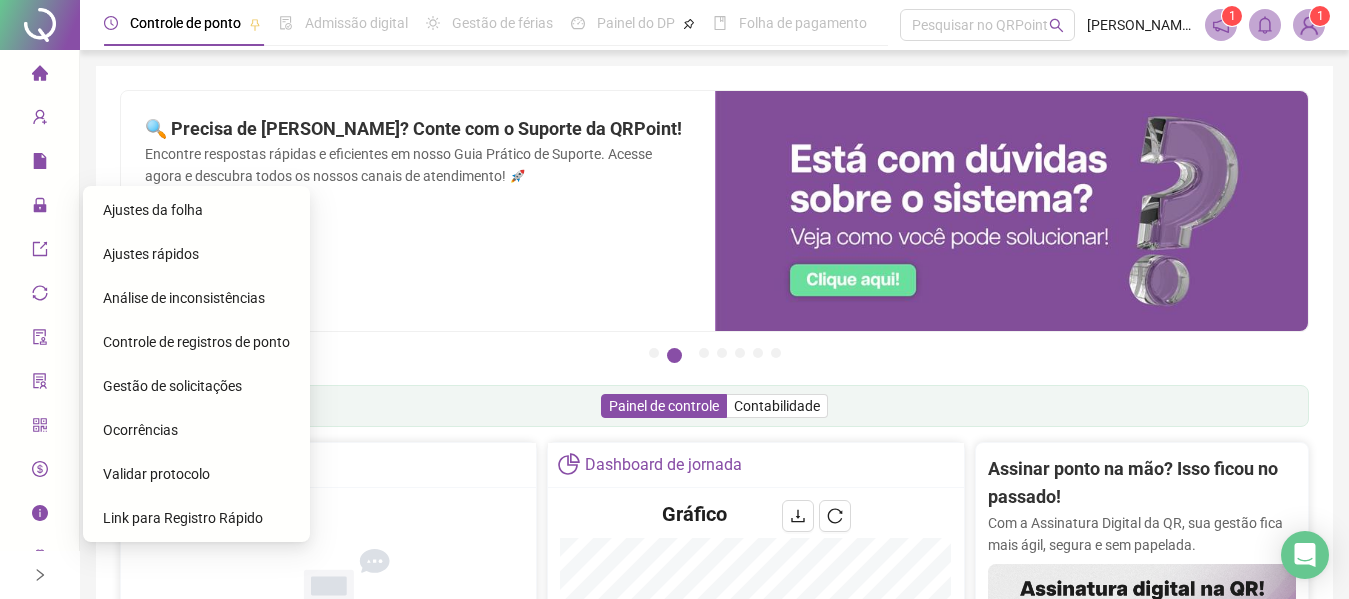 click on "Ajustes da folha" at bounding box center (153, 210) 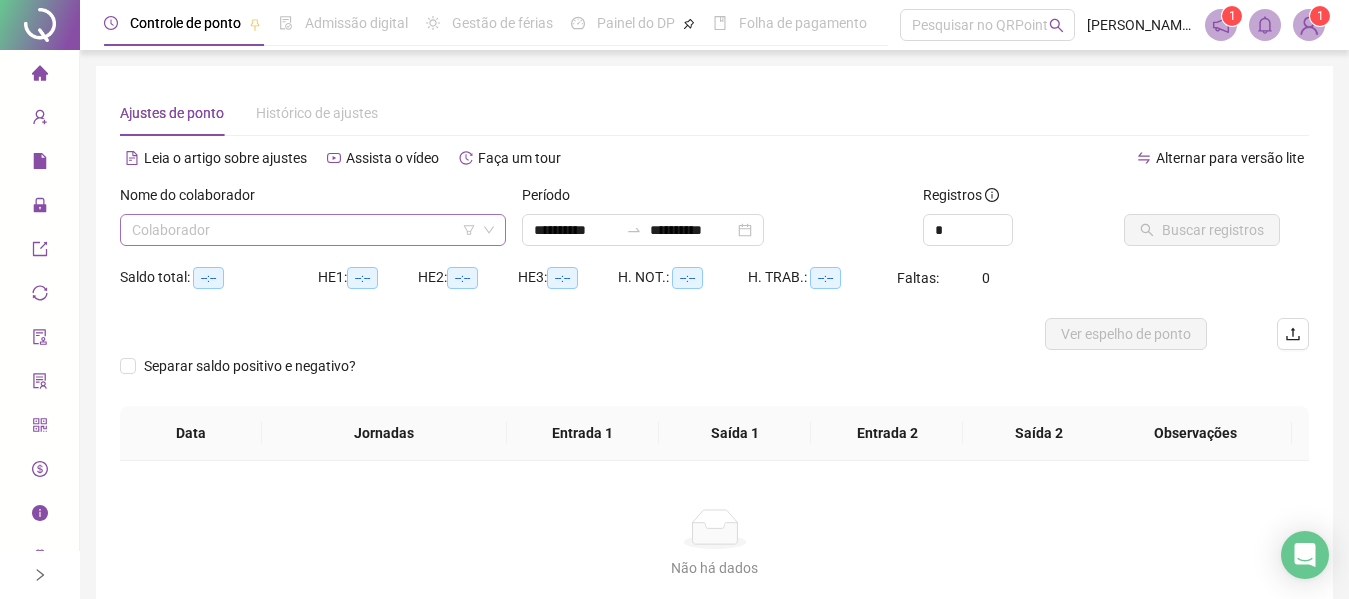 type on "**********" 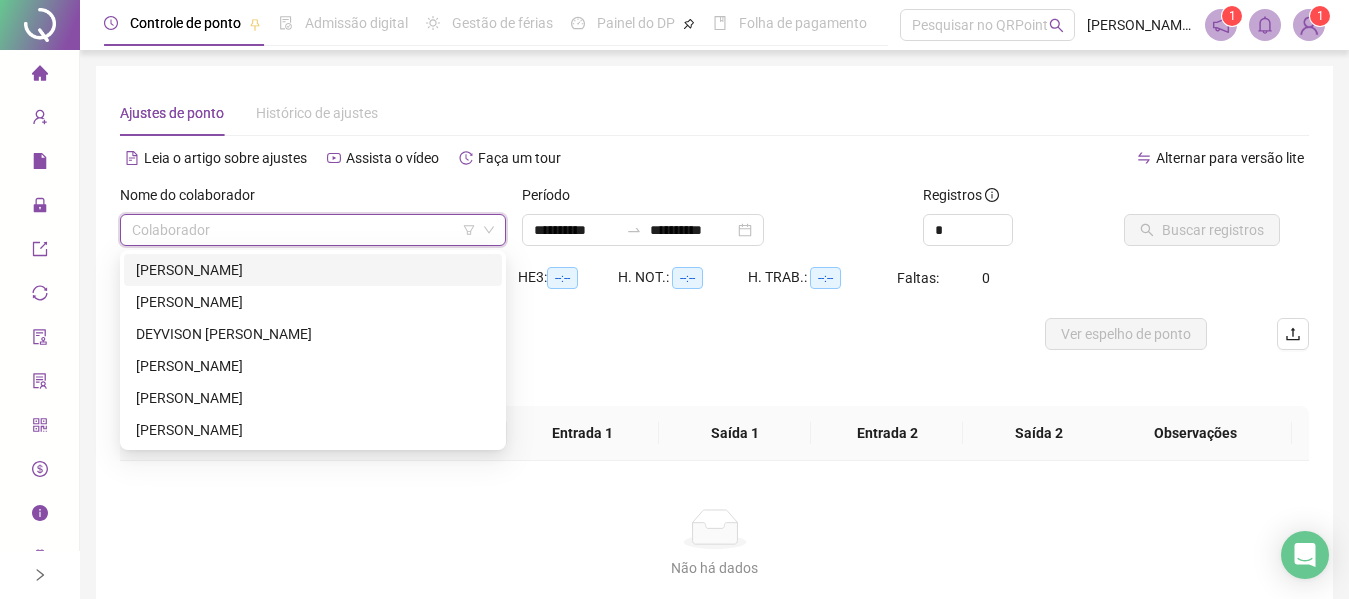 click at bounding box center (307, 230) 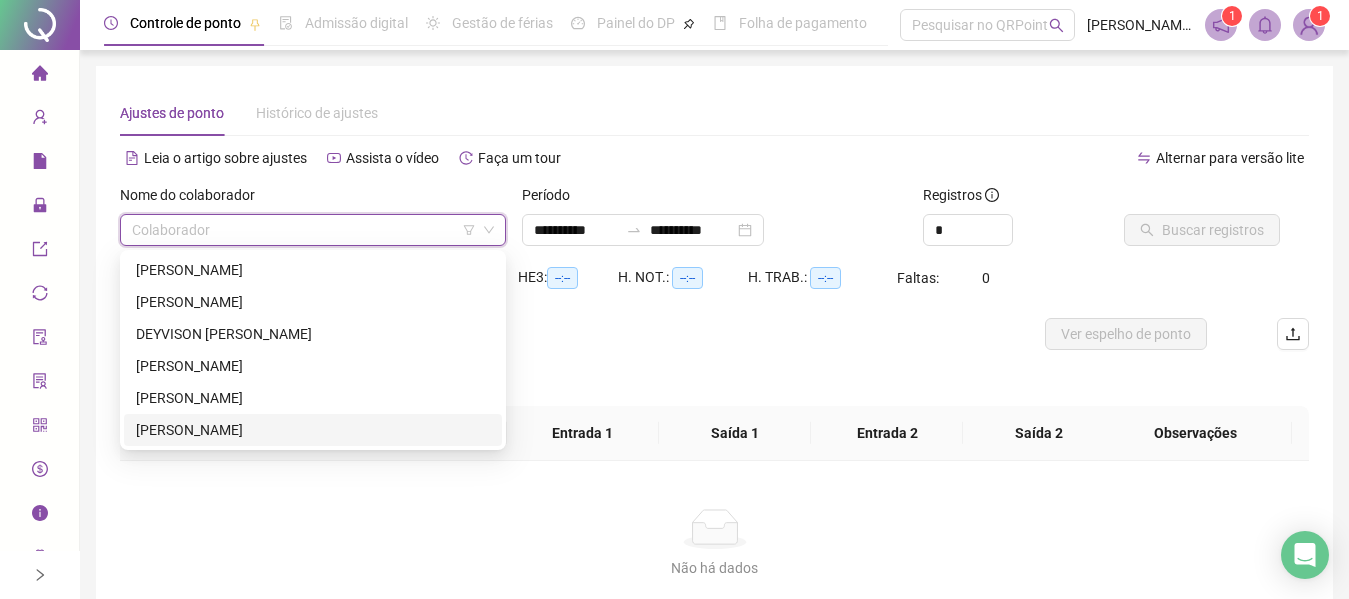 click on "[PERSON_NAME]" at bounding box center [313, 430] 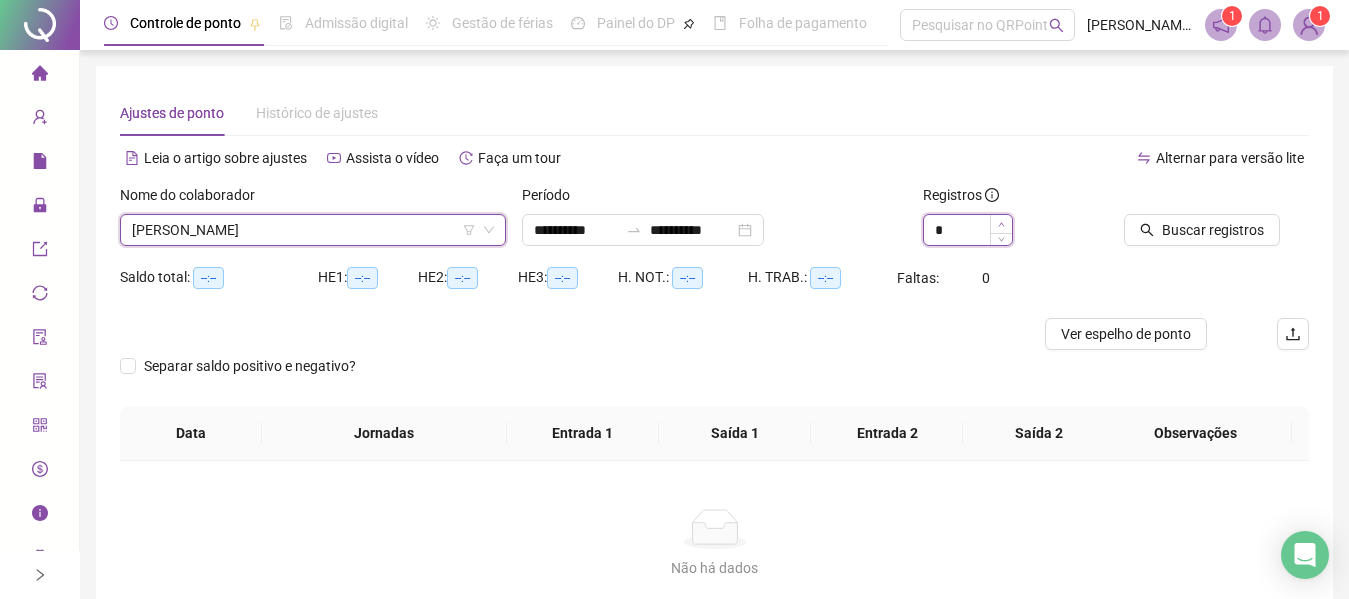 click at bounding box center [1001, 224] 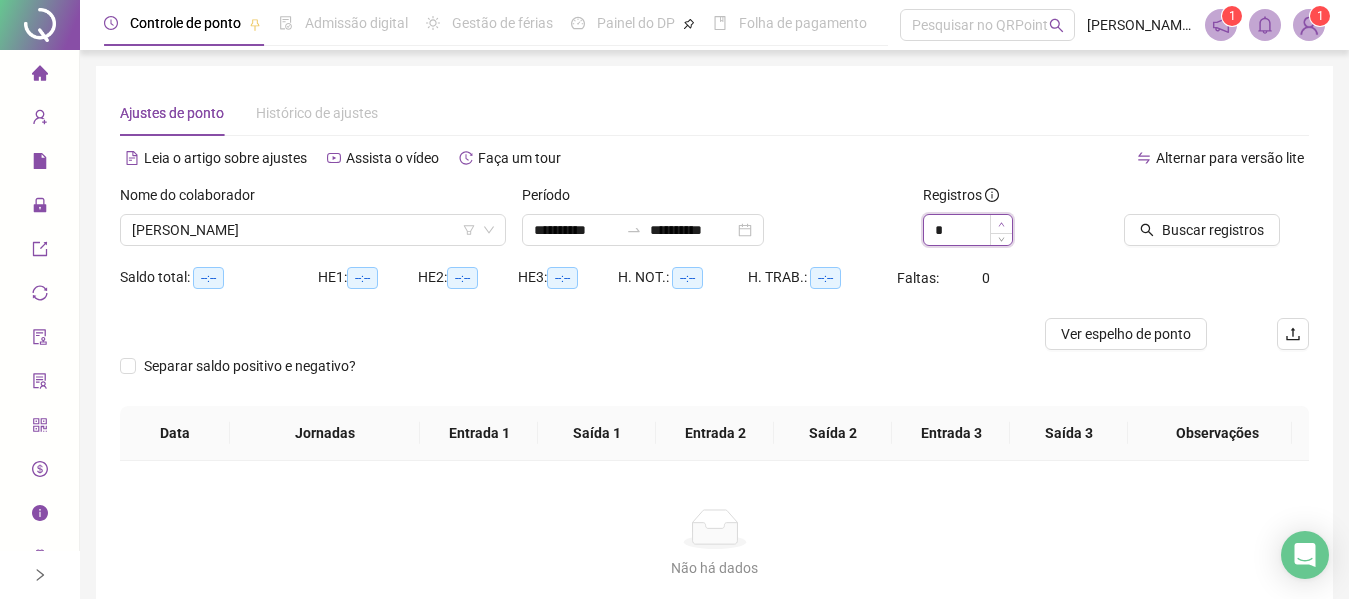 click at bounding box center [1001, 224] 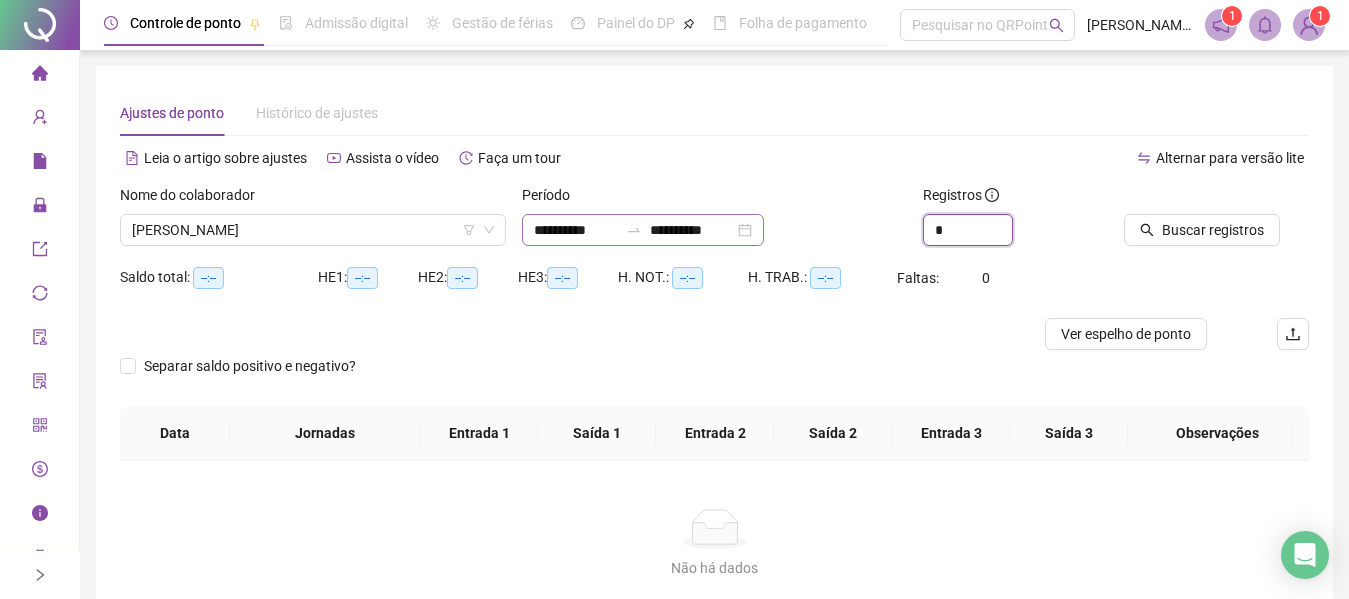 click on "**********" at bounding box center [643, 230] 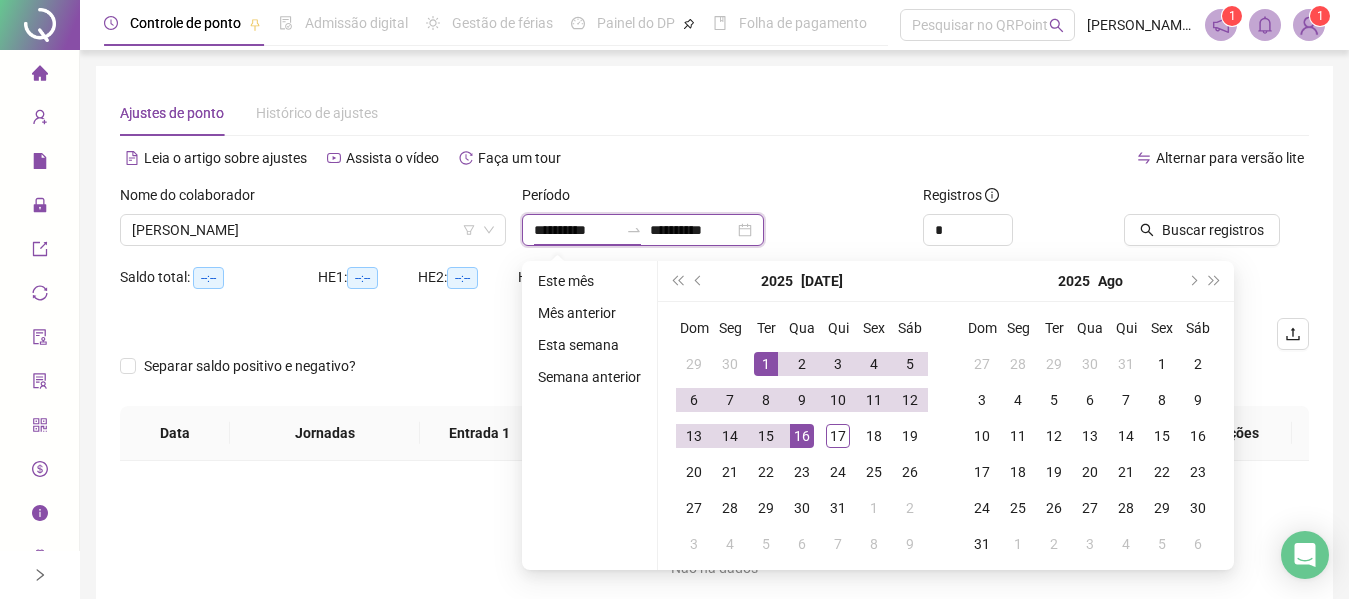 type on "**********" 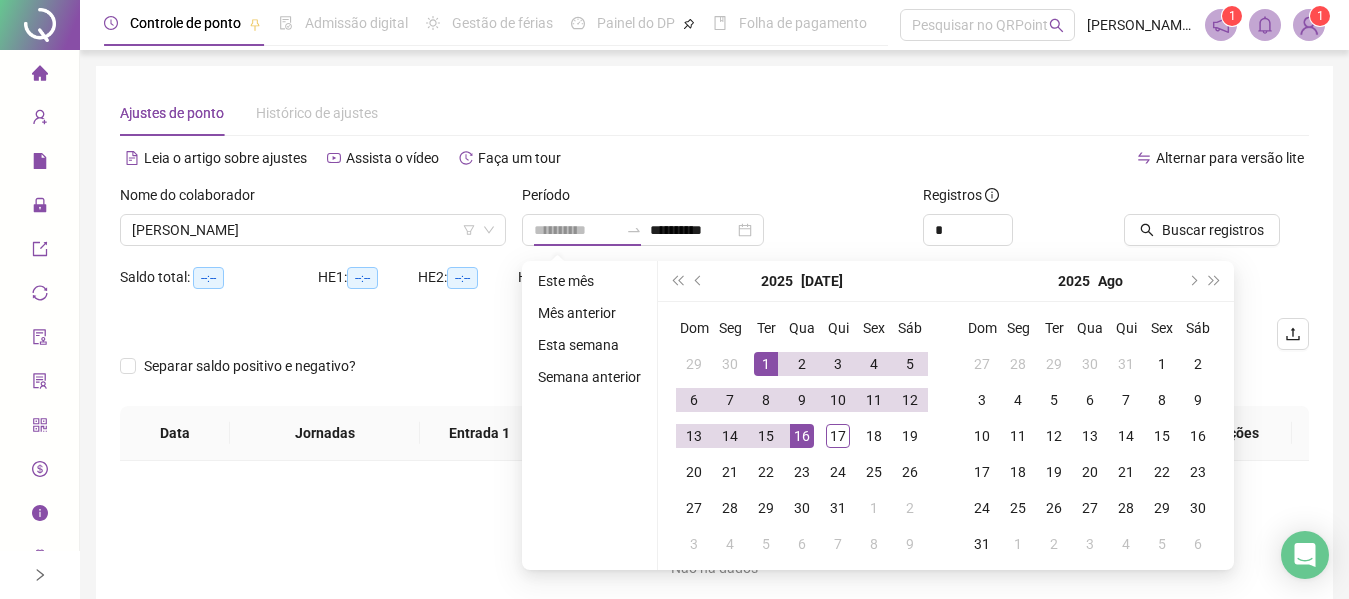 click on "1" at bounding box center [766, 364] 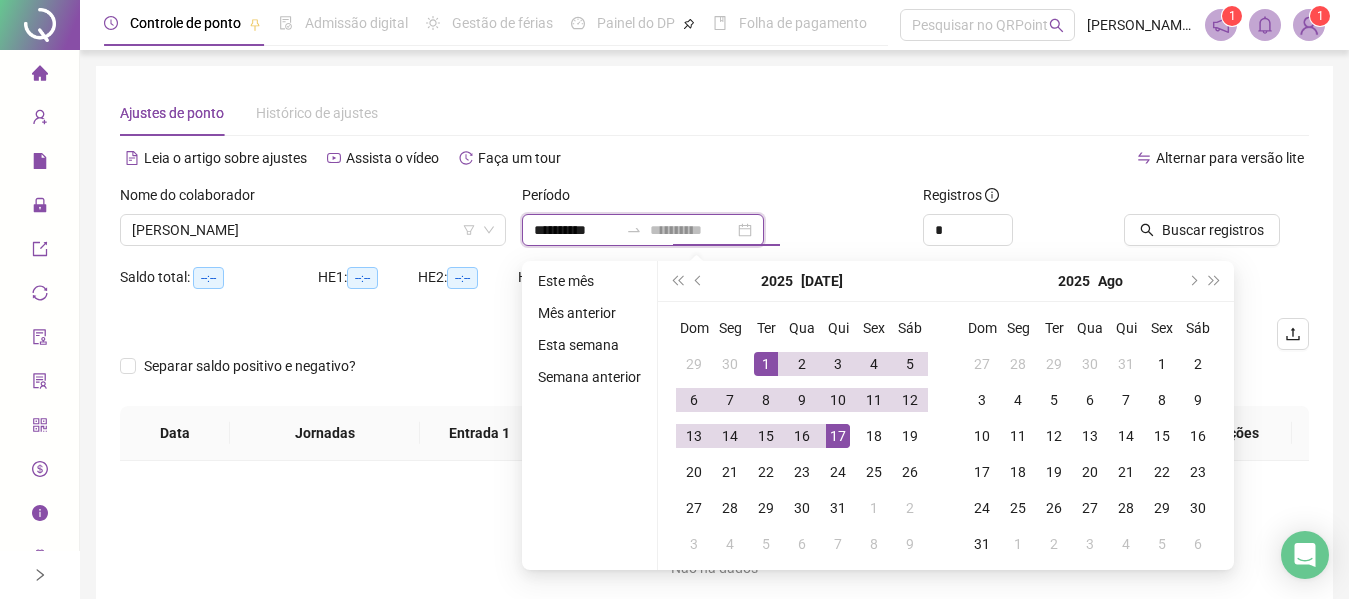 type on "**********" 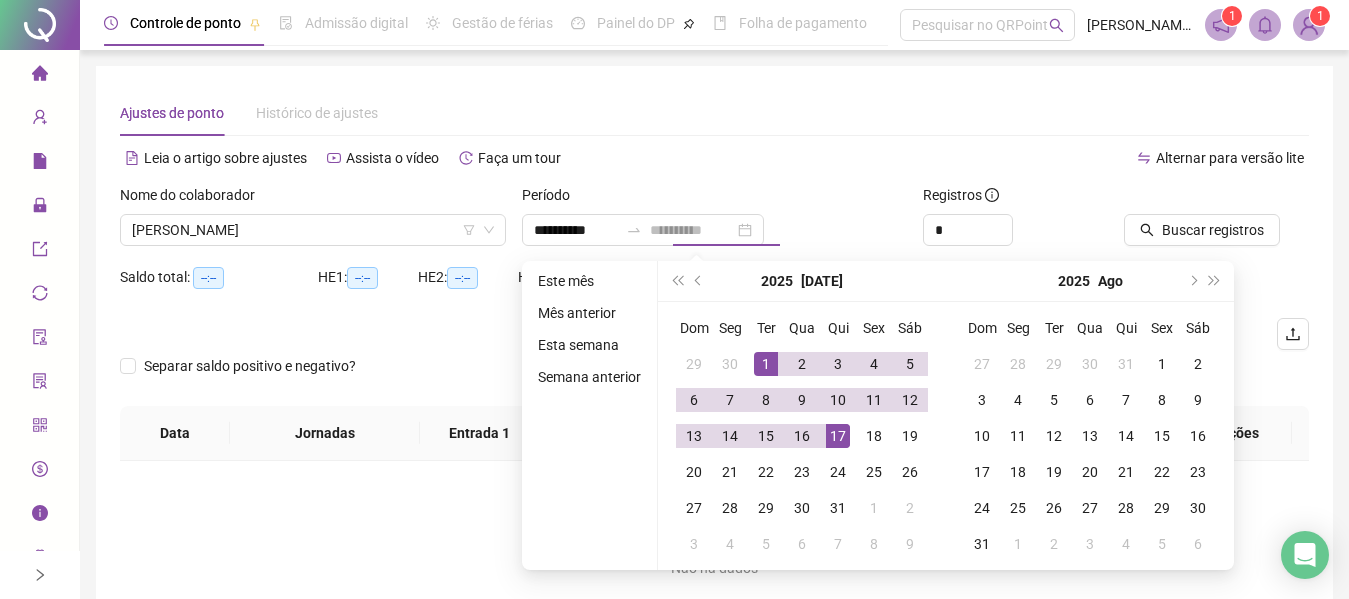 click on "17" at bounding box center [838, 436] 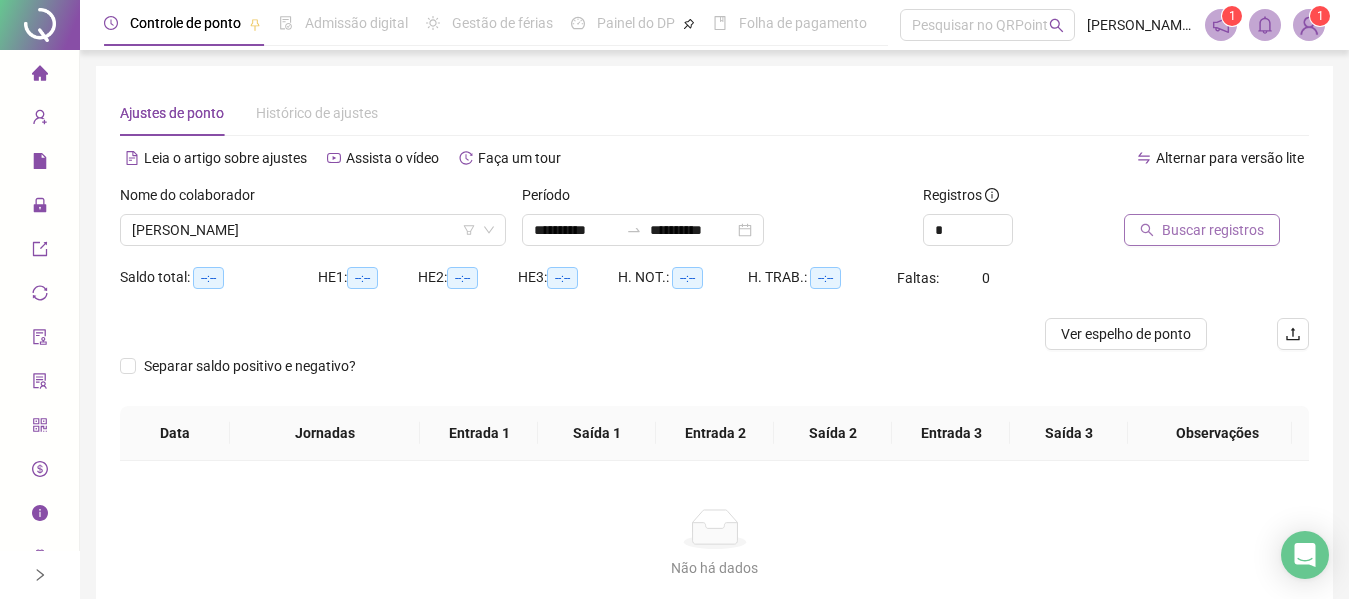 click on "Buscar registros" at bounding box center (1213, 230) 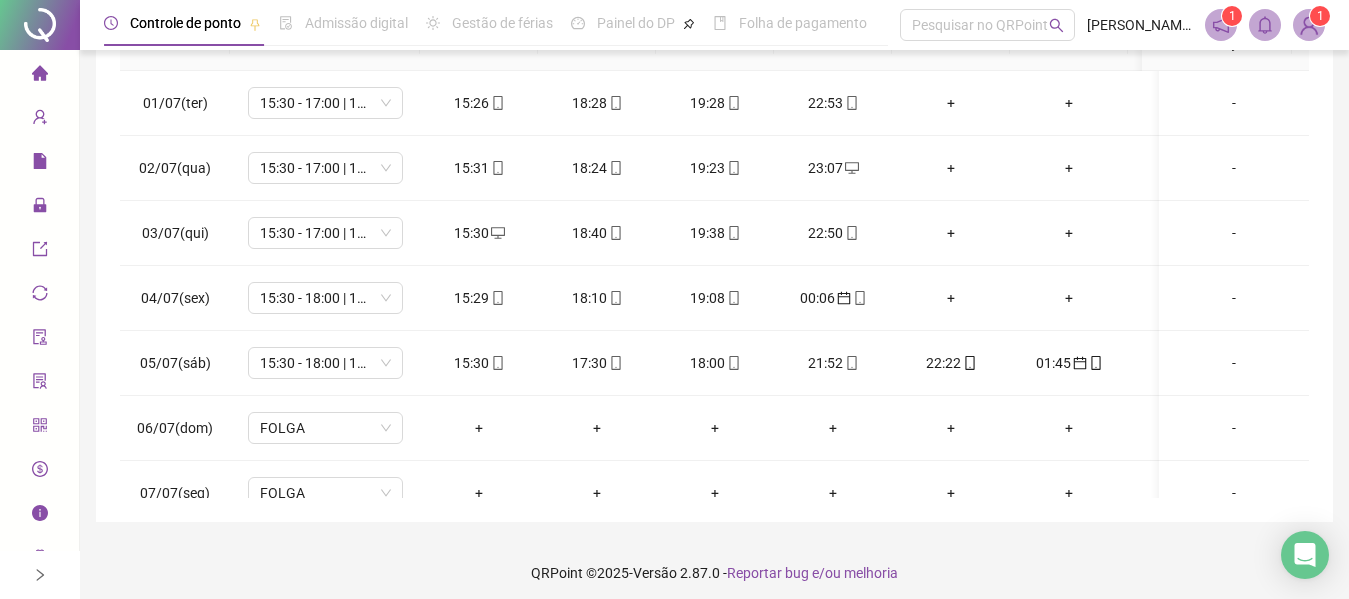 scroll, scrollTop: 399, scrollLeft: 0, axis: vertical 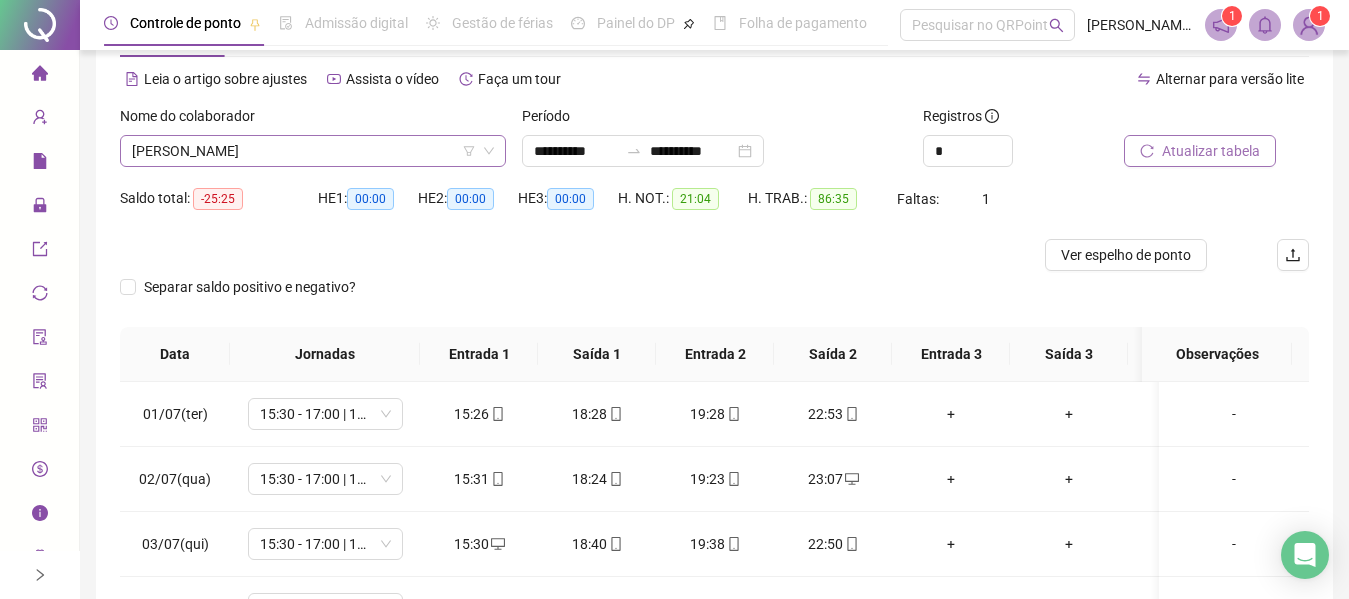 click on "[PERSON_NAME]" at bounding box center [313, 151] 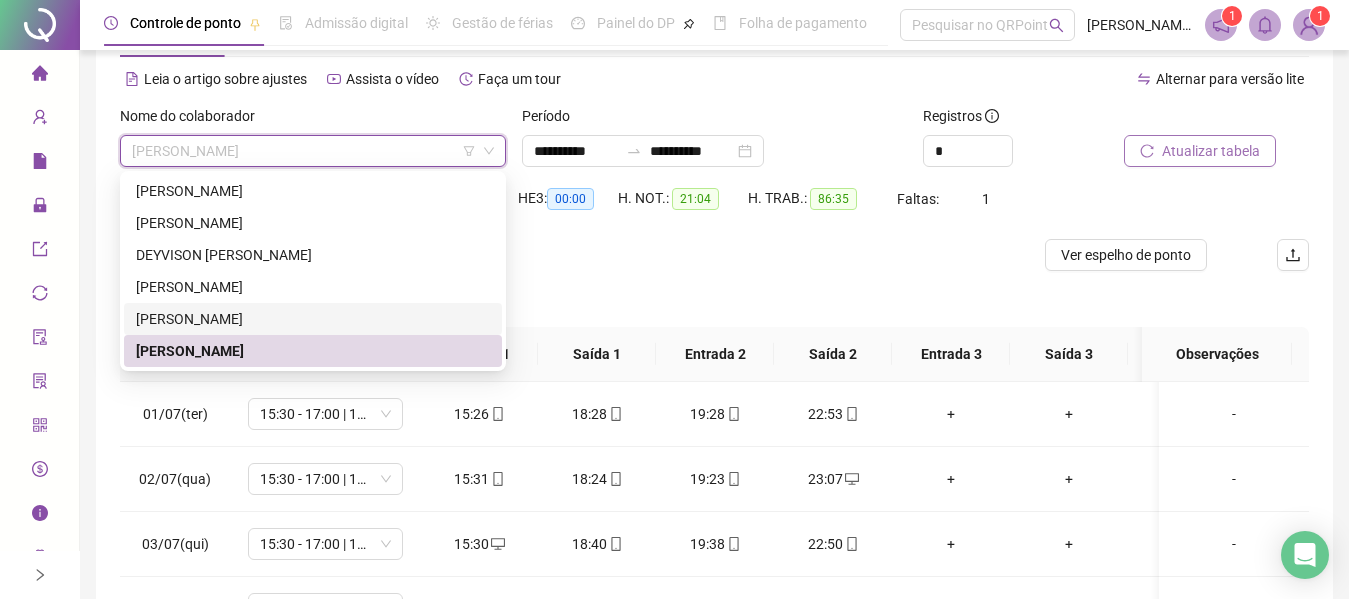 click on "[PERSON_NAME]" at bounding box center (313, 319) 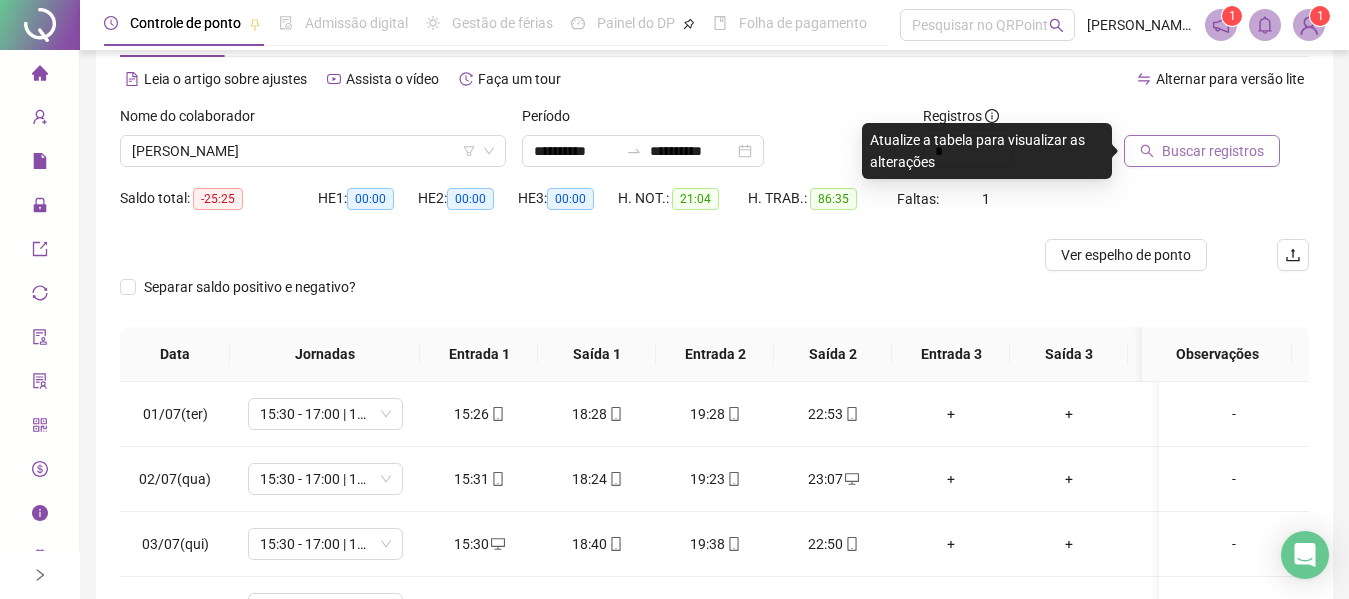click on "Buscar registros" at bounding box center (1213, 151) 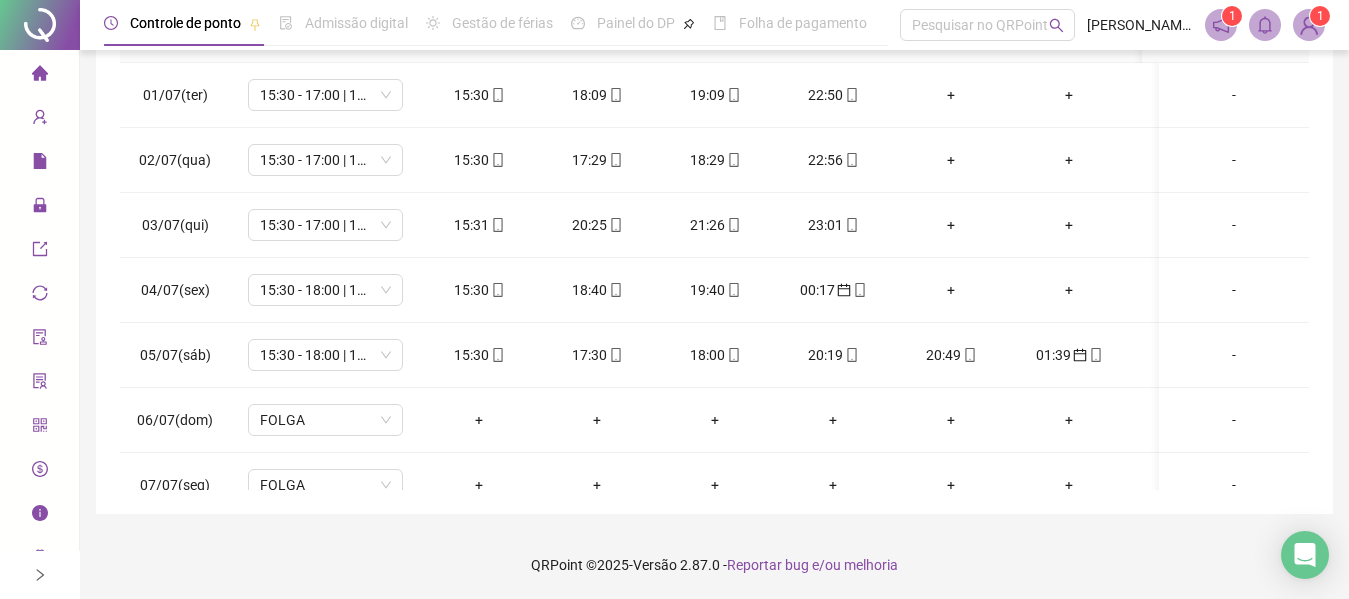 scroll, scrollTop: 399, scrollLeft: 0, axis: vertical 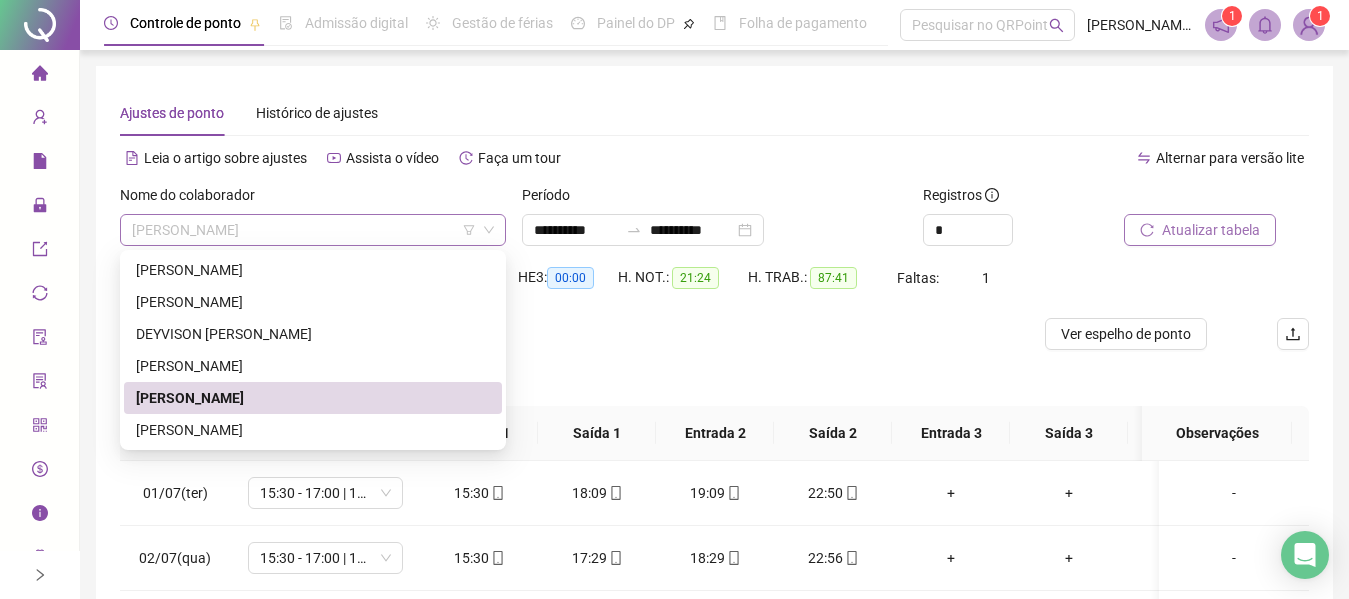 click on "[PERSON_NAME]" at bounding box center [313, 230] 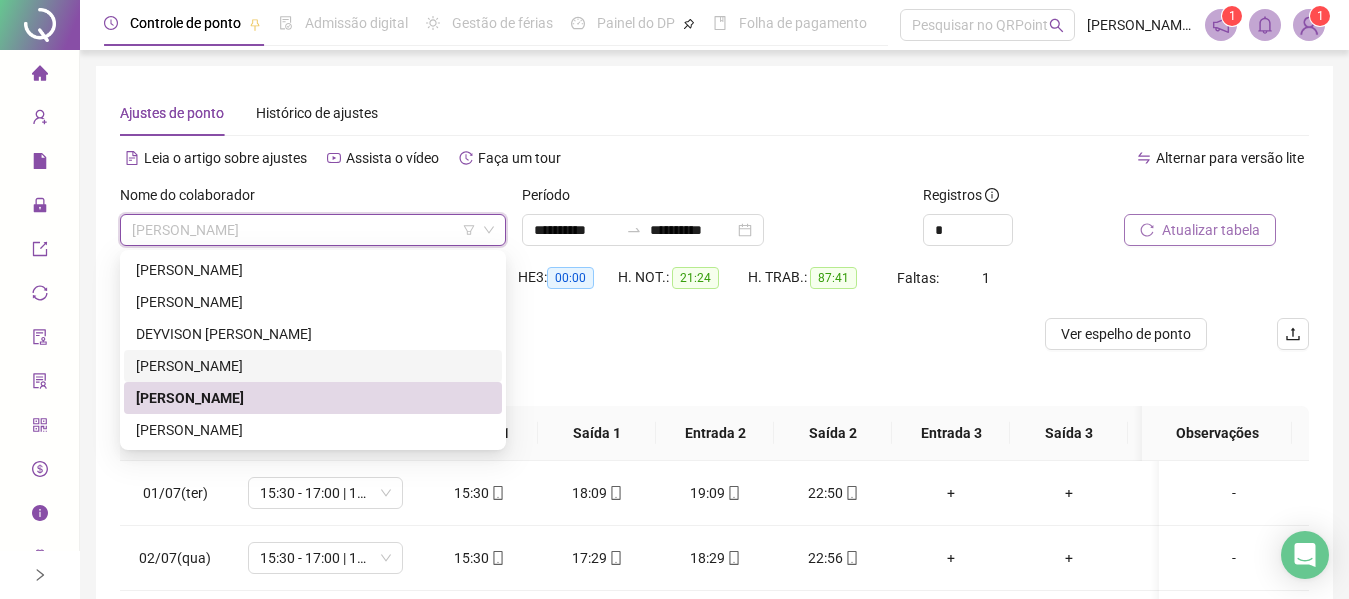 click on "[PERSON_NAME]" at bounding box center [313, 366] 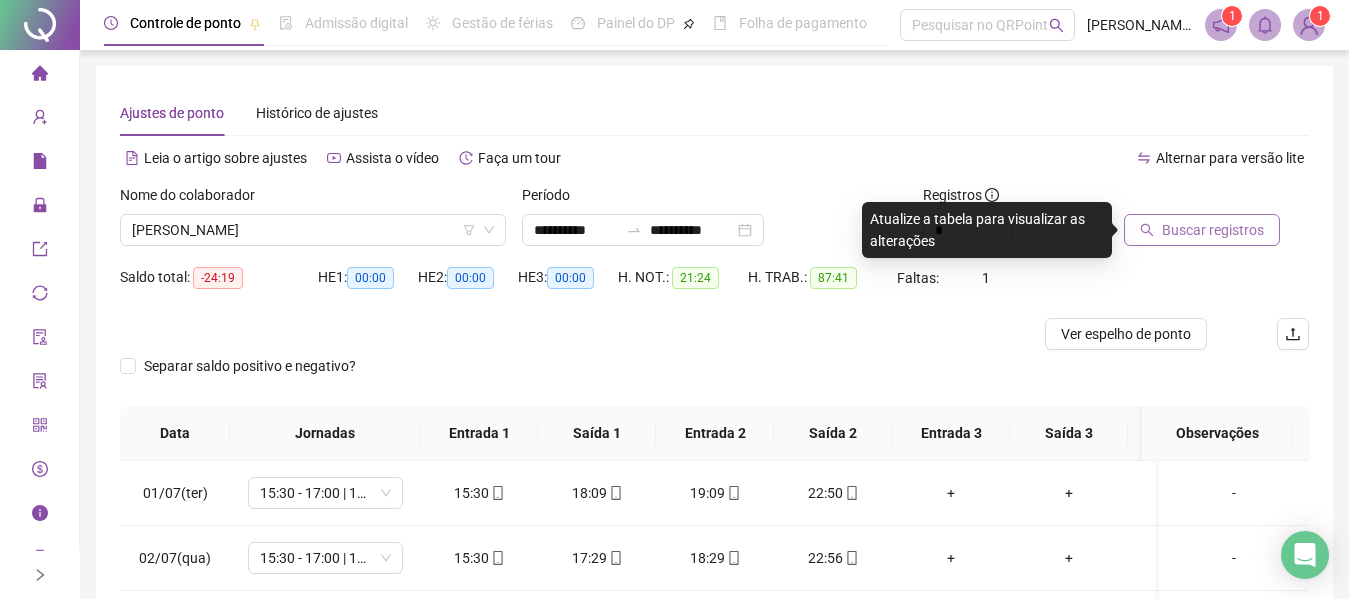 click 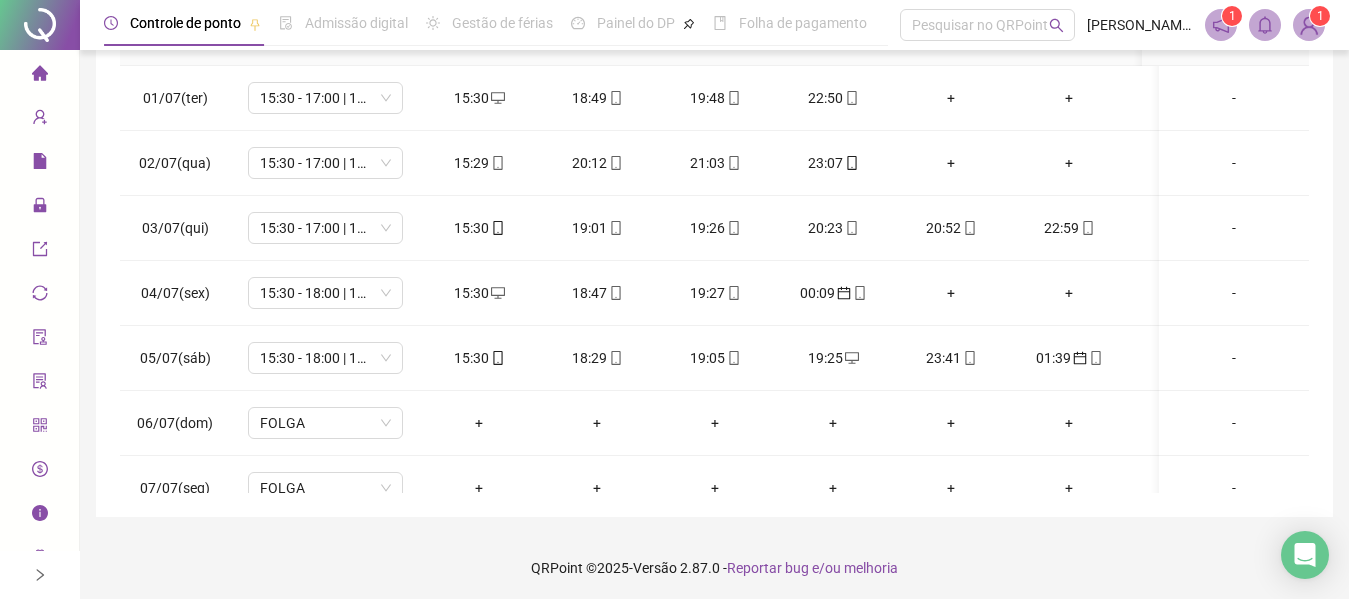 scroll, scrollTop: 399, scrollLeft: 0, axis: vertical 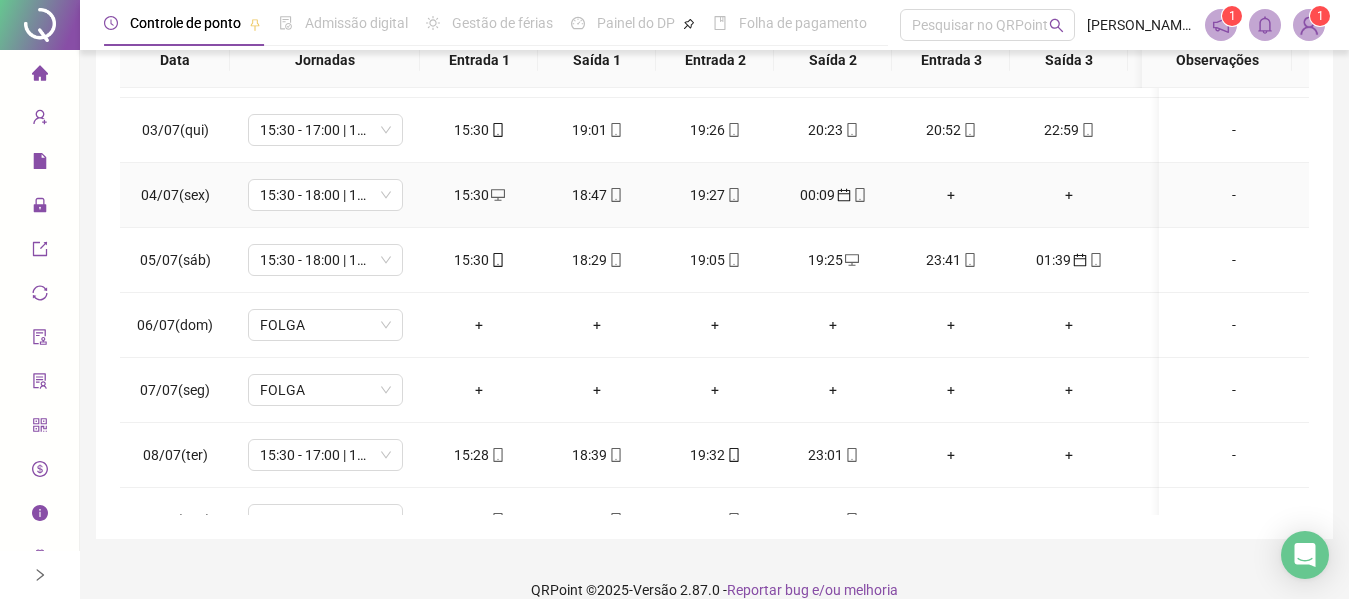click on "+" at bounding box center (951, 195) 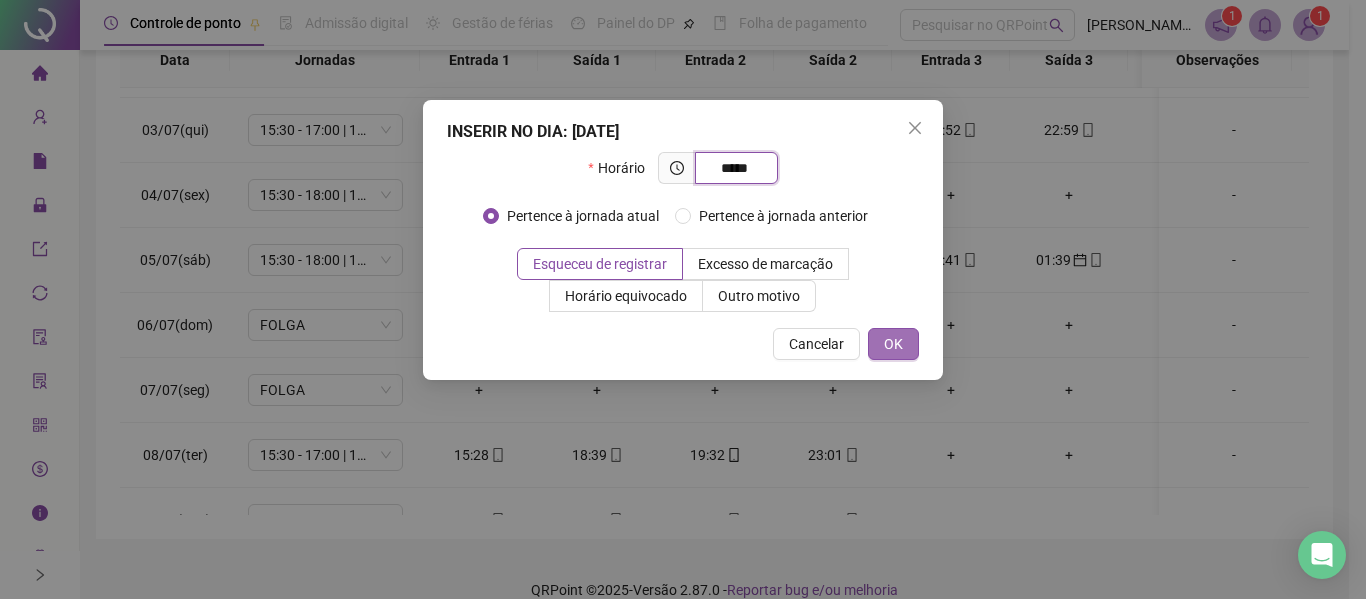 type on "*****" 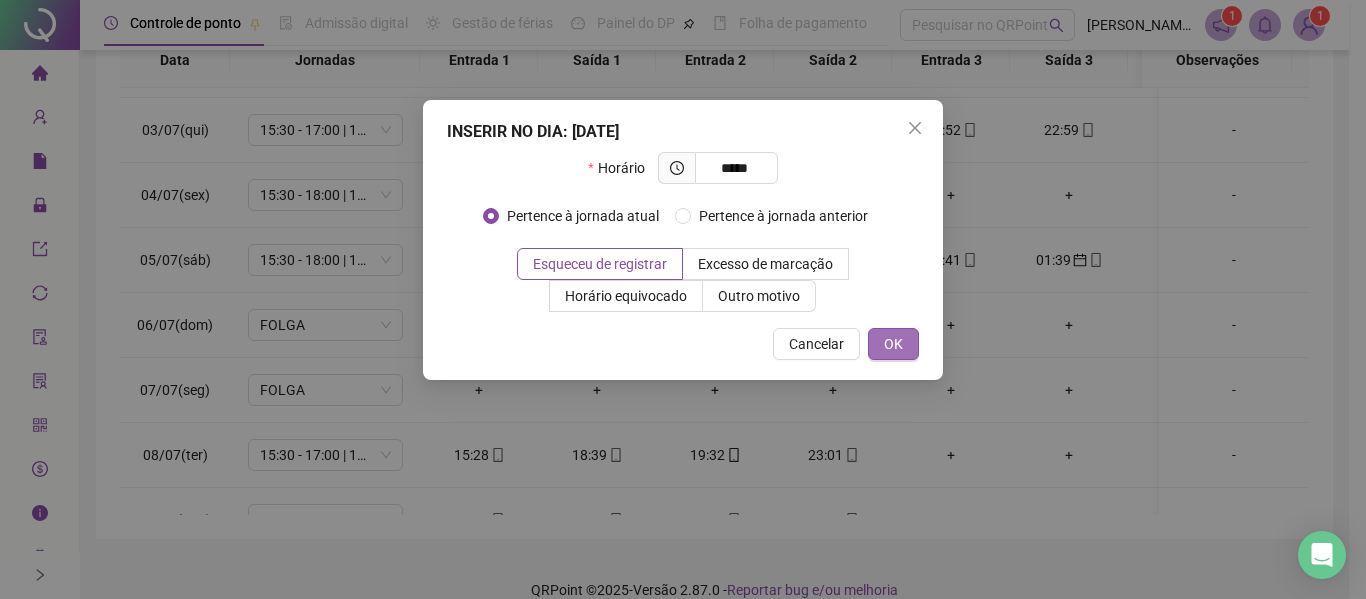 click on "OK" at bounding box center [893, 344] 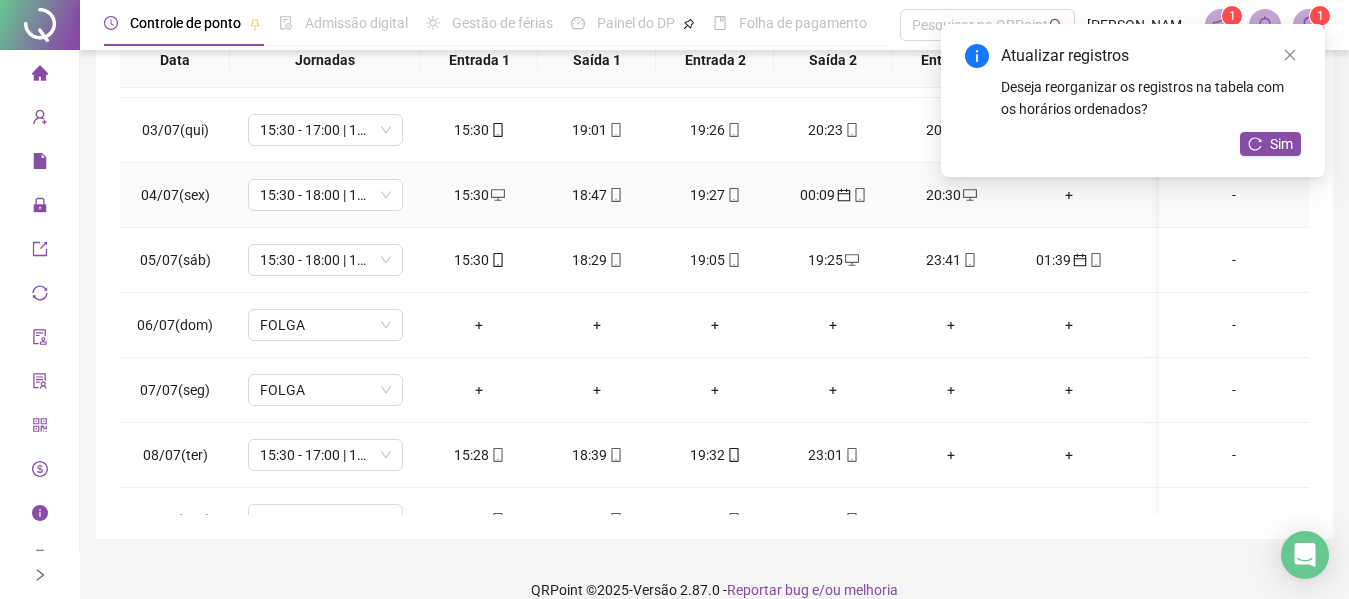 click on "+" at bounding box center (1069, 195) 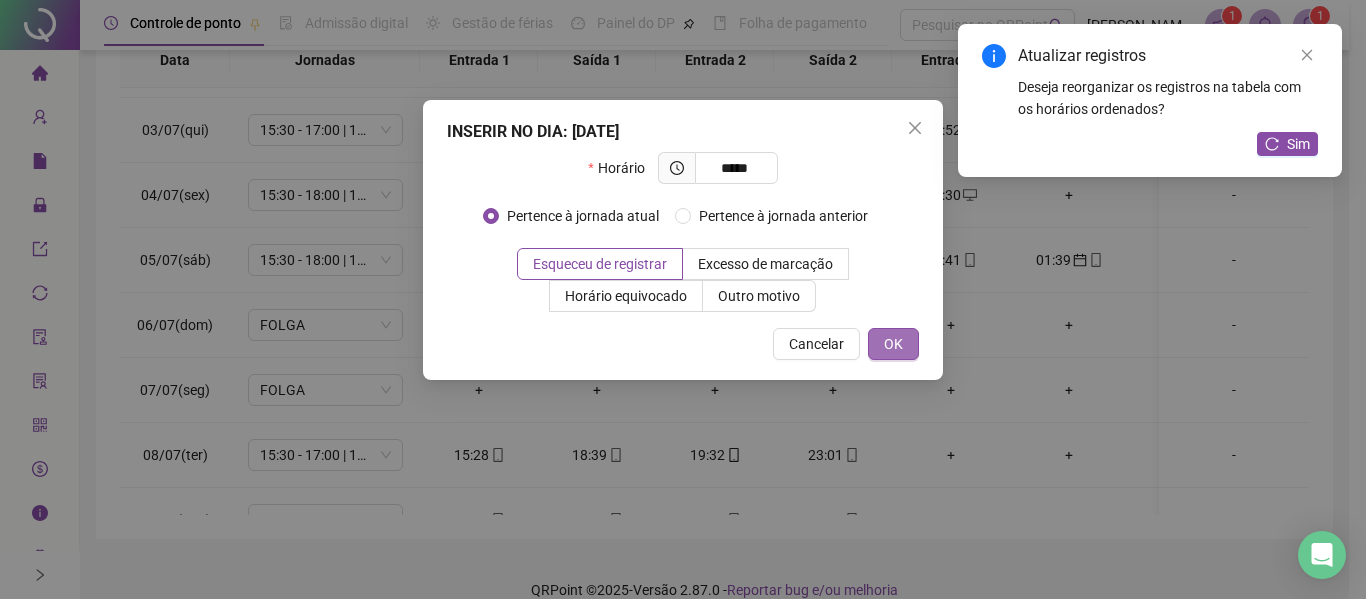 type on "*****" 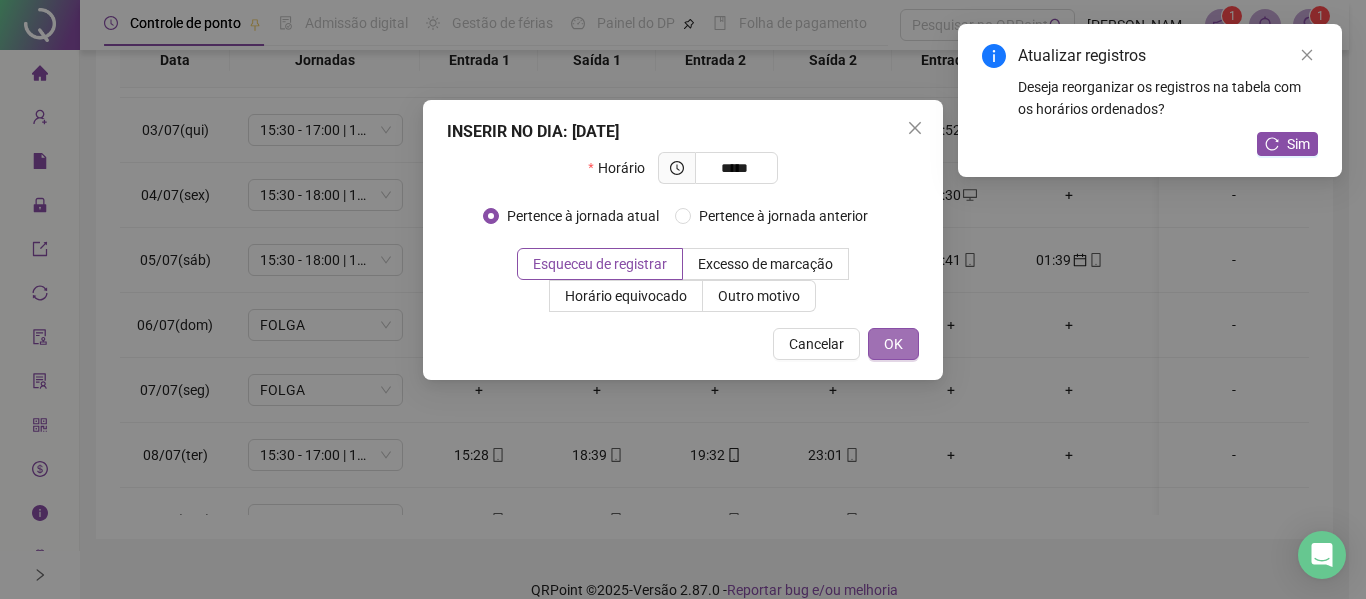 click on "OK" at bounding box center [893, 344] 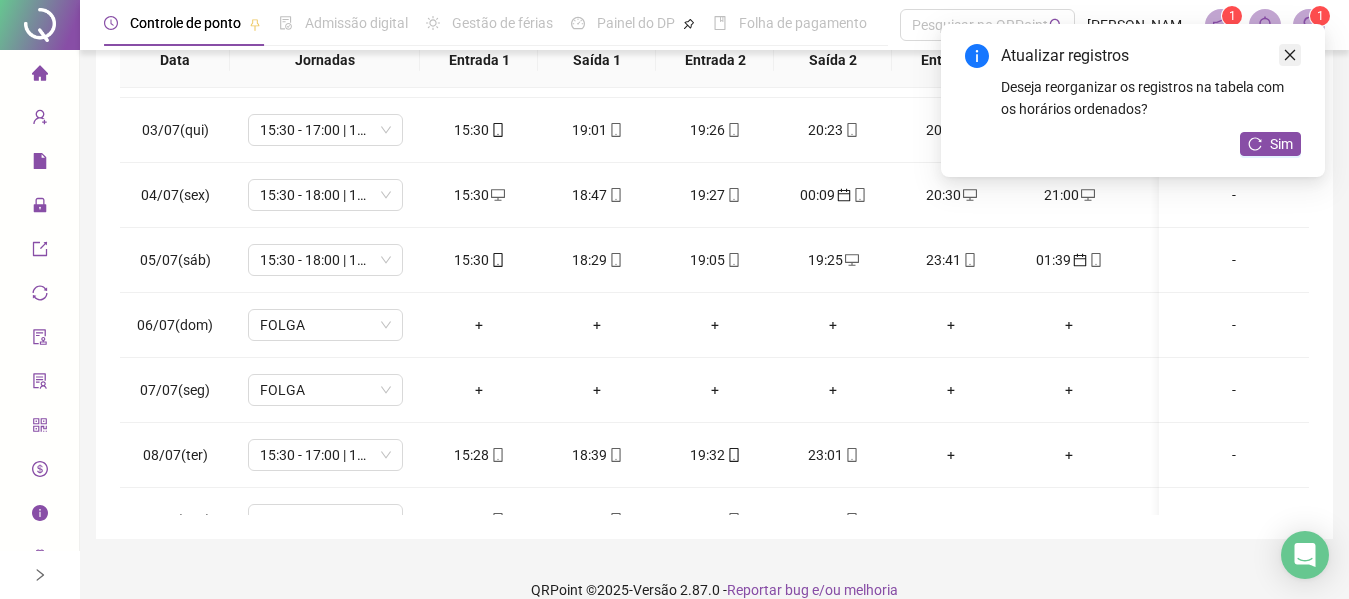 click 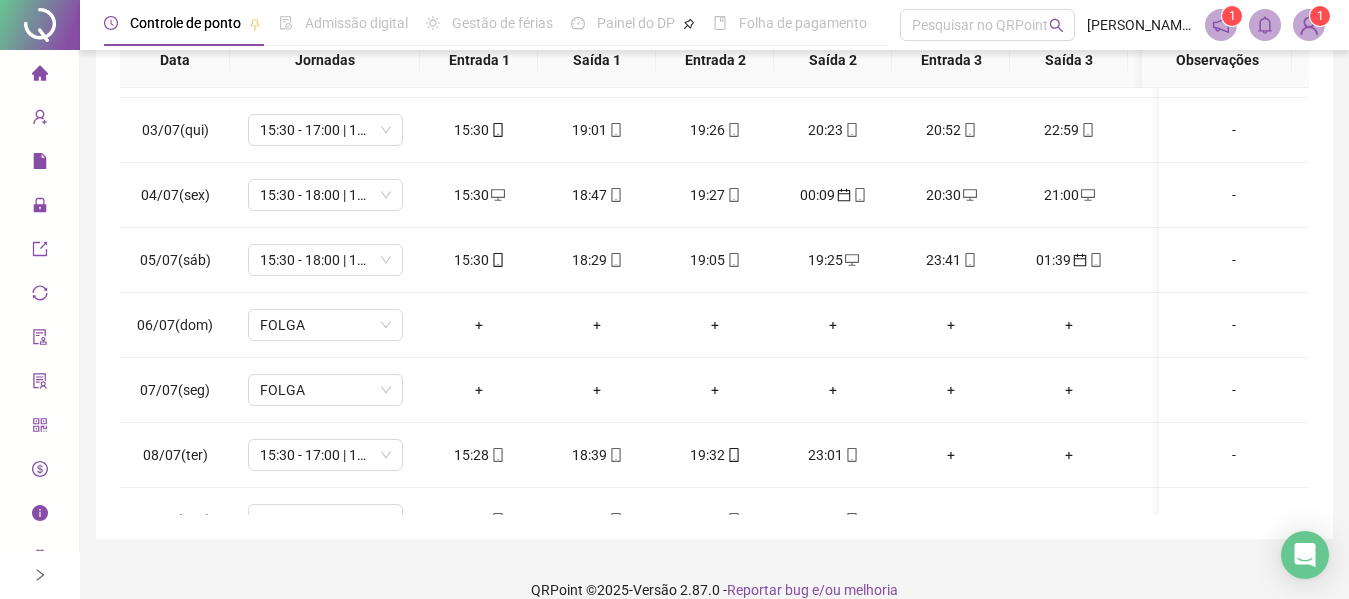 scroll, scrollTop: 0, scrollLeft: 0, axis: both 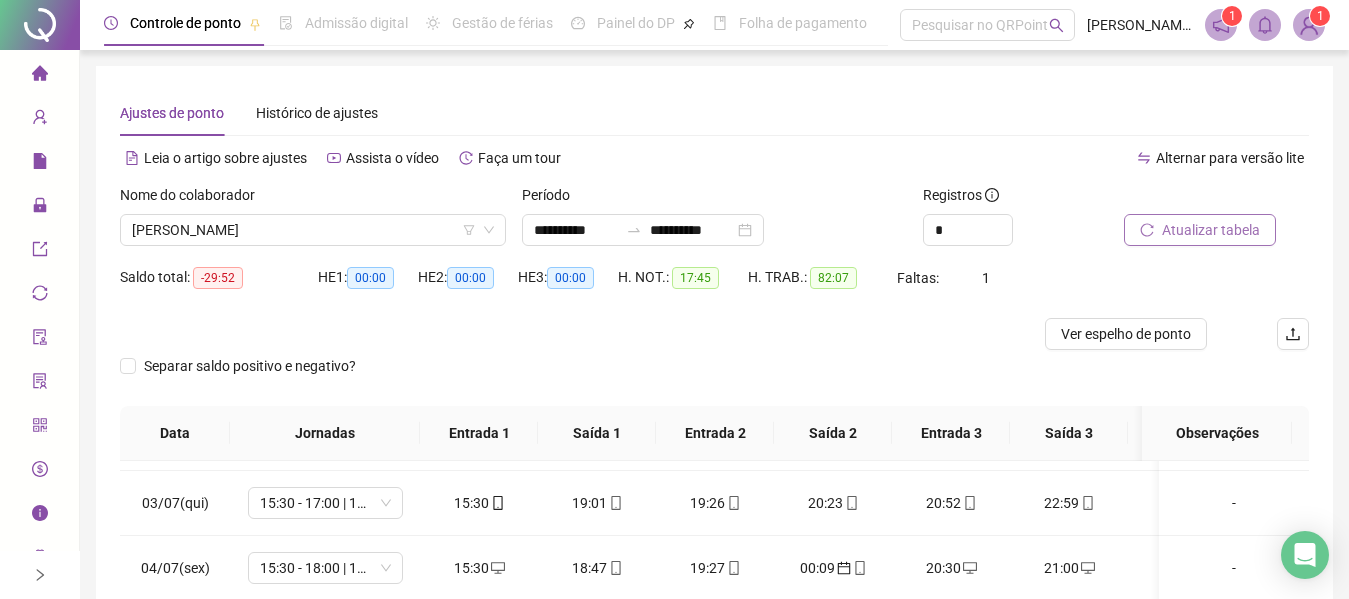 click on "Atualizar tabela" at bounding box center [1211, 230] 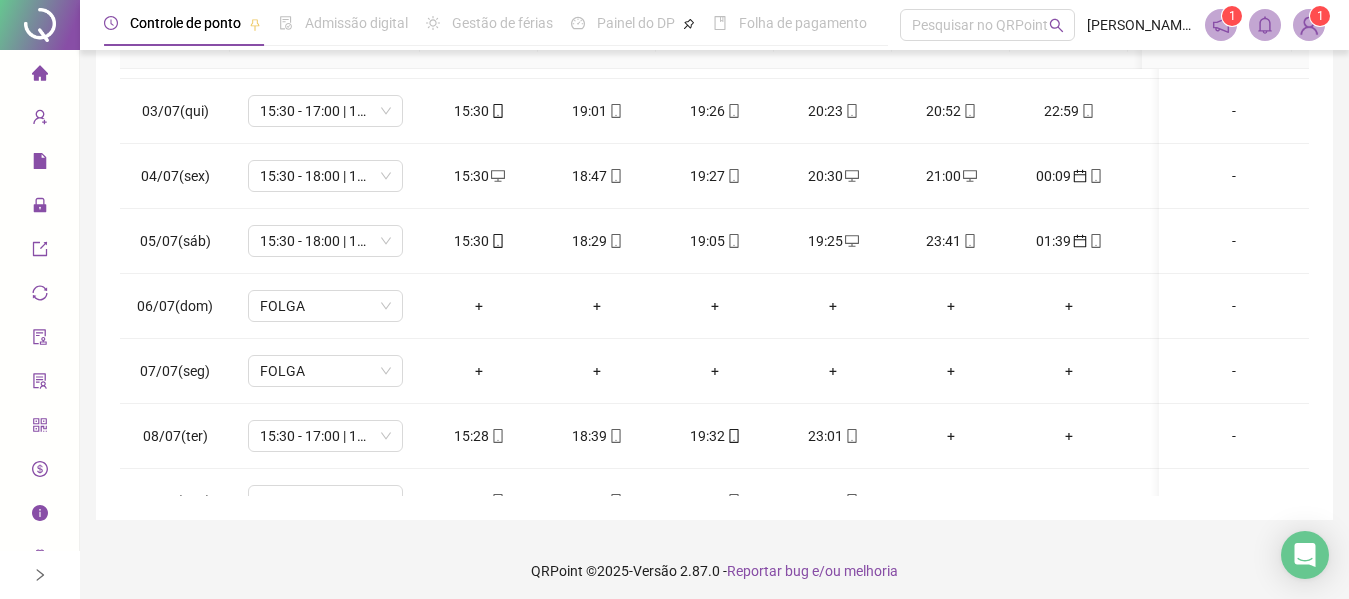 scroll, scrollTop: 399, scrollLeft: 0, axis: vertical 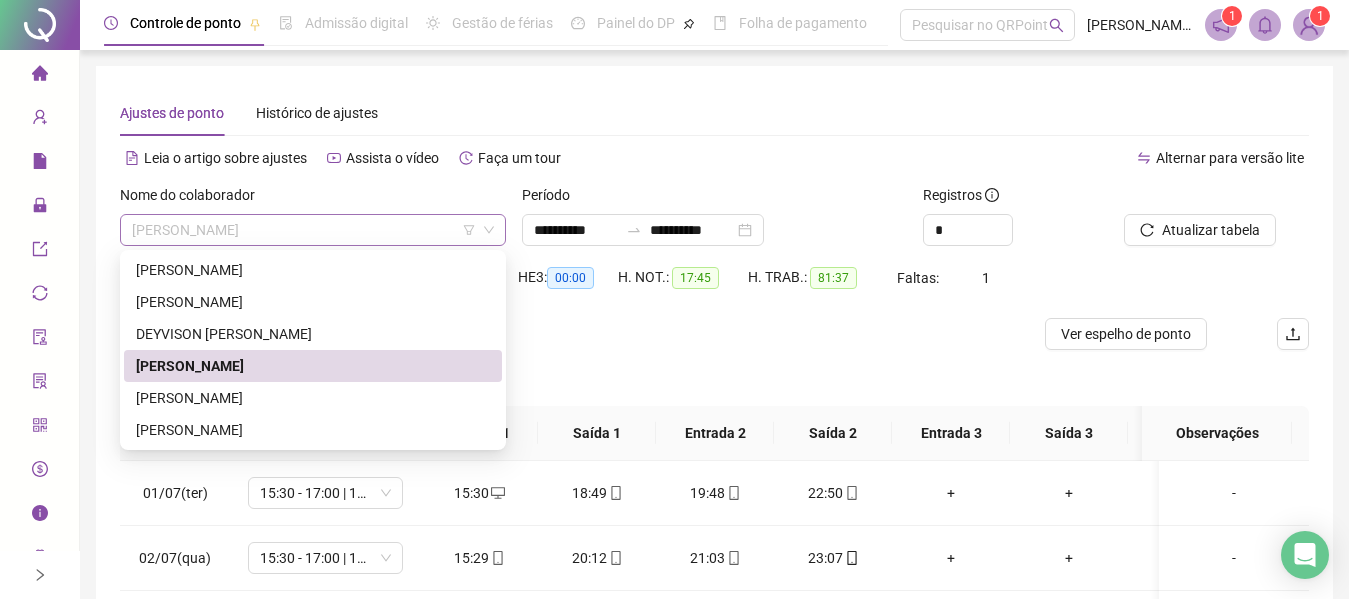 click on "[PERSON_NAME]" at bounding box center (313, 230) 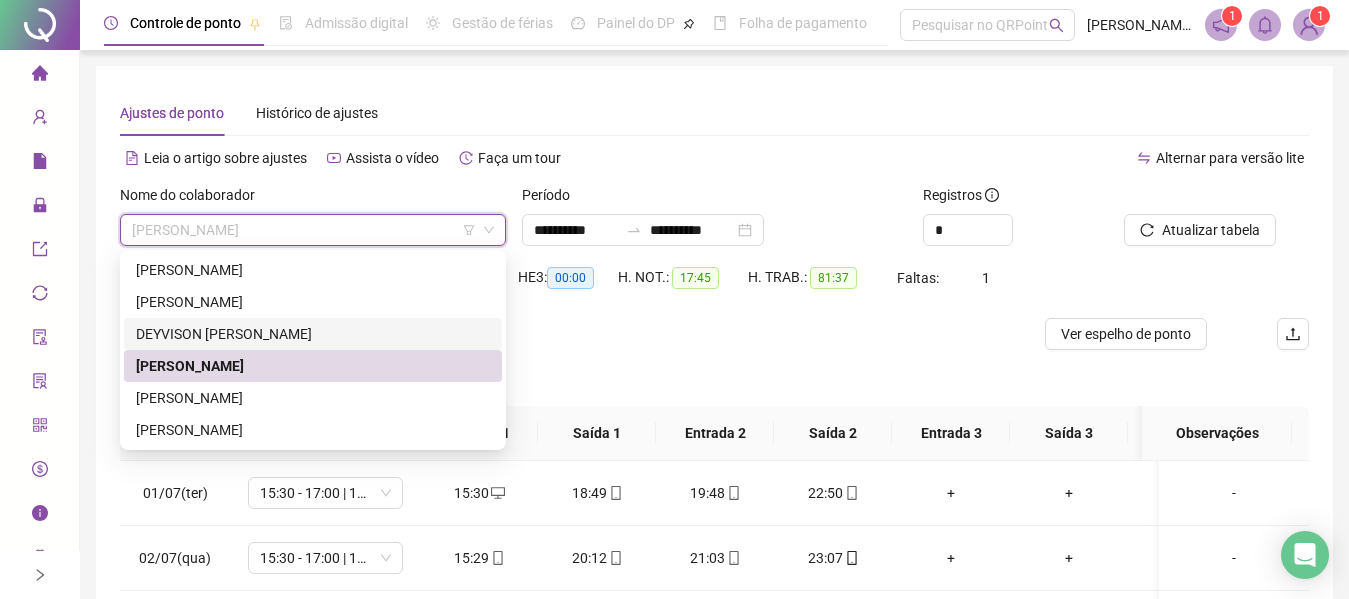 click on "DEYVISON [PERSON_NAME]" at bounding box center (313, 334) 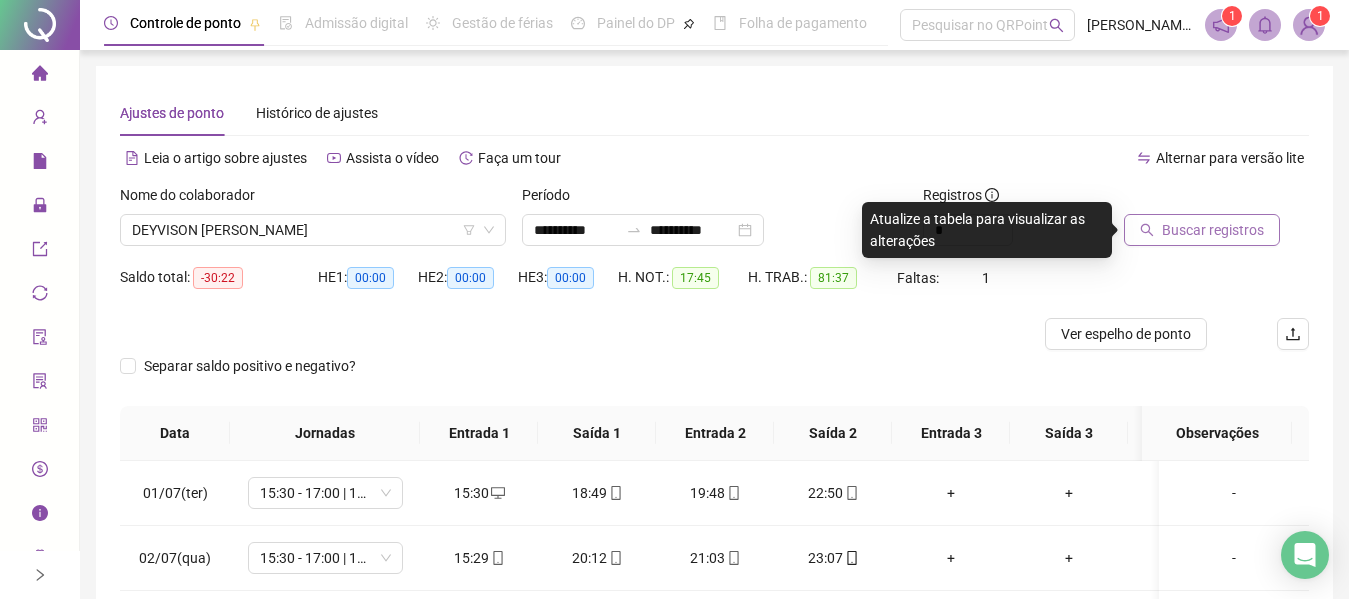 click on "Buscar registros" at bounding box center (1213, 230) 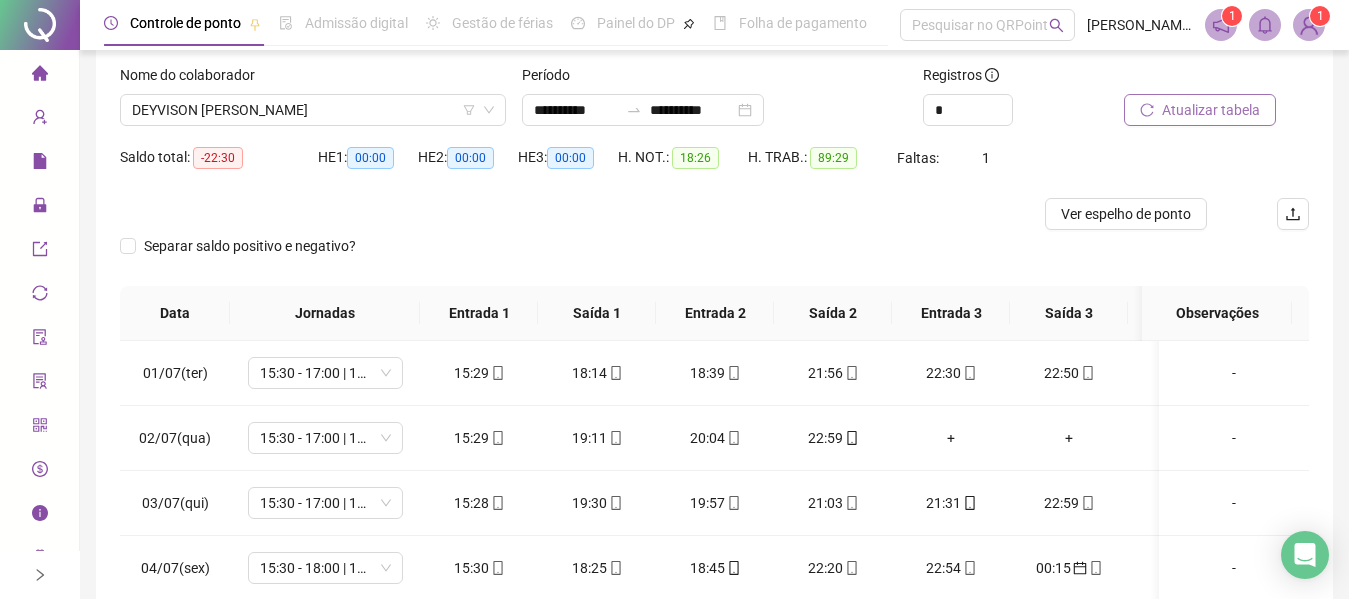 scroll, scrollTop: 160, scrollLeft: 0, axis: vertical 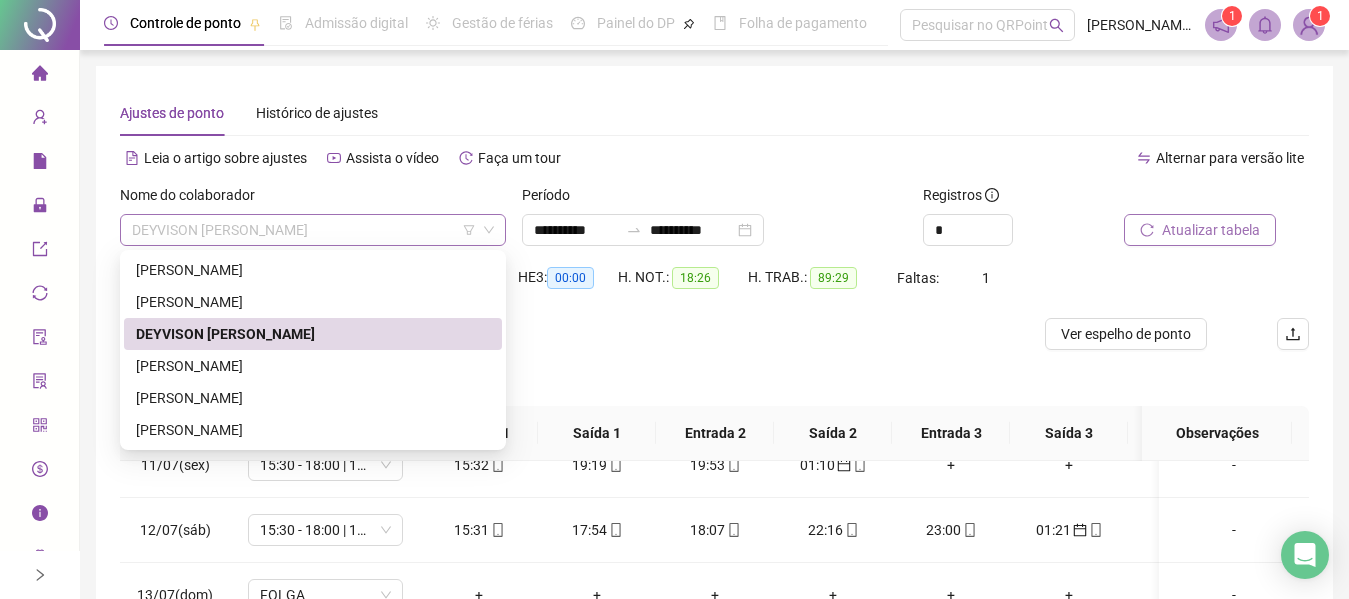 click on "DEYVISON [PERSON_NAME]" at bounding box center [313, 230] 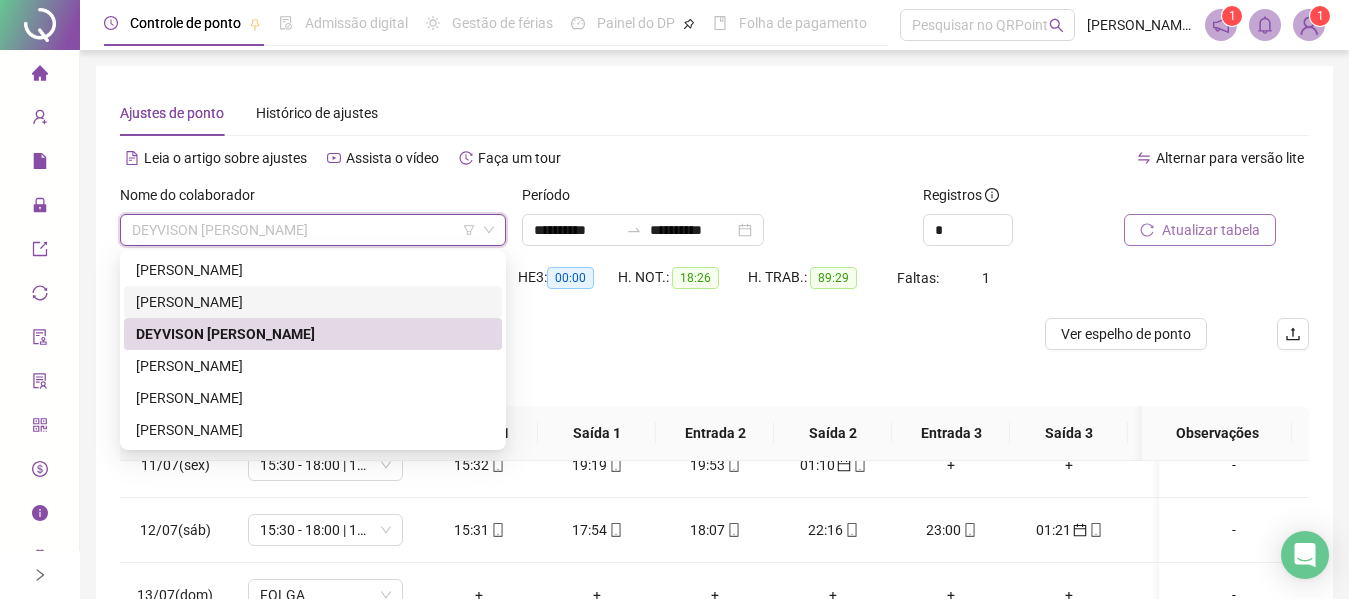 click on "[PERSON_NAME]" at bounding box center [313, 302] 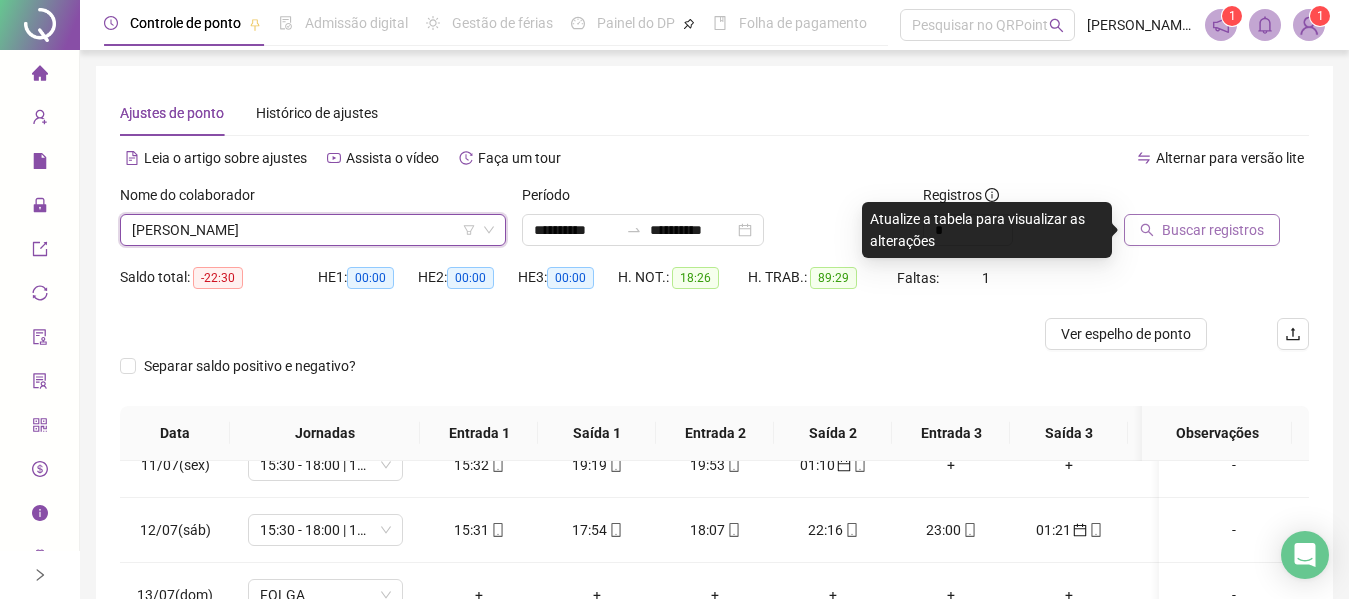 click on "Buscar registros" at bounding box center [1213, 230] 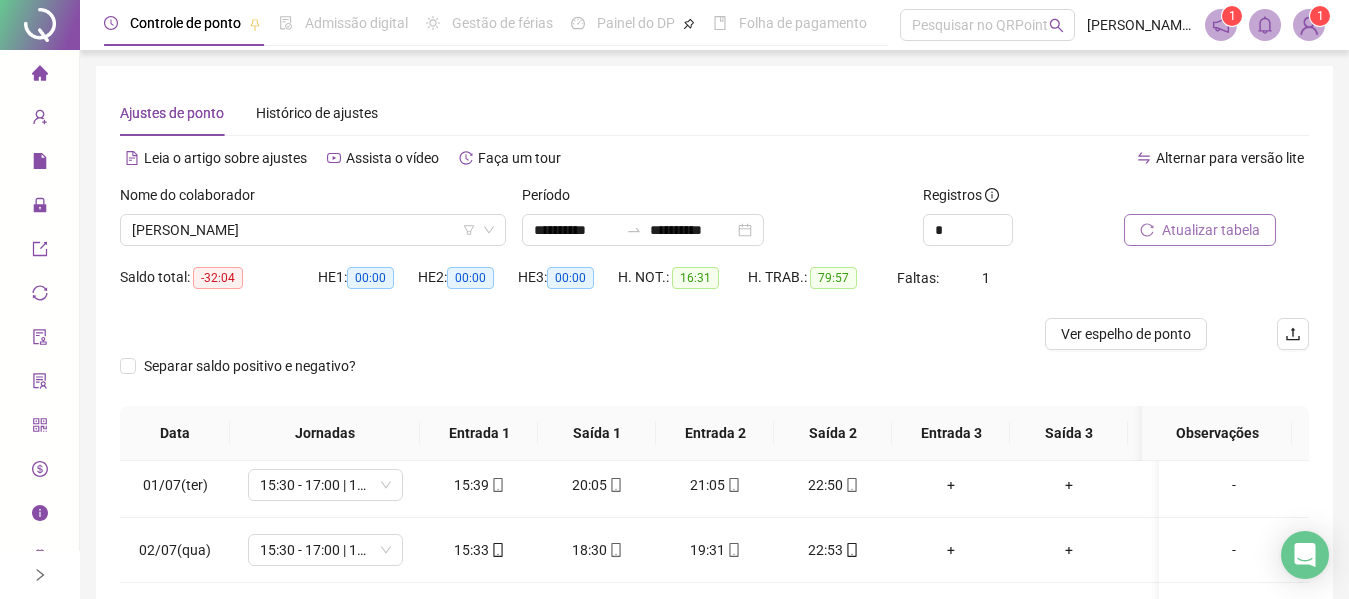 scroll, scrollTop: 0, scrollLeft: 0, axis: both 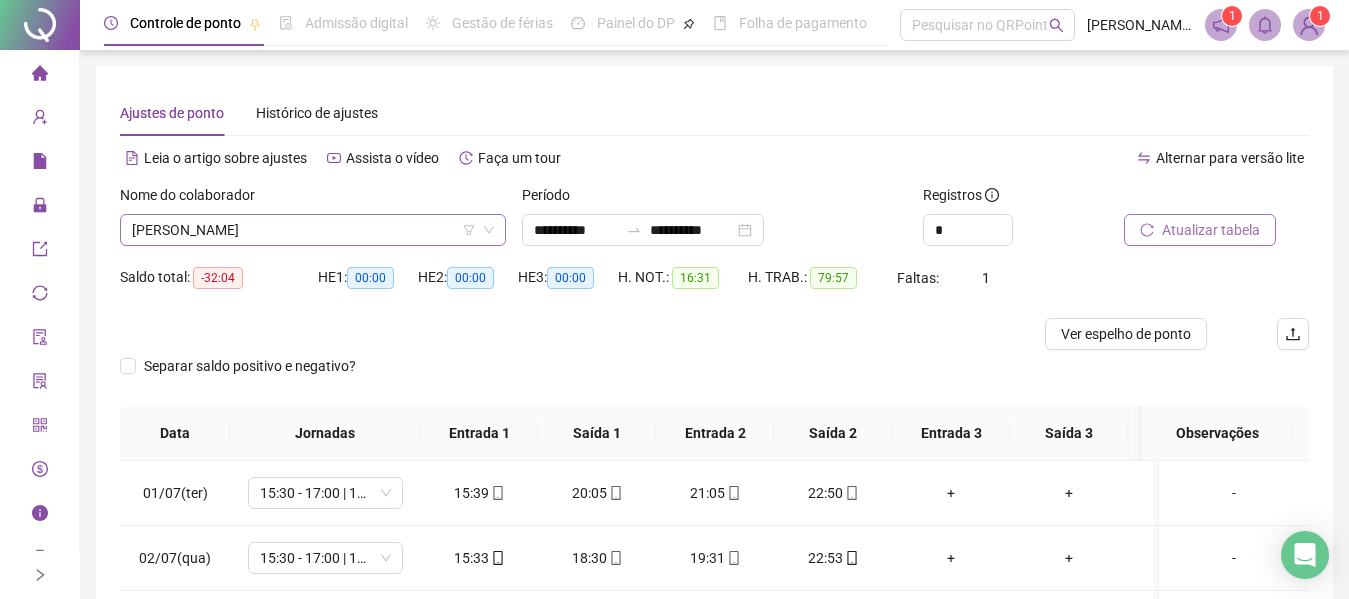 click on "[PERSON_NAME]" at bounding box center (313, 230) 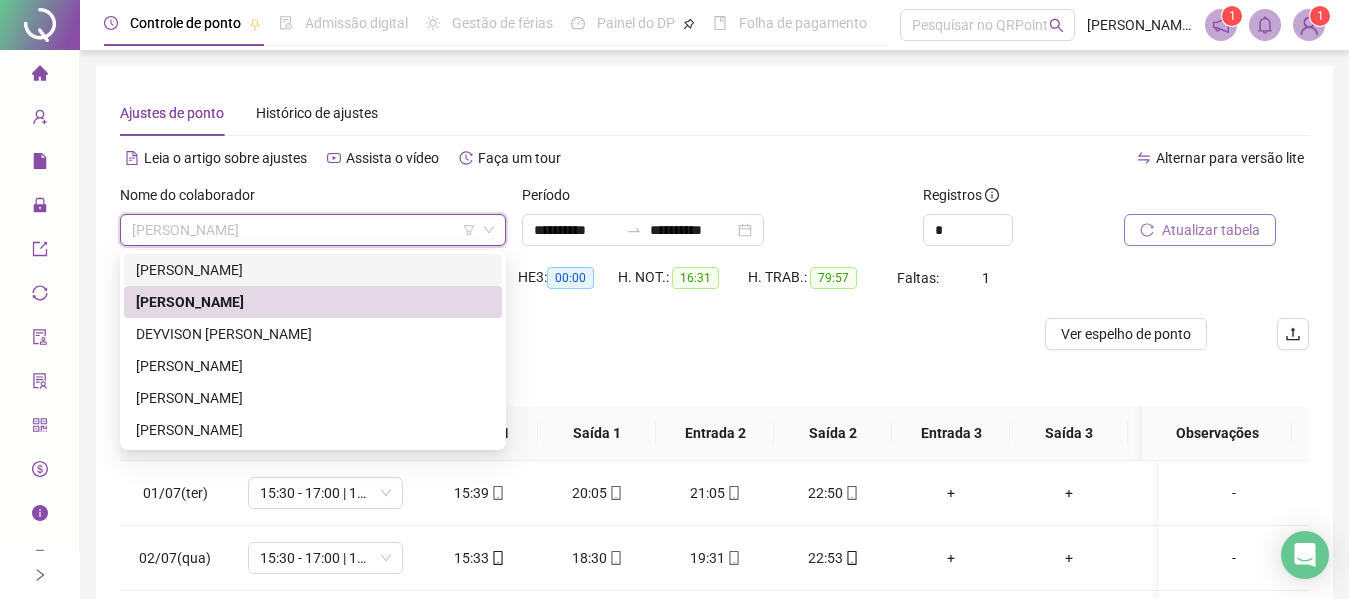 click on "[PERSON_NAME]" at bounding box center (313, 270) 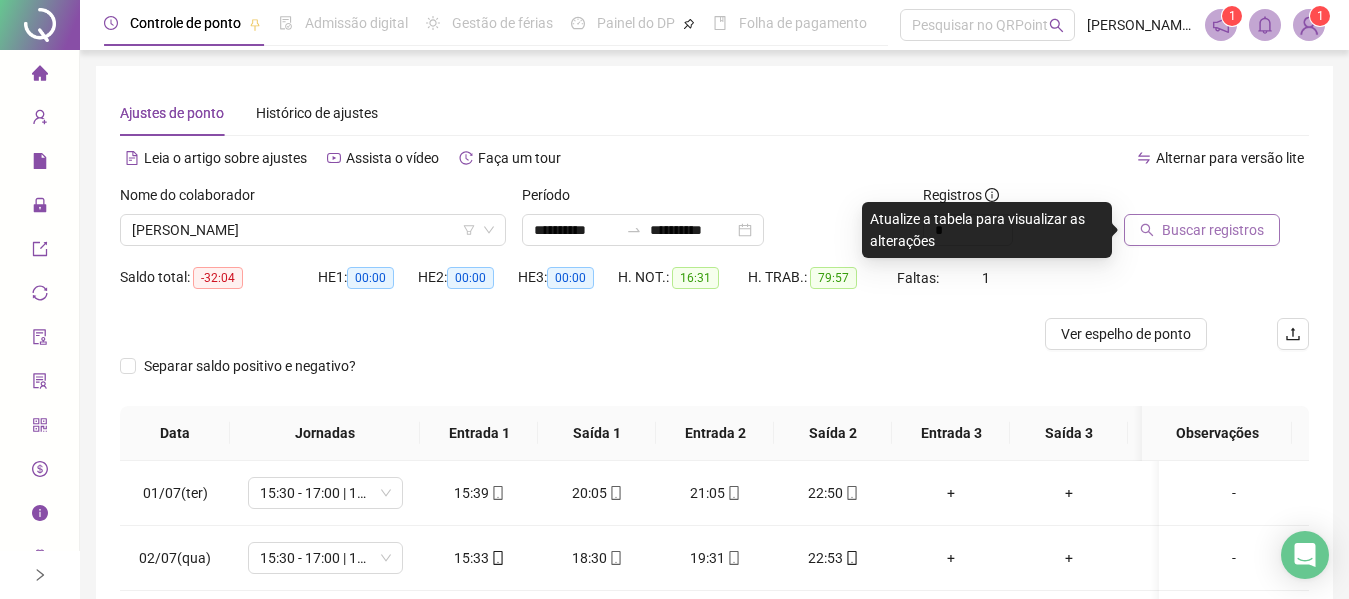click on "Buscar registros" at bounding box center [1213, 230] 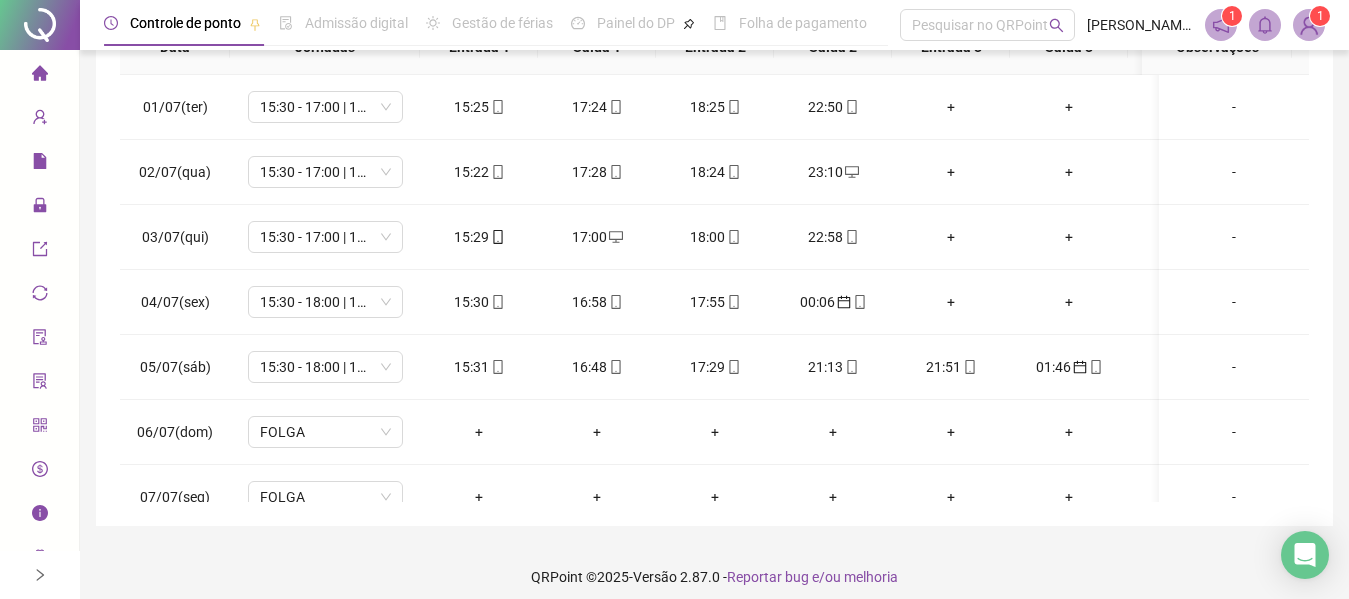 scroll, scrollTop: 399, scrollLeft: 0, axis: vertical 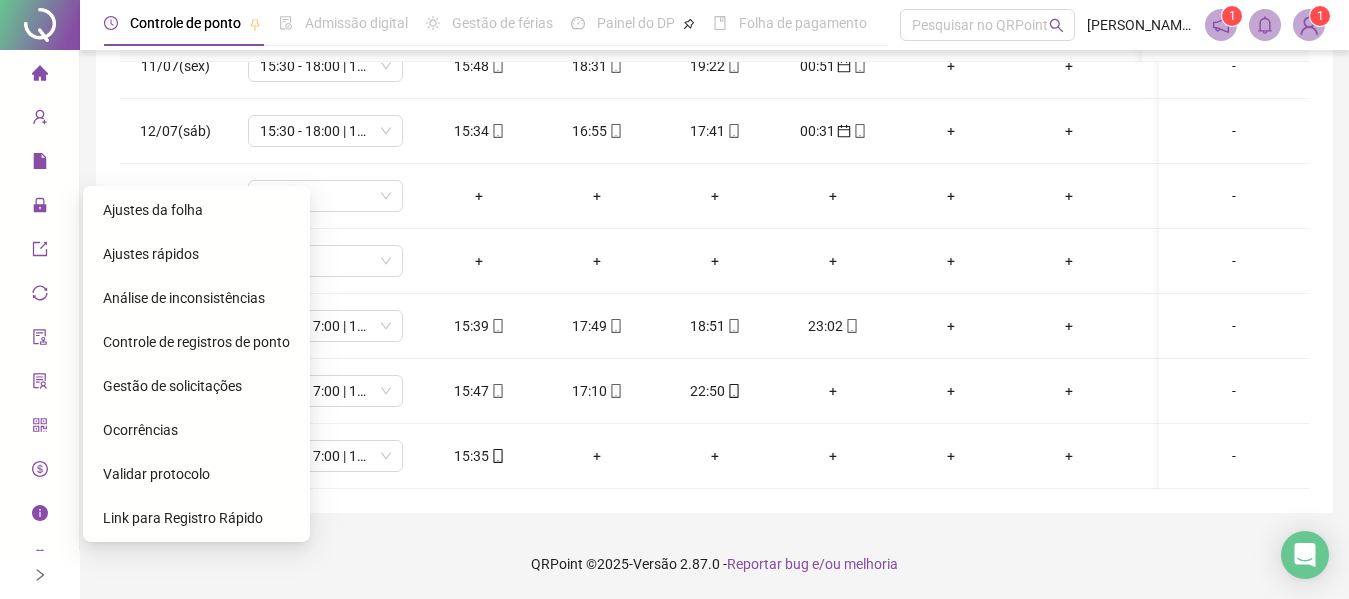 click on "Gestão de solicitações" at bounding box center [172, 386] 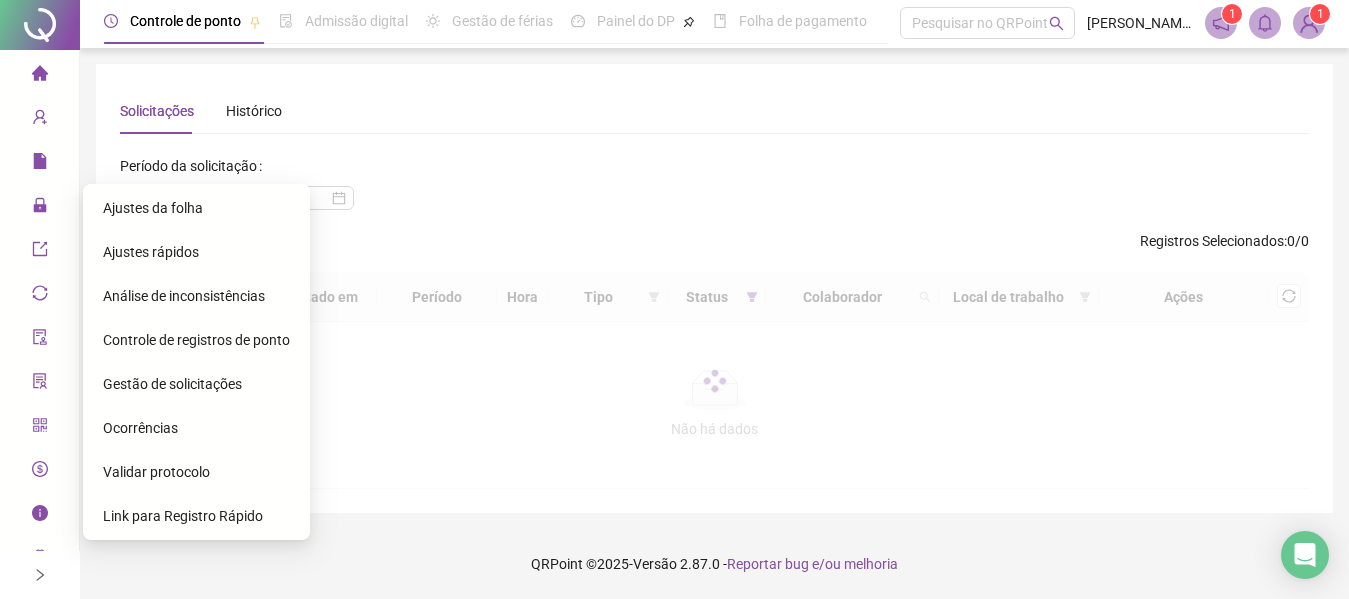 scroll, scrollTop: 0, scrollLeft: 0, axis: both 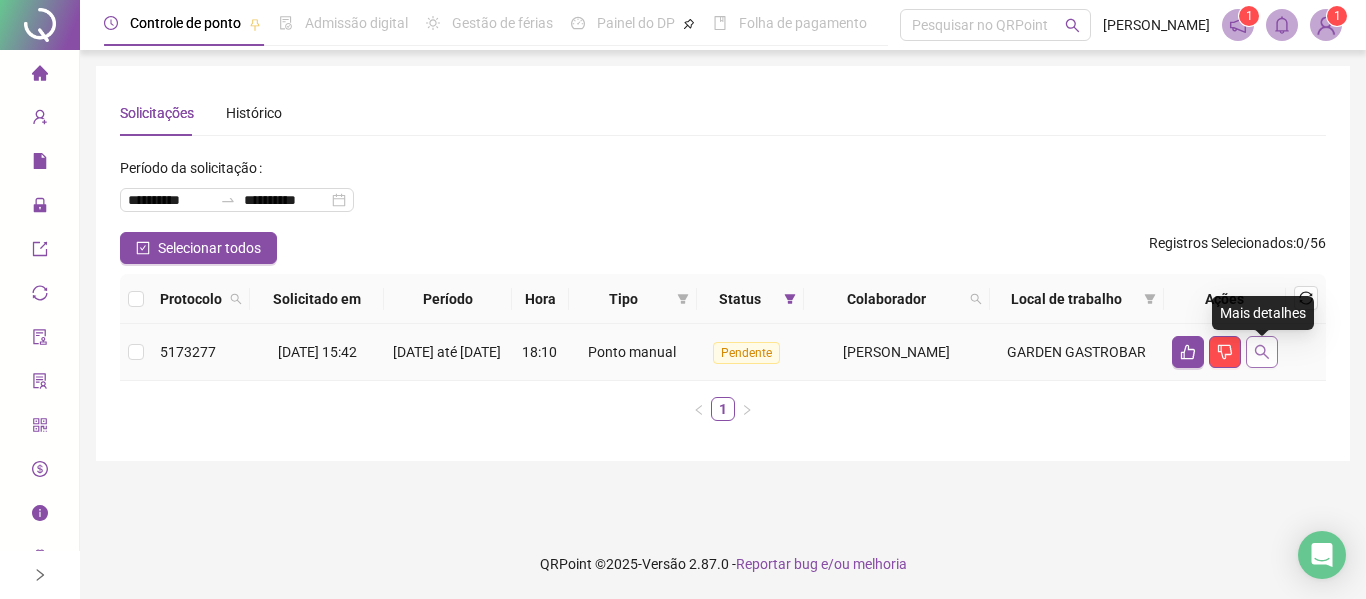 click 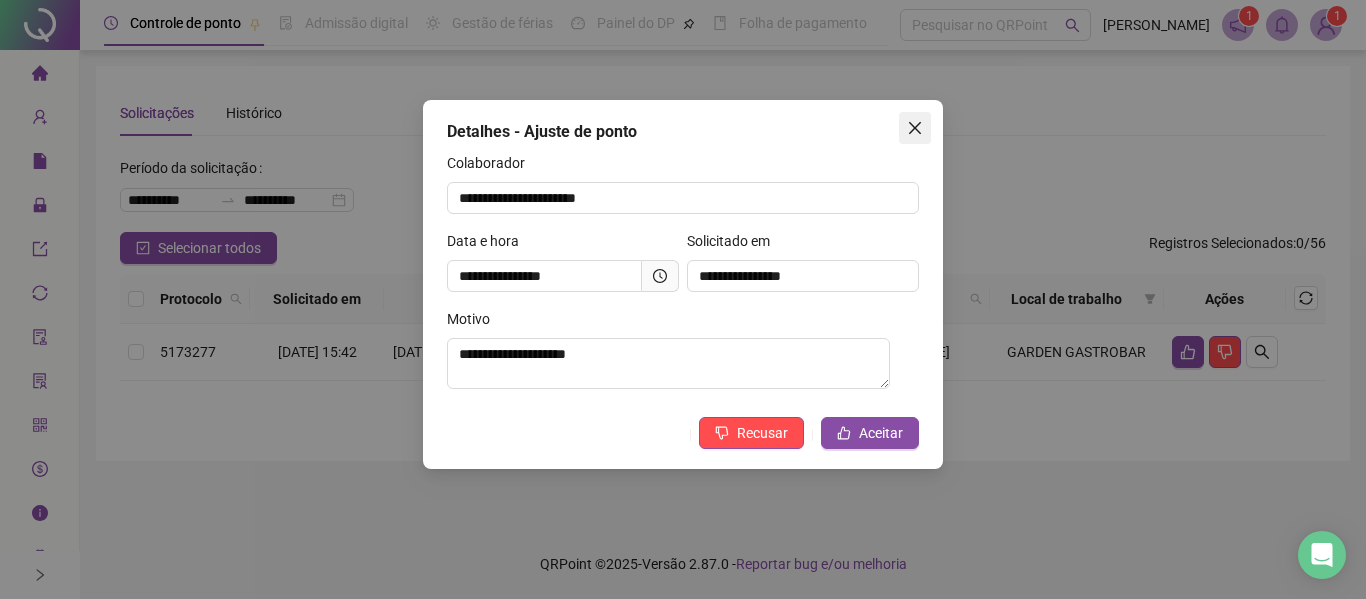 click 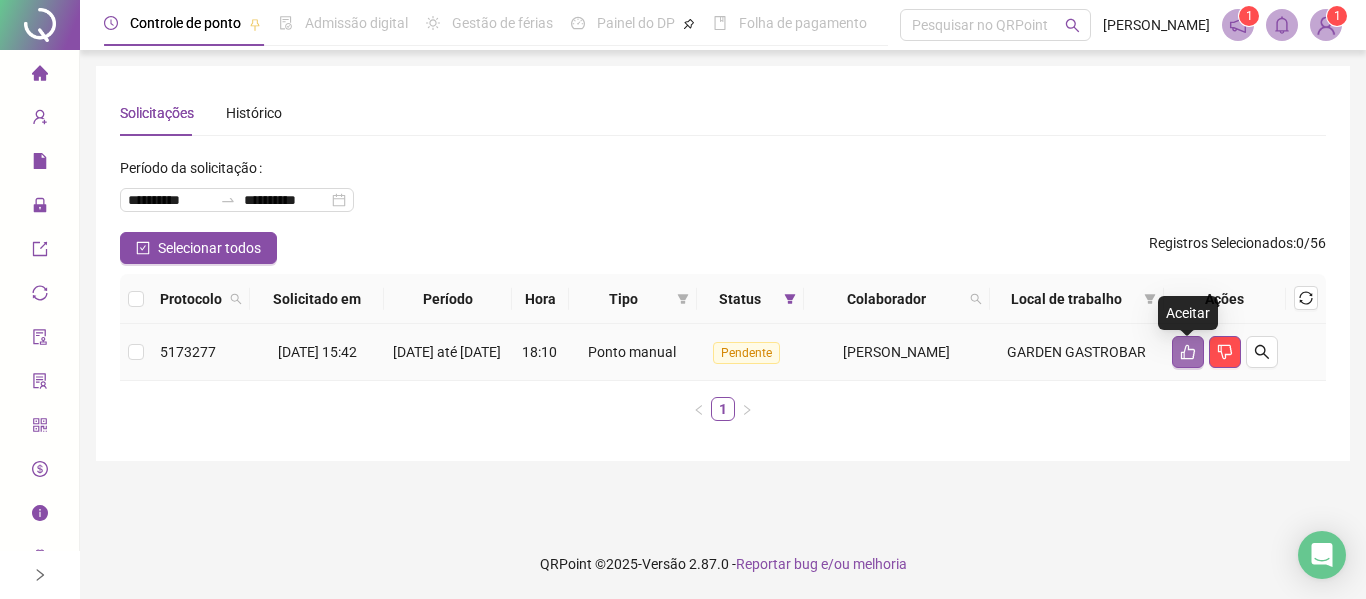 click 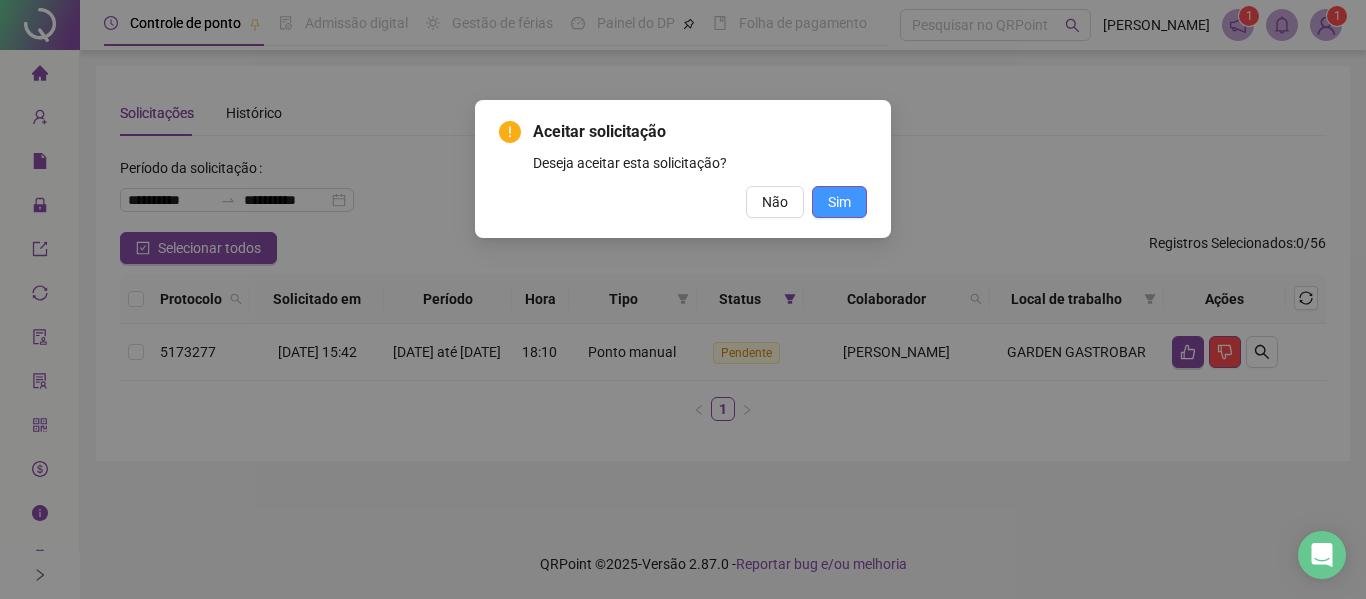 click on "Sim" at bounding box center (839, 202) 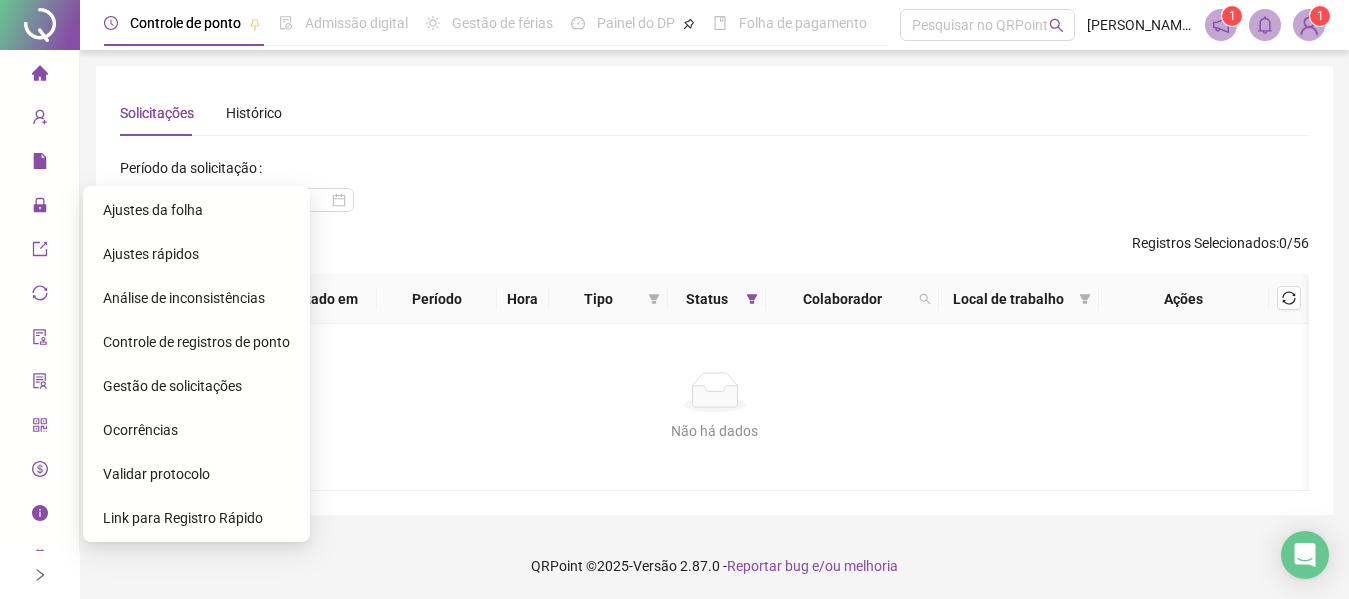 click on "Ajustes da folha" at bounding box center [153, 210] 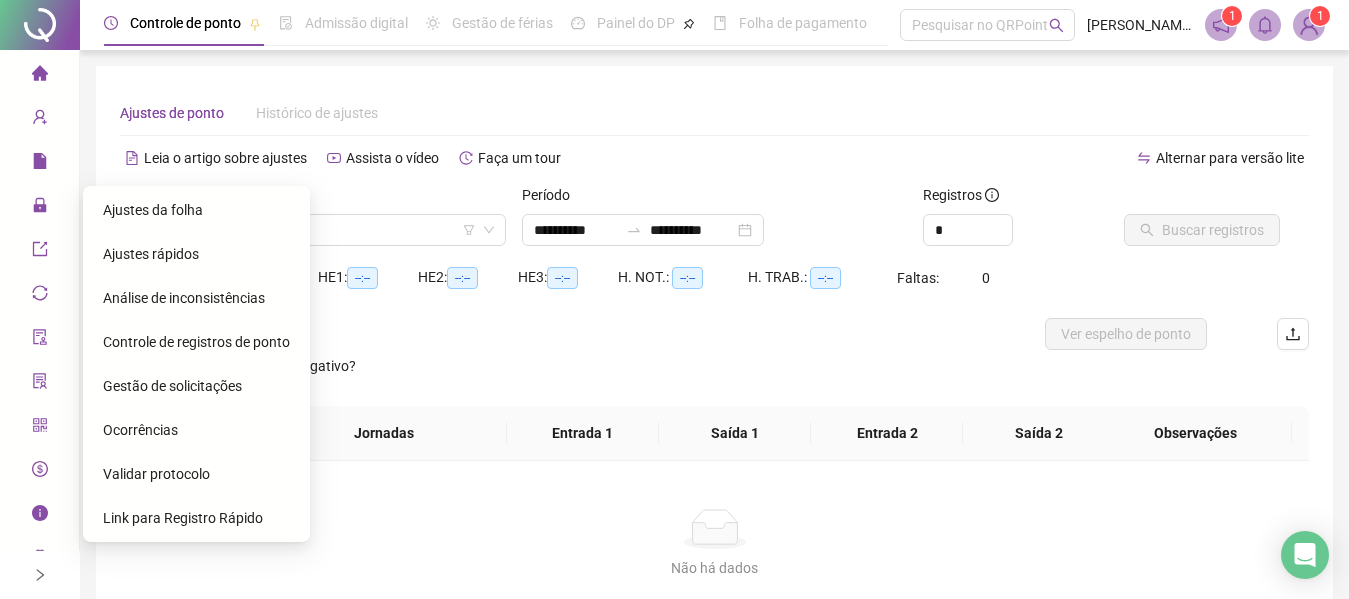 type on "**********" 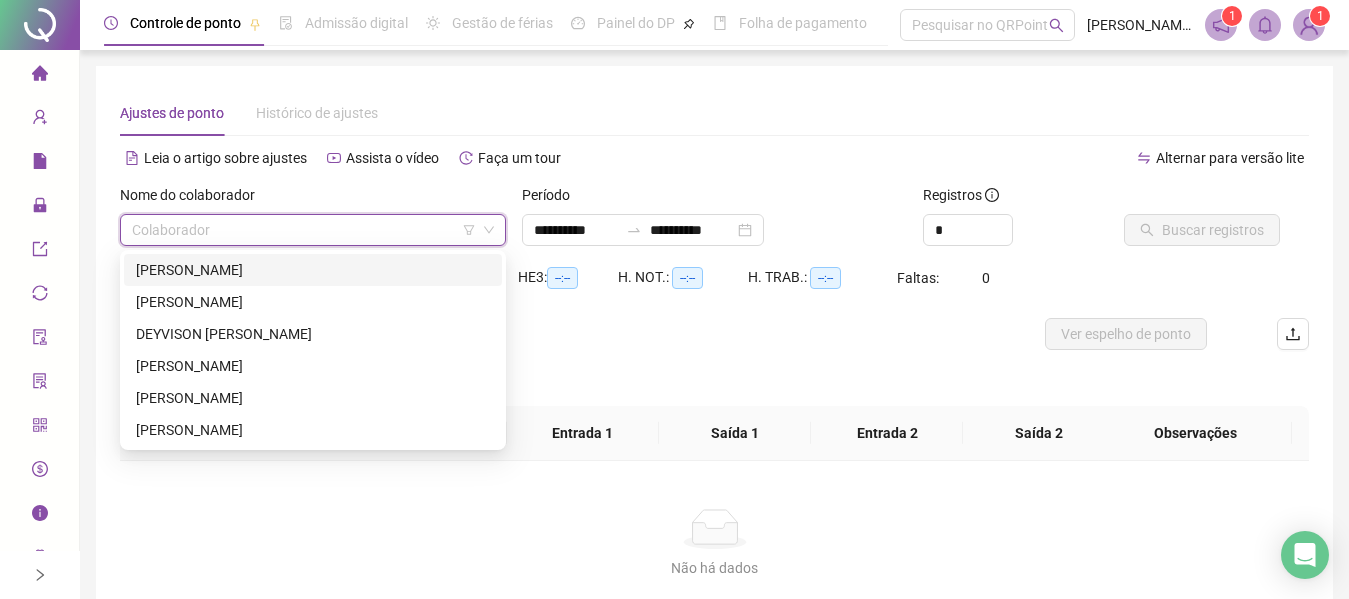 click at bounding box center [307, 230] 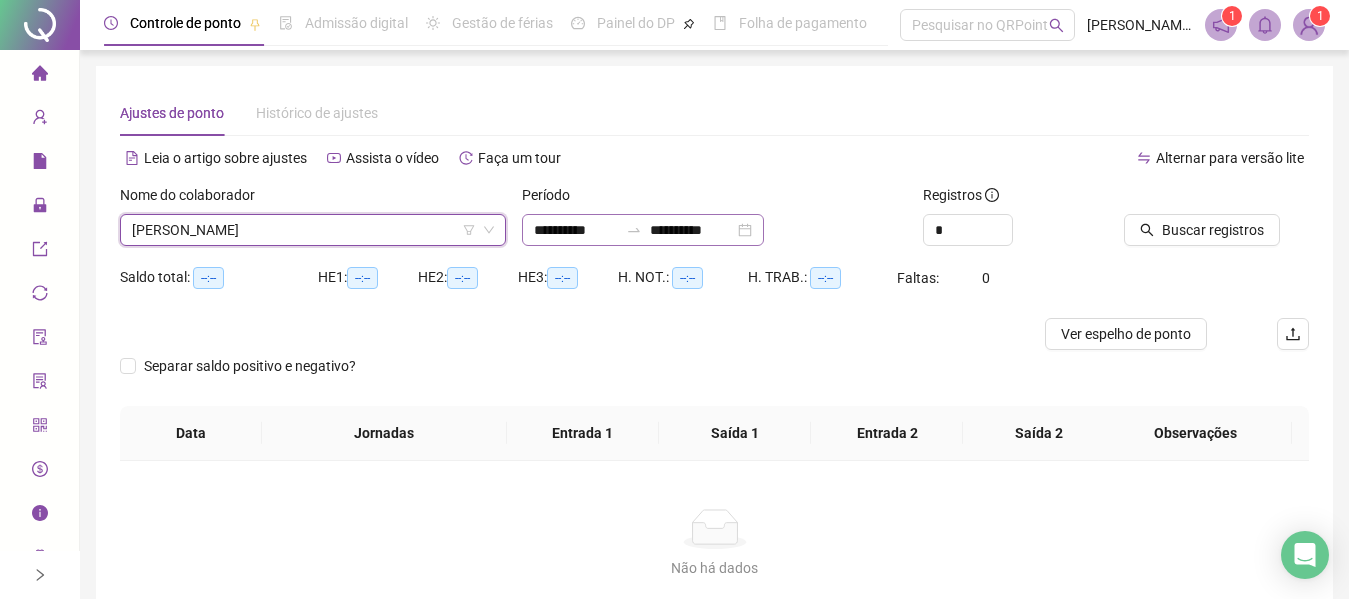 click on "**********" at bounding box center (643, 230) 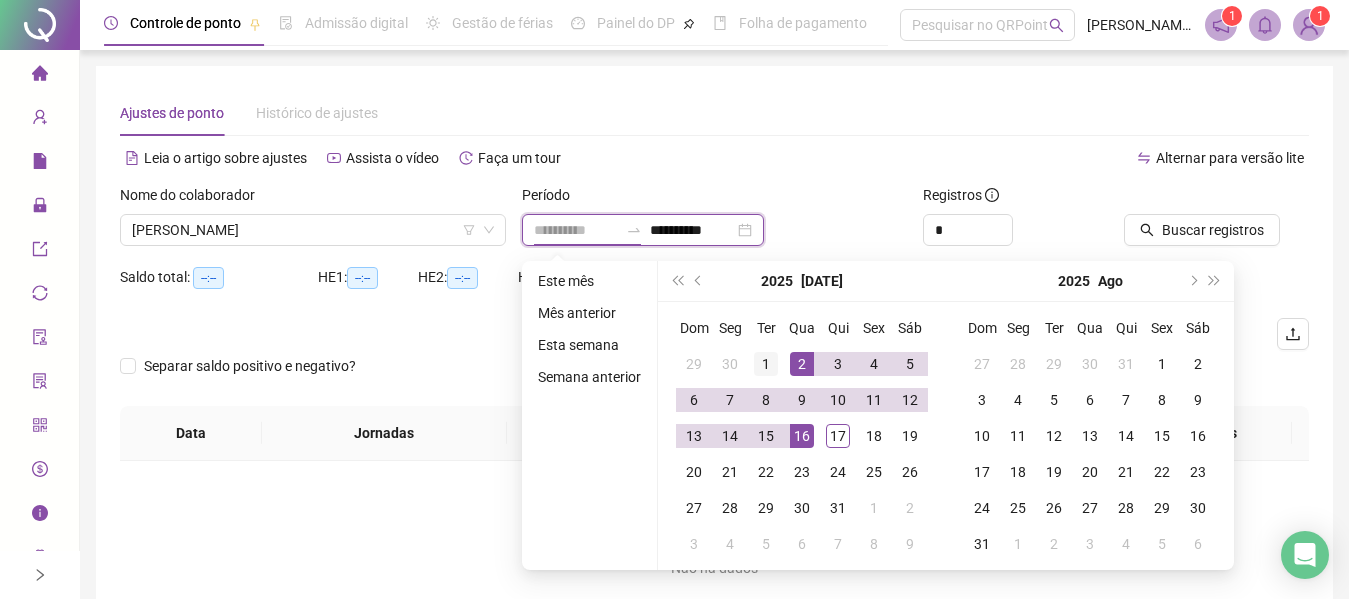 type on "**********" 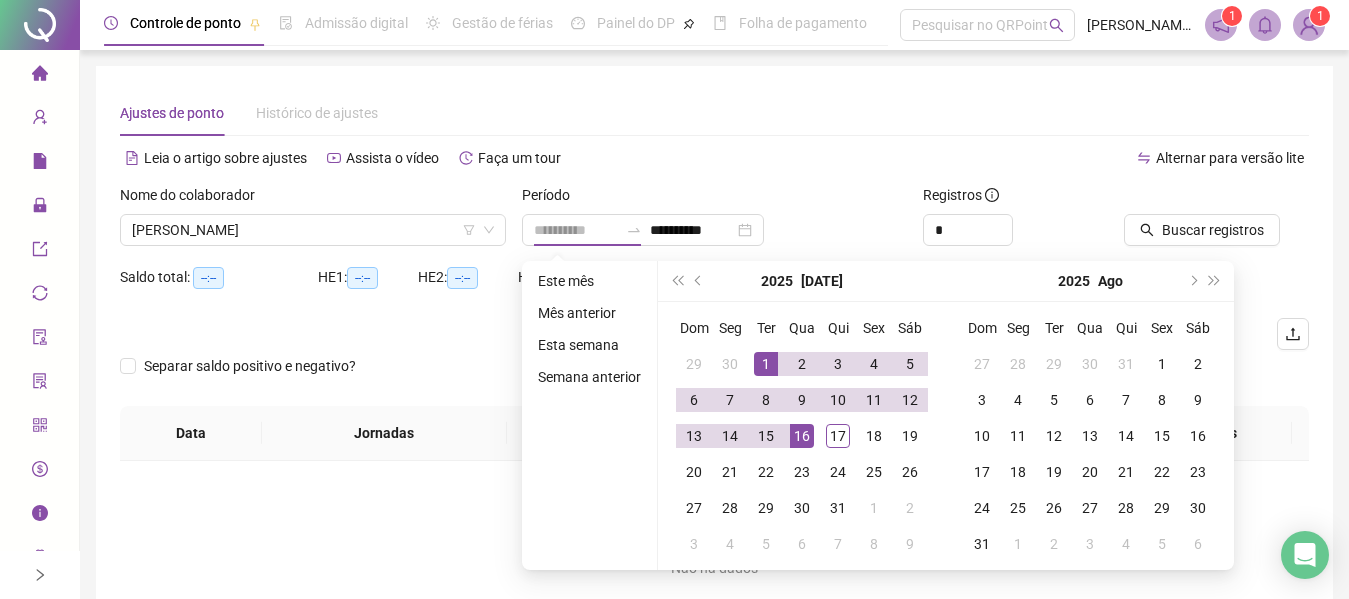 click on "1" at bounding box center [766, 364] 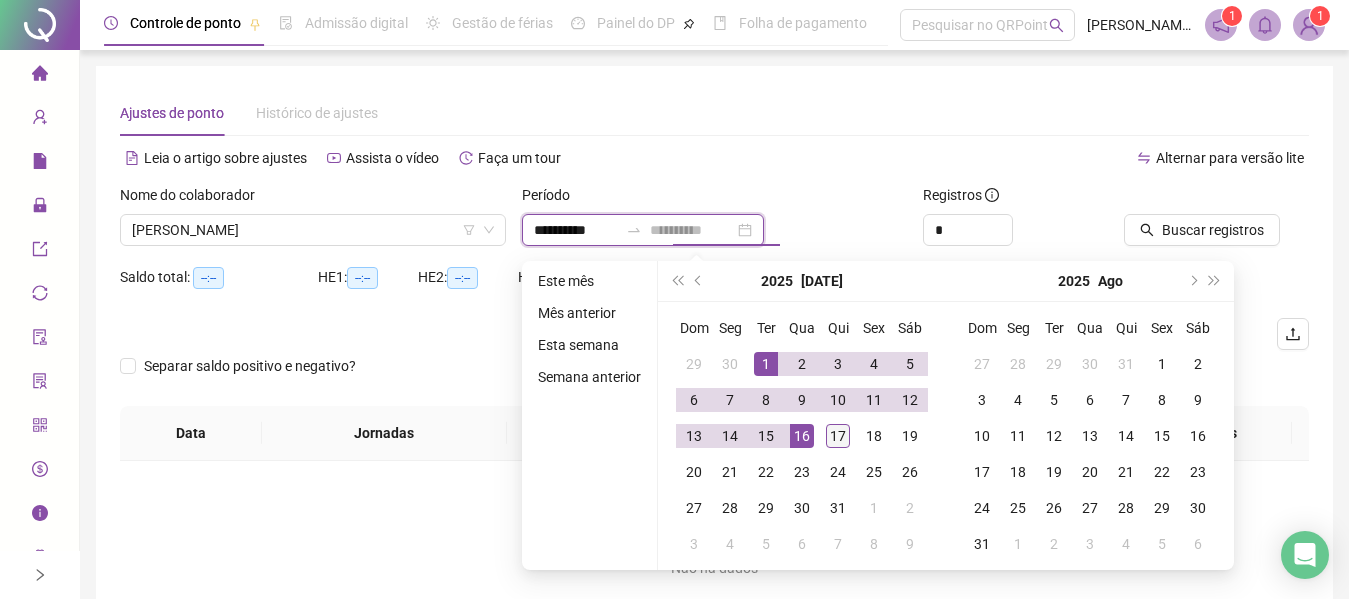 type on "**********" 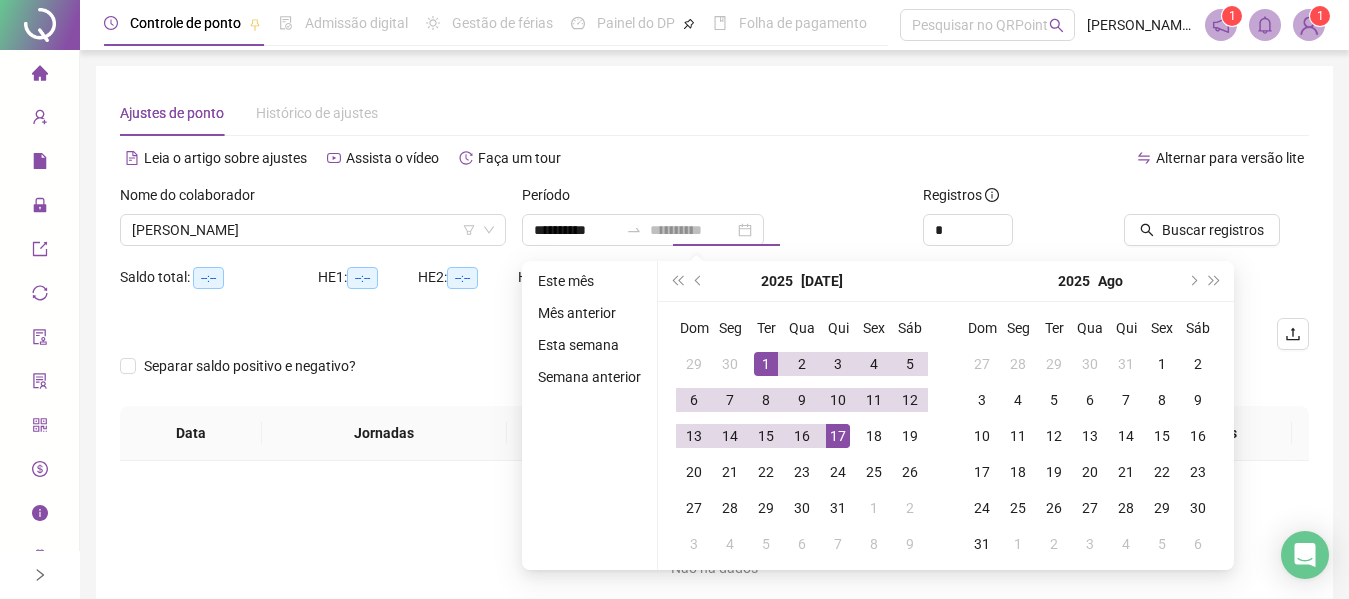 click on "17" at bounding box center [838, 436] 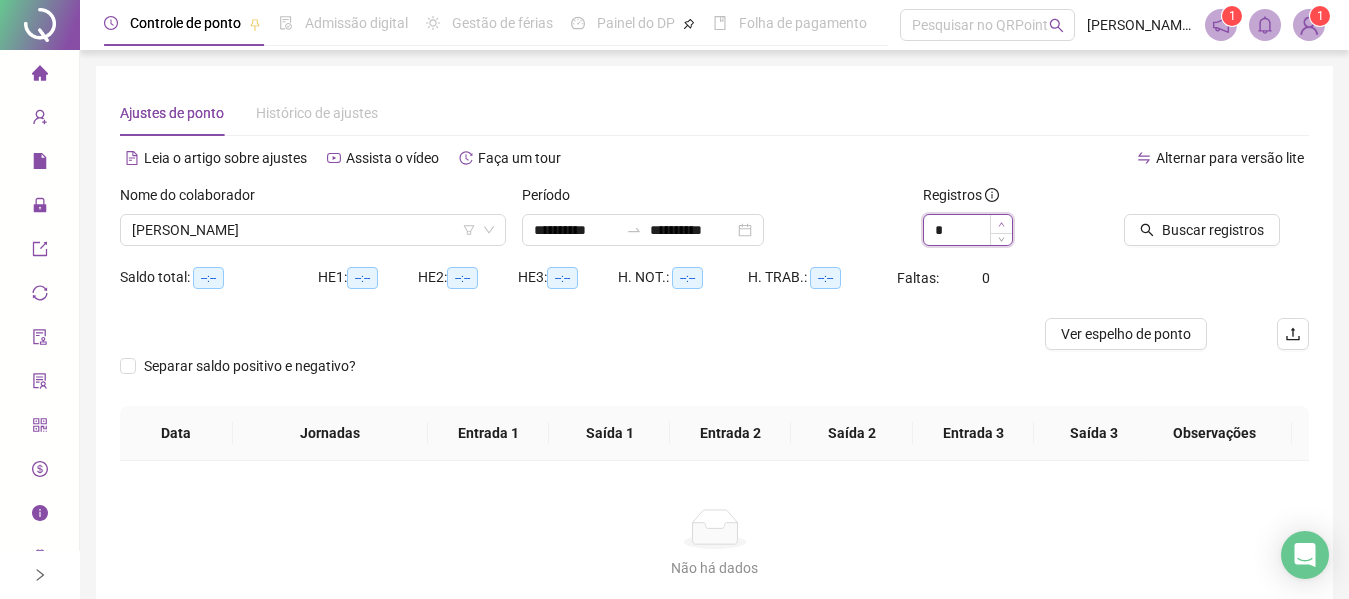 click at bounding box center [1001, 224] 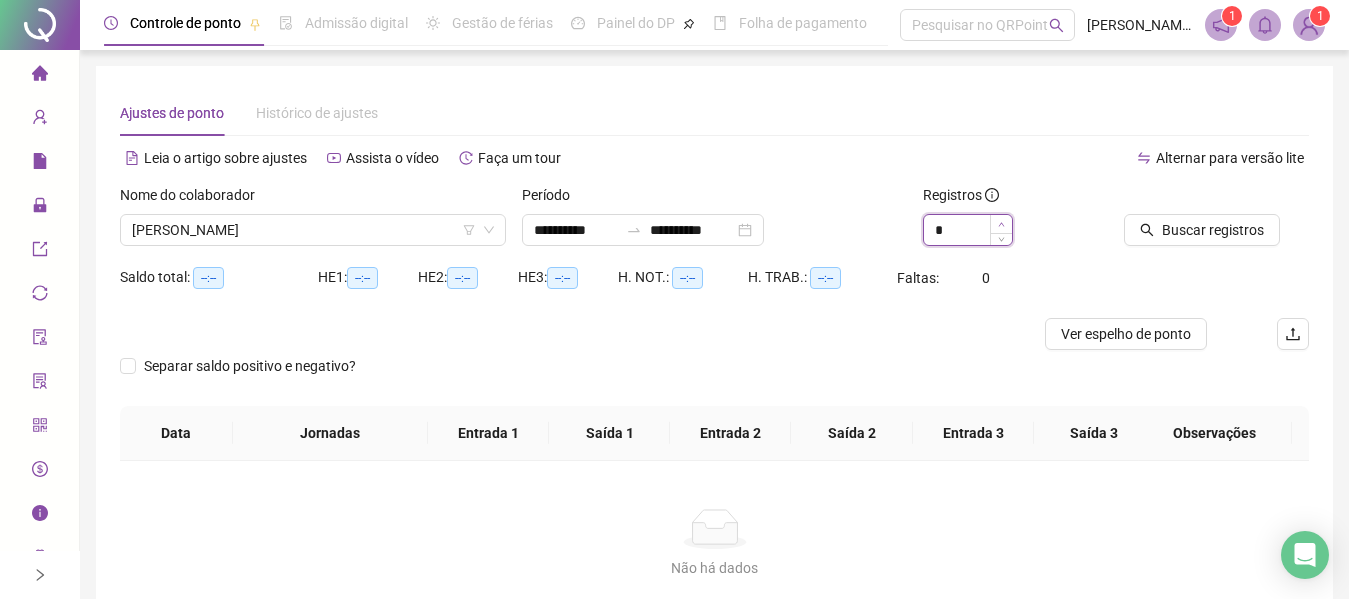 type on "*" 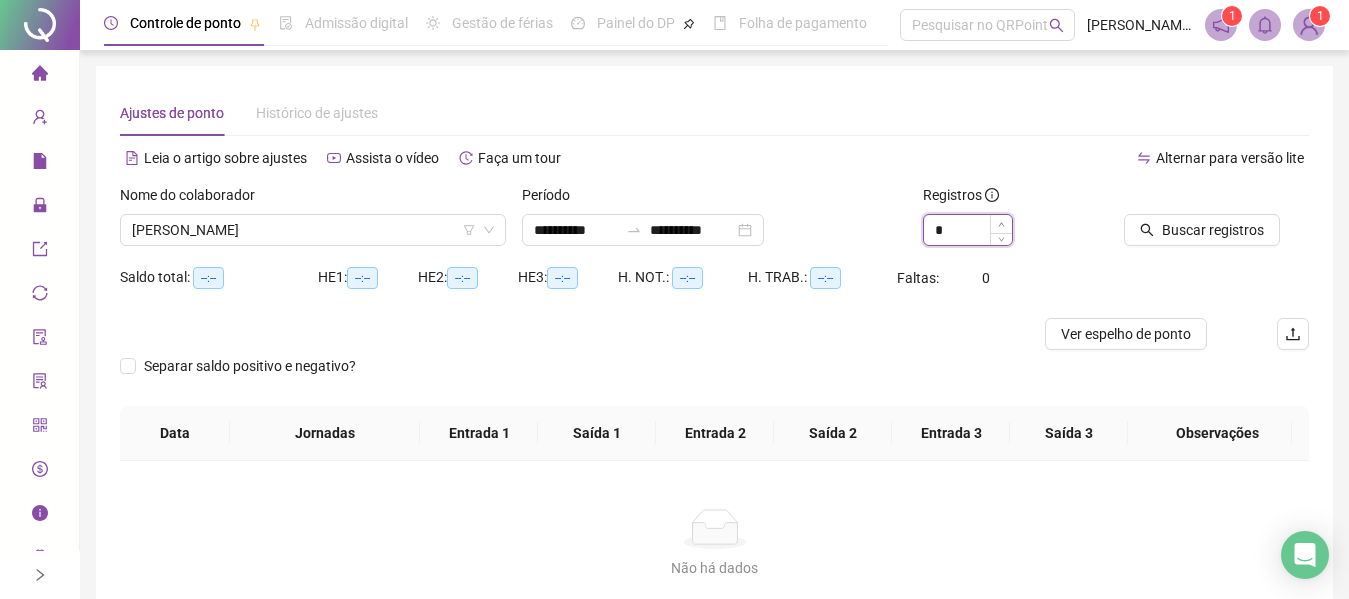 click 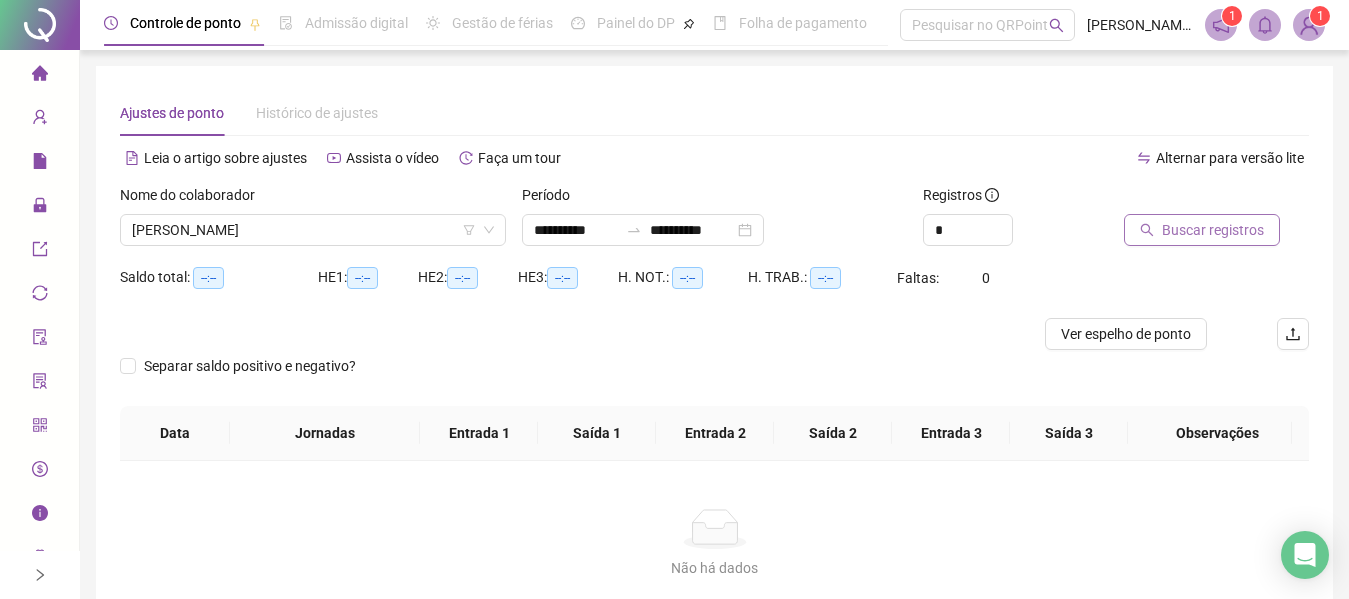 click on "Buscar registros" at bounding box center (1213, 230) 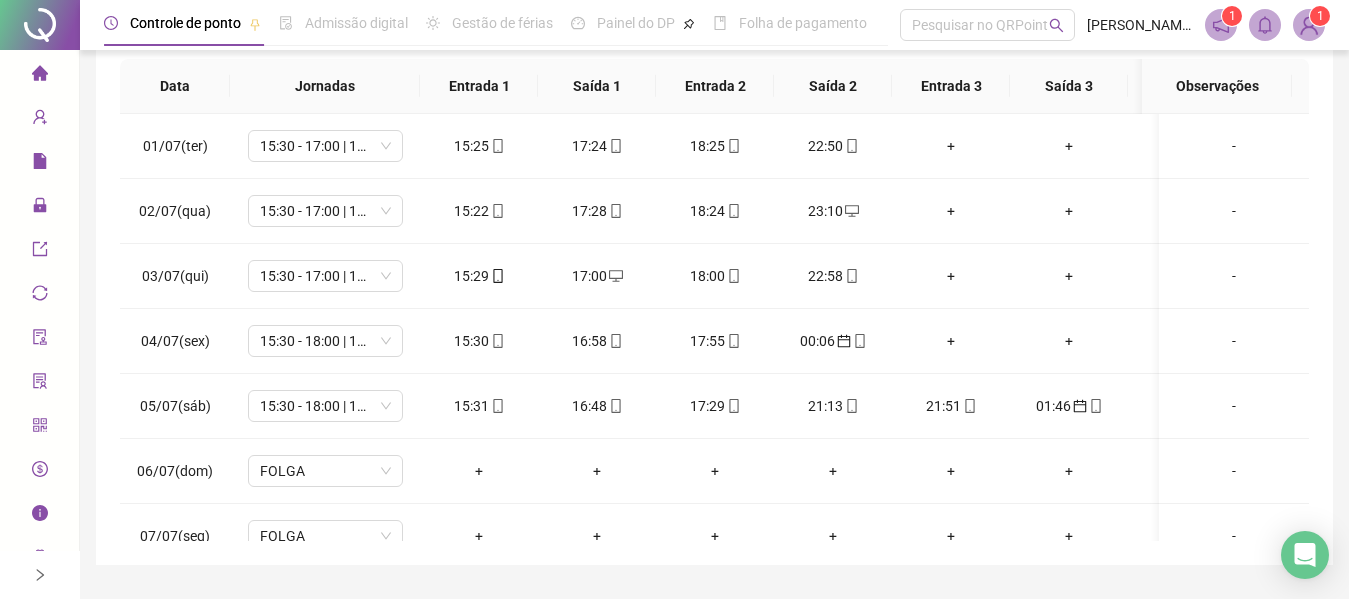 scroll, scrollTop: 387, scrollLeft: 0, axis: vertical 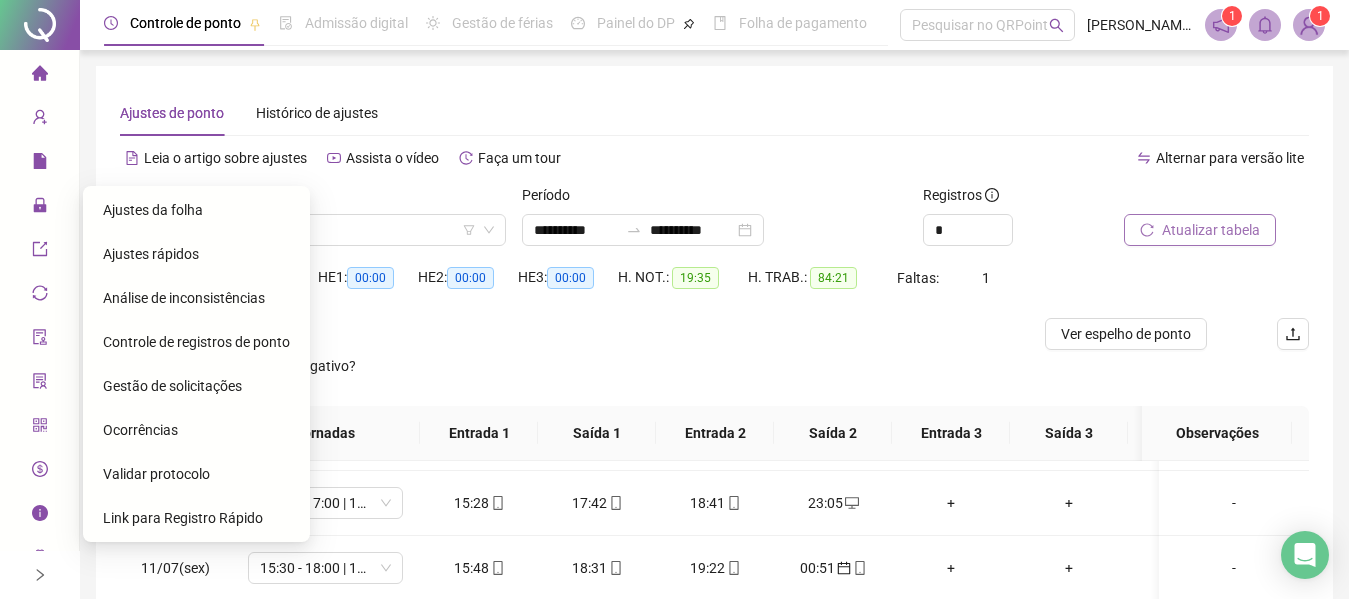 click on "Gestão de solicitações" at bounding box center (172, 386) 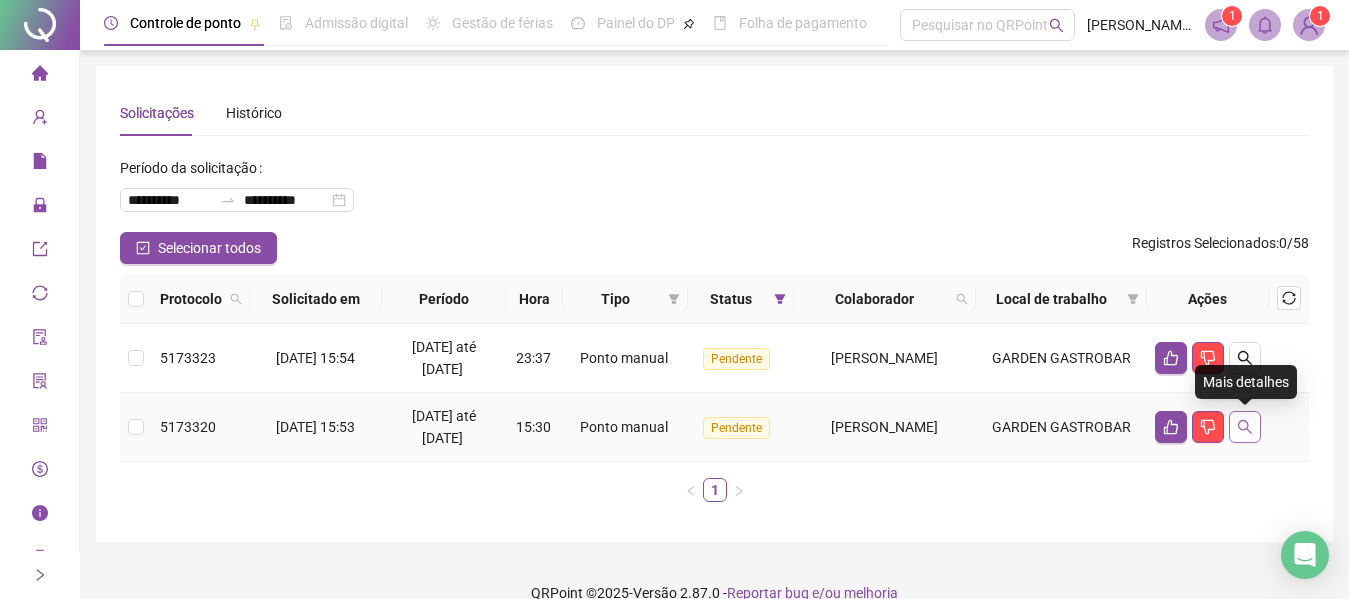 click at bounding box center [1245, 427] 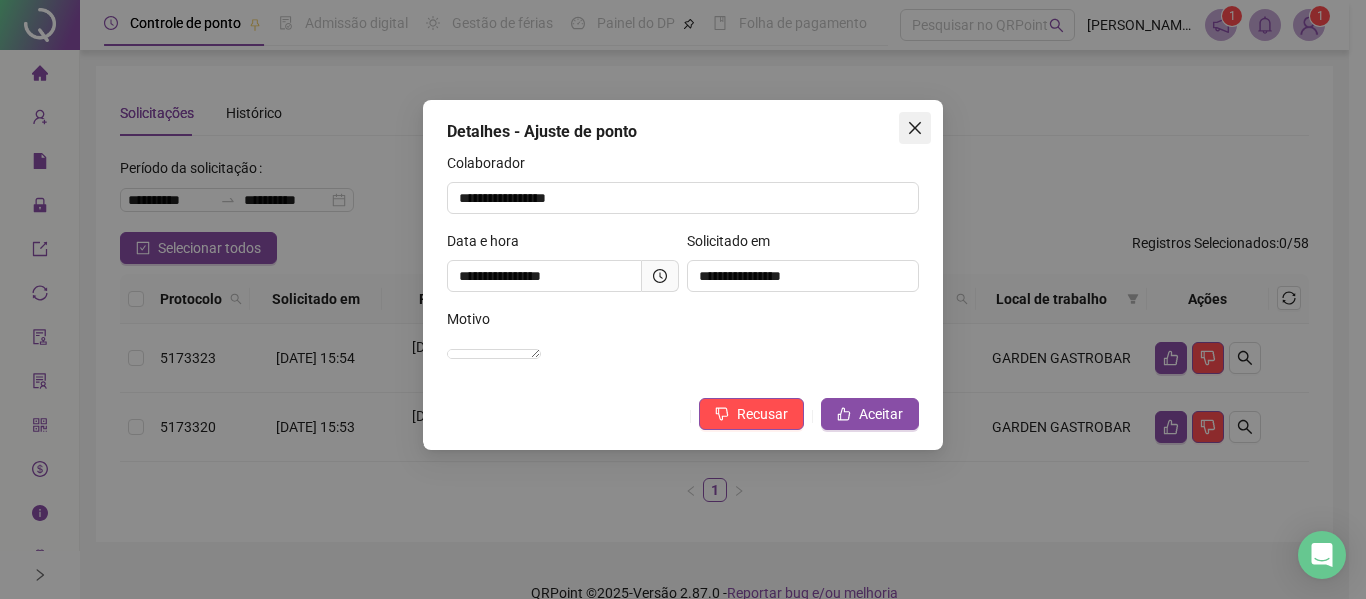 click at bounding box center [915, 128] 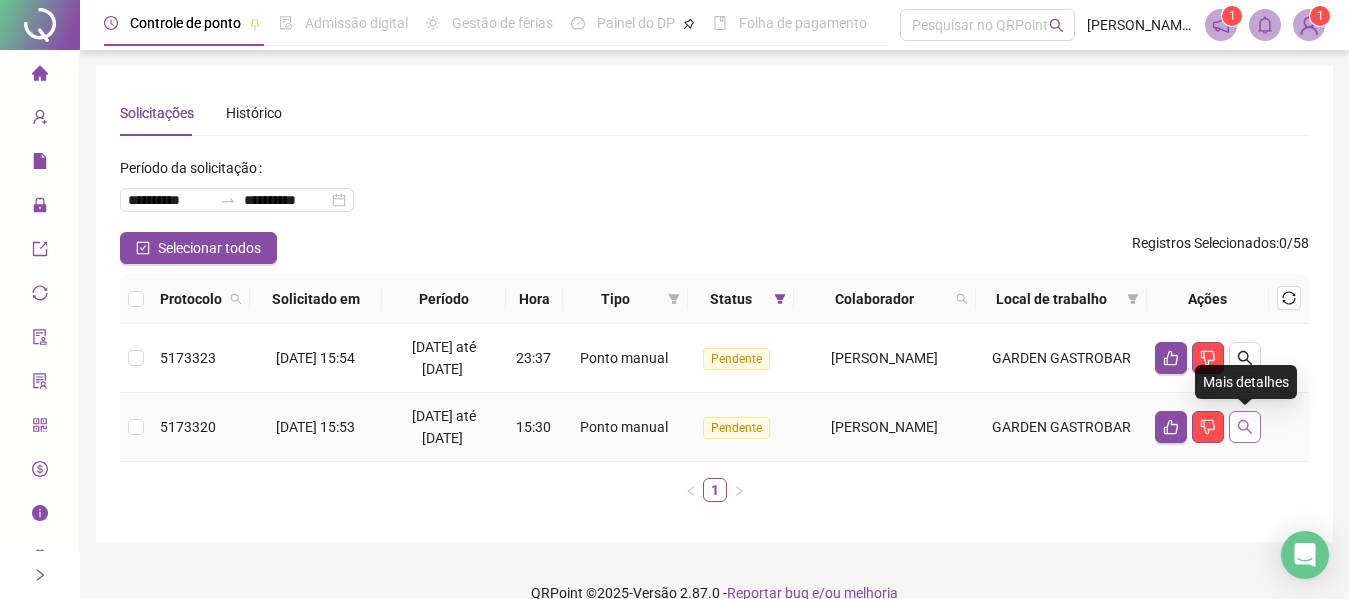 click 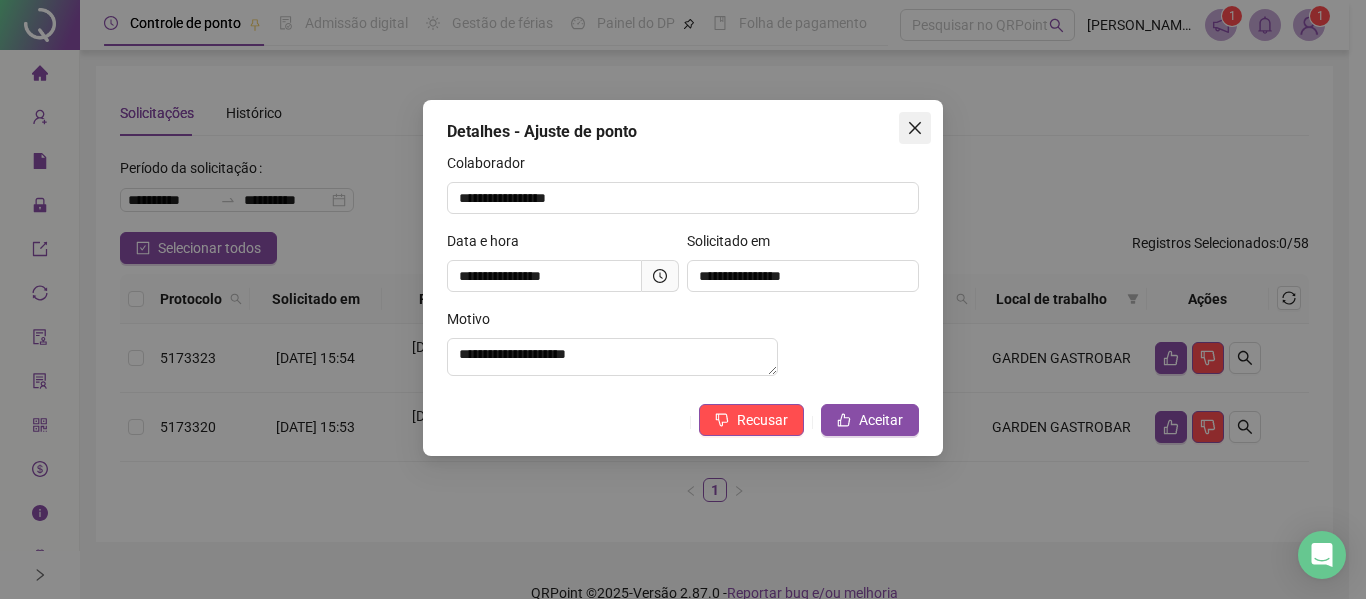 click 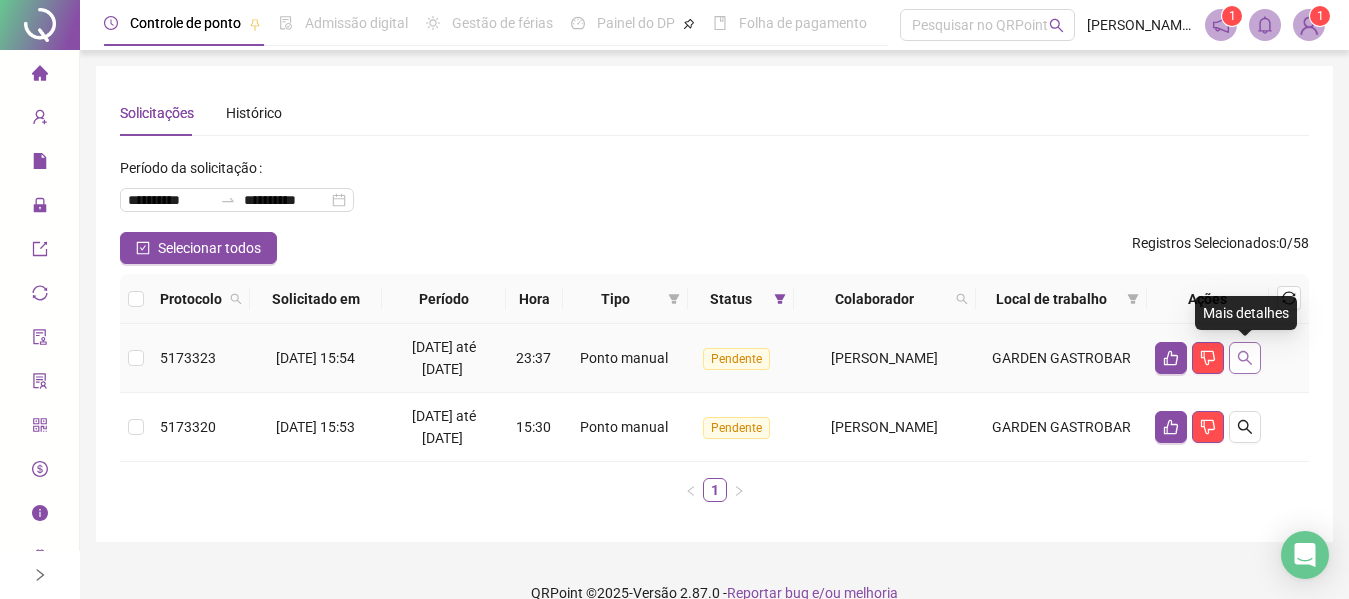 click 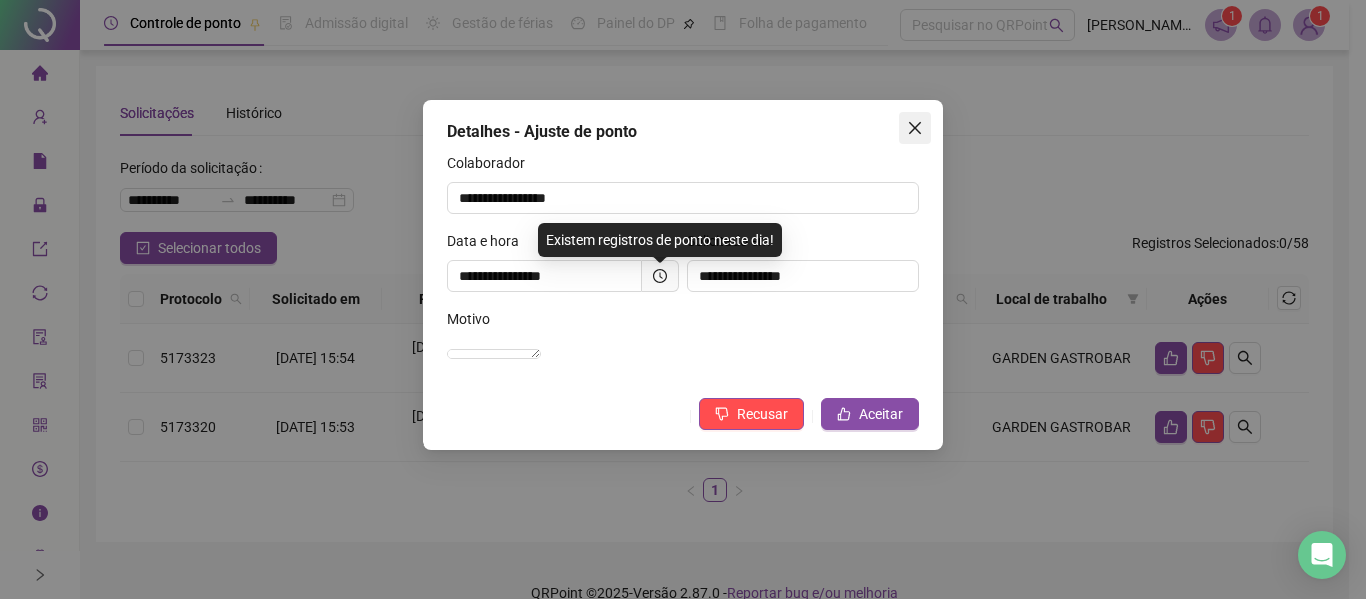 click 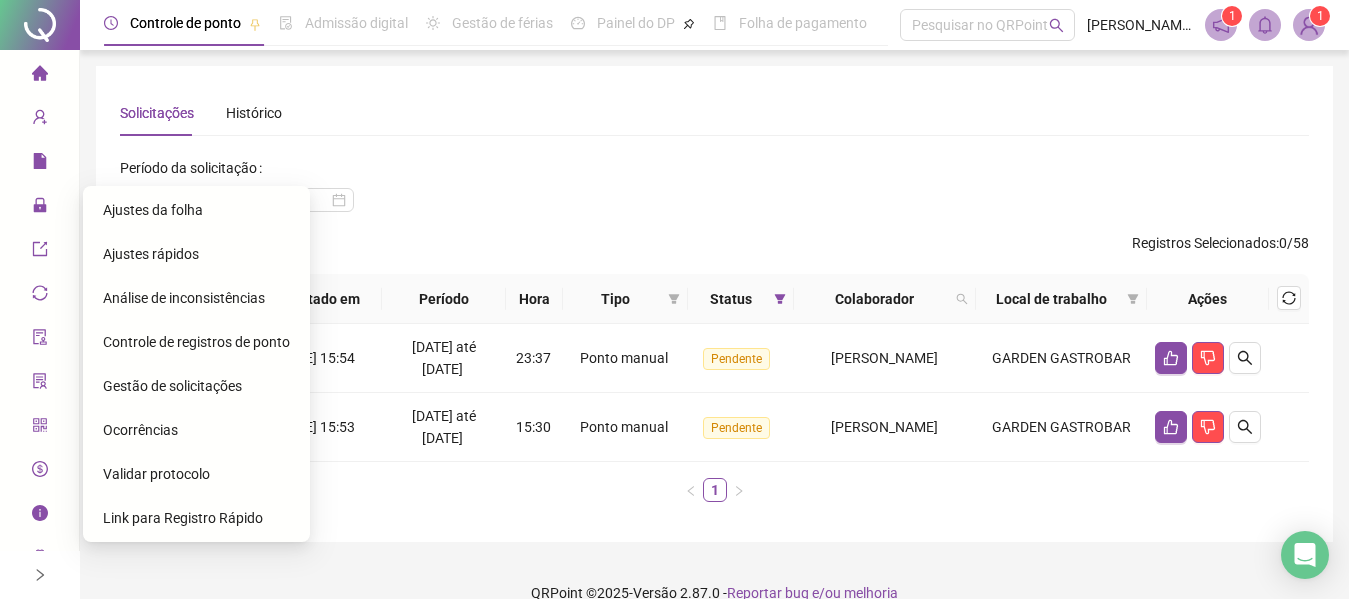click on "Ajustes da folha" at bounding box center [153, 210] 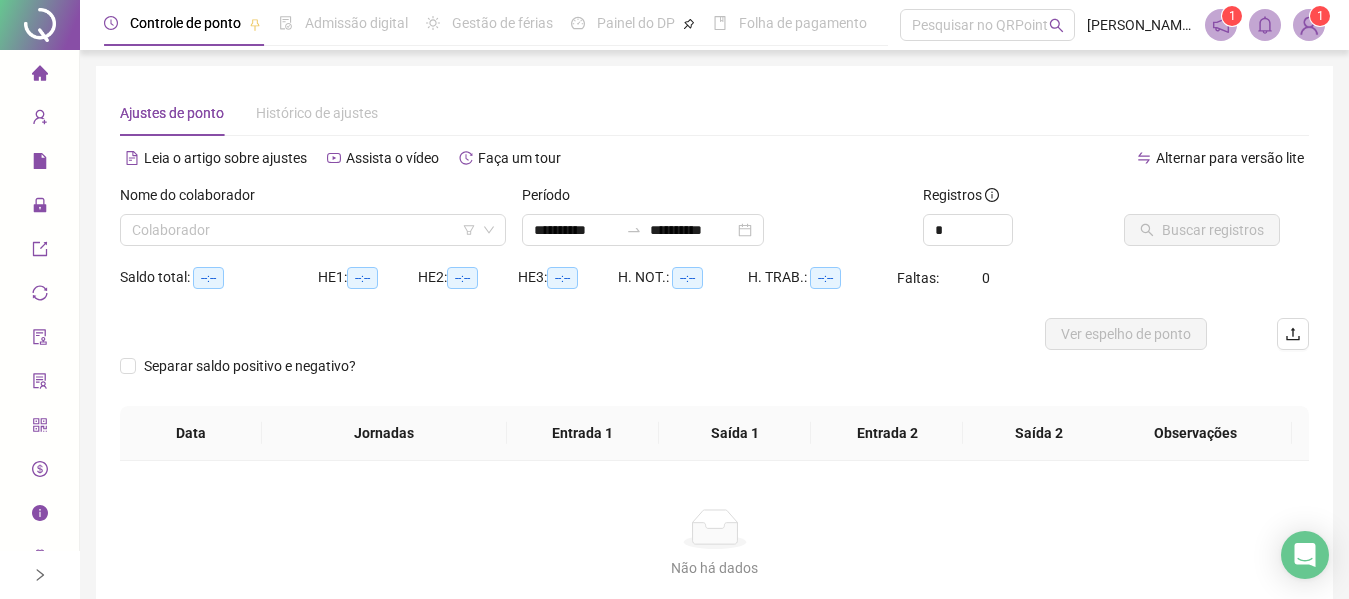 type on "**********" 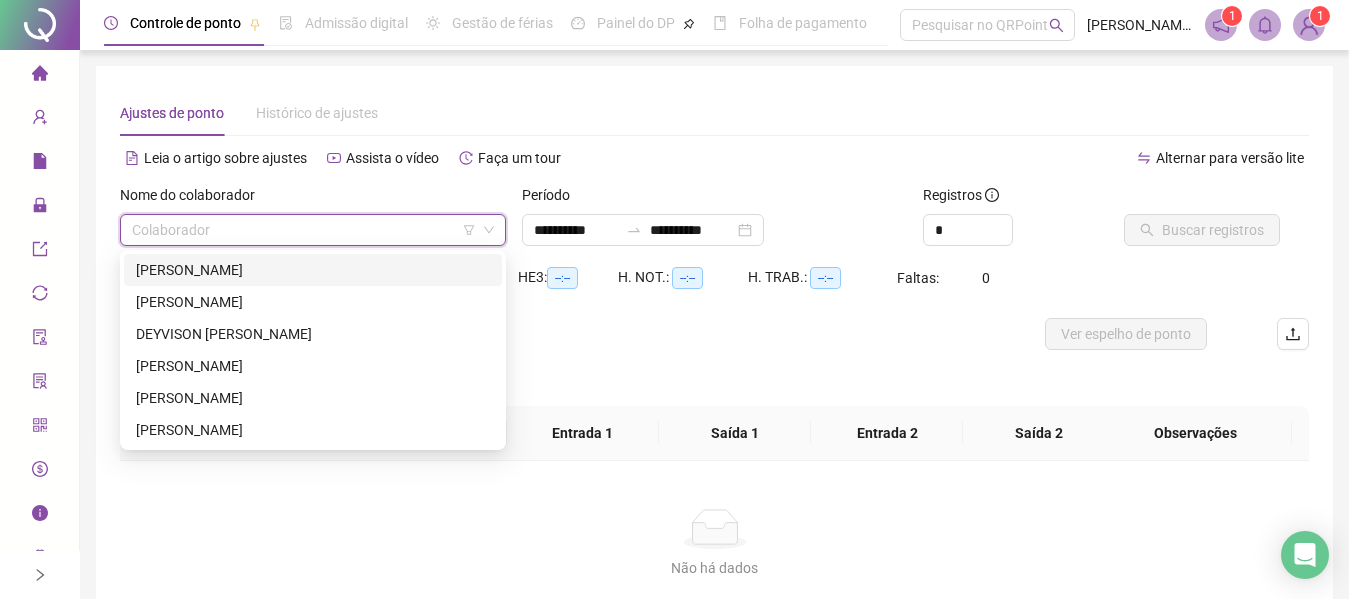 click at bounding box center (307, 230) 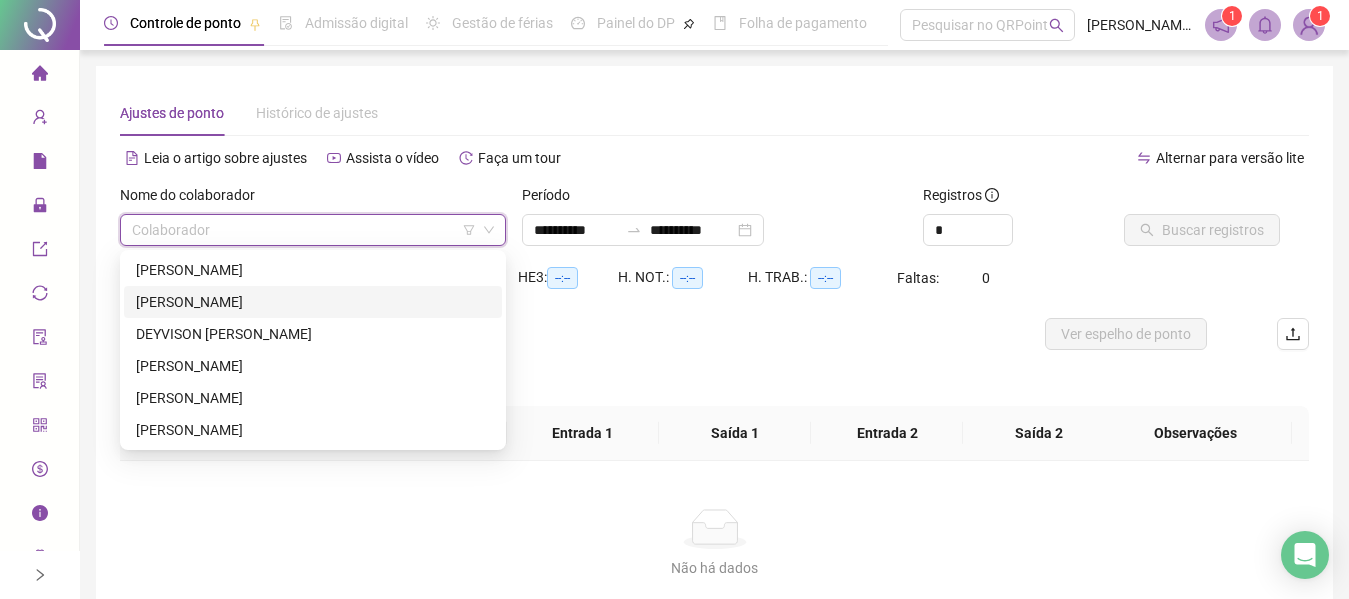 click on "[PERSON_NAME]" at bounding box center (313, 302) 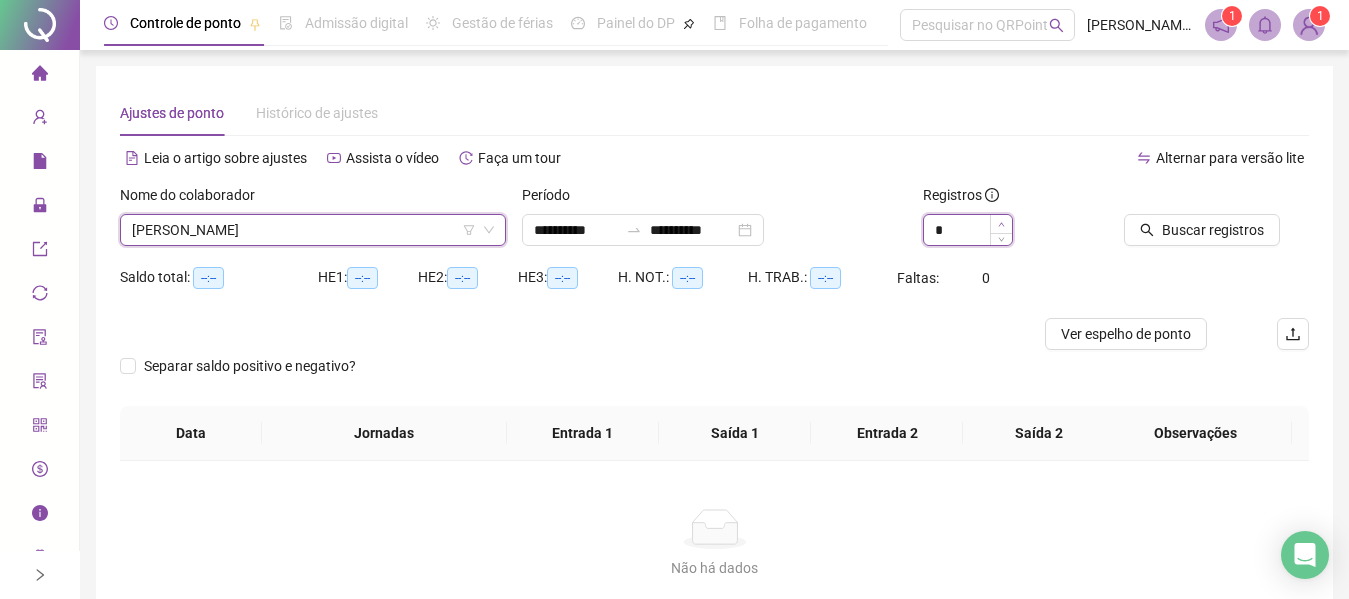 click 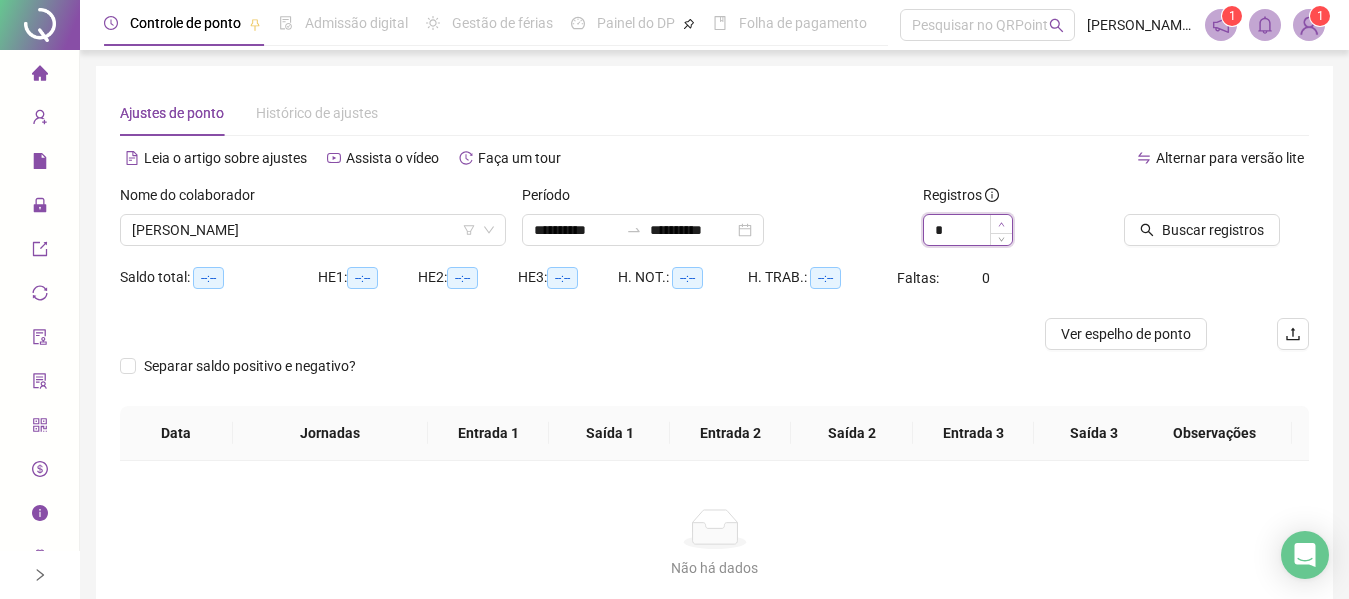 type on "*" 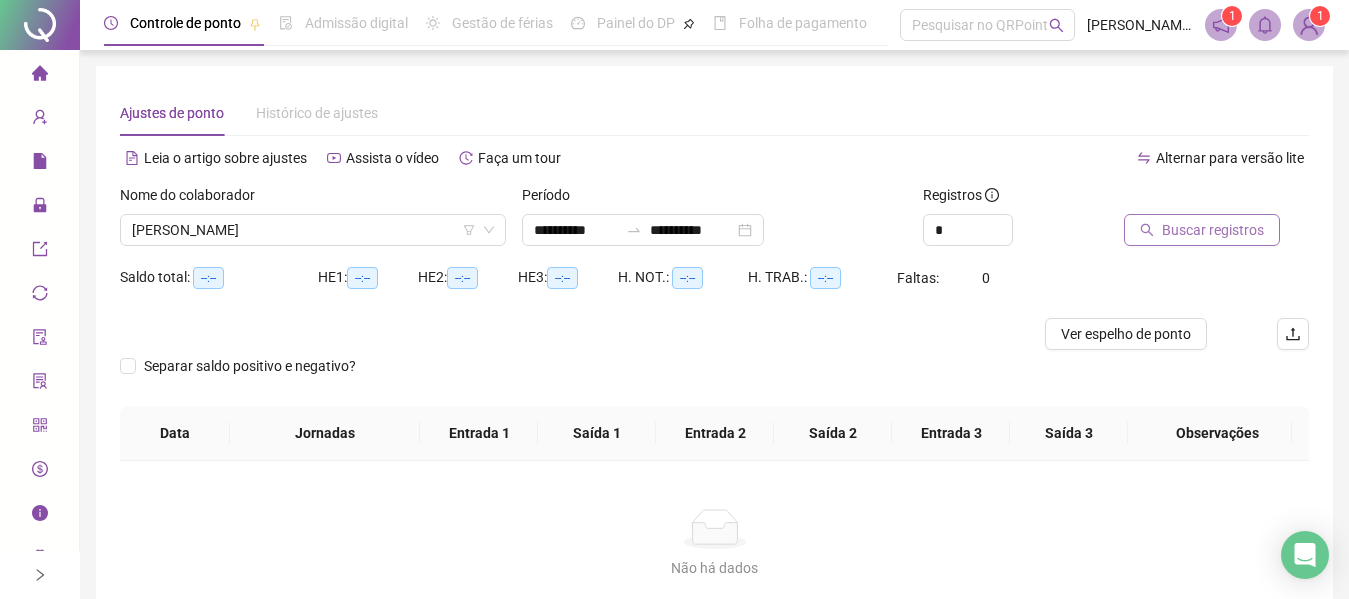 click on "Buscar registros" at bounding box center [1213, 230] 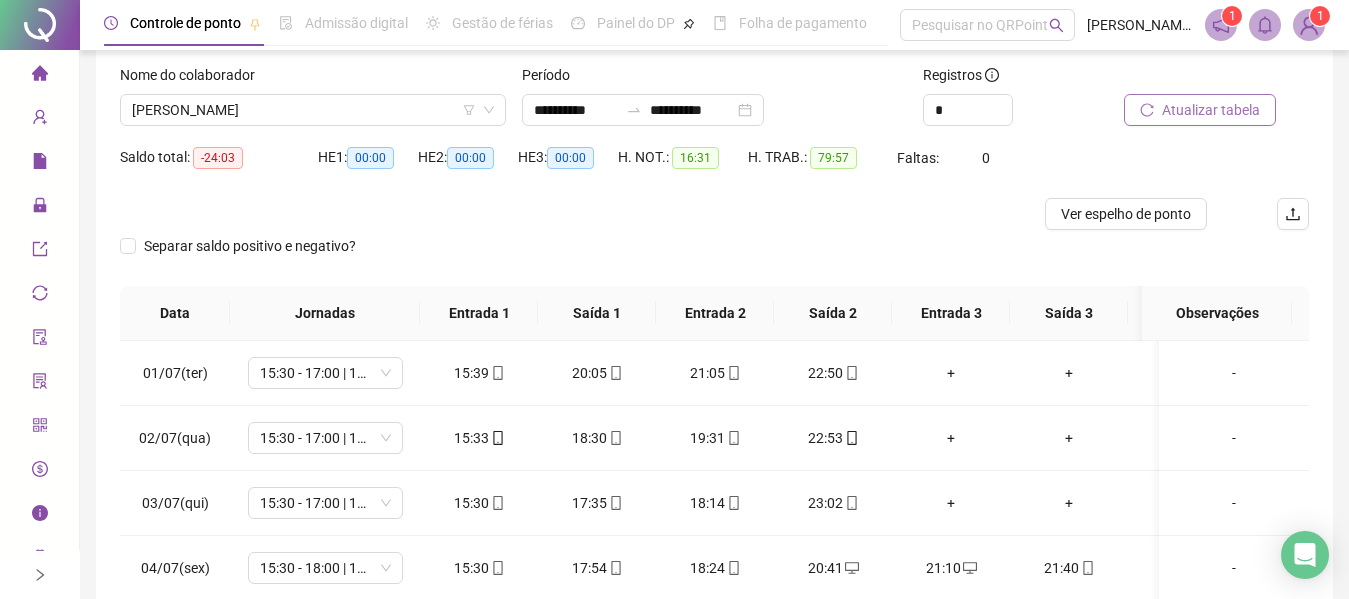 scroll, scrollTop: 160, scrollLeft: 0, axis: vertical 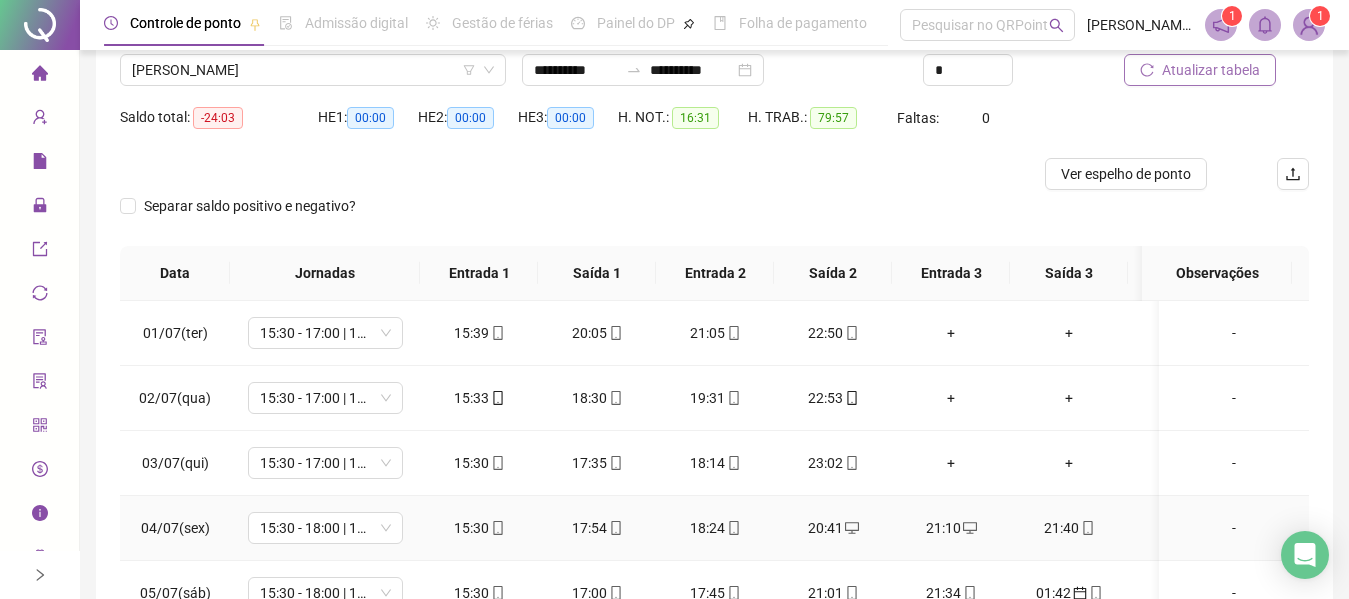 click on "21:10" at bounding box center [951, 528] 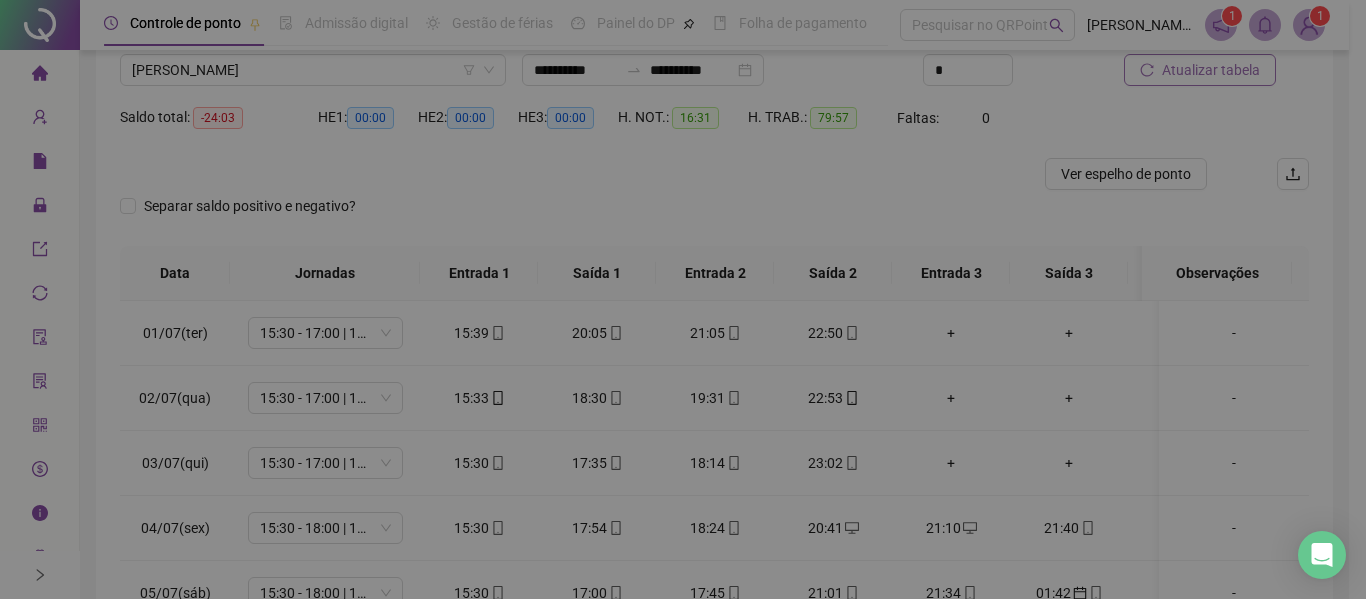 type on "**********" 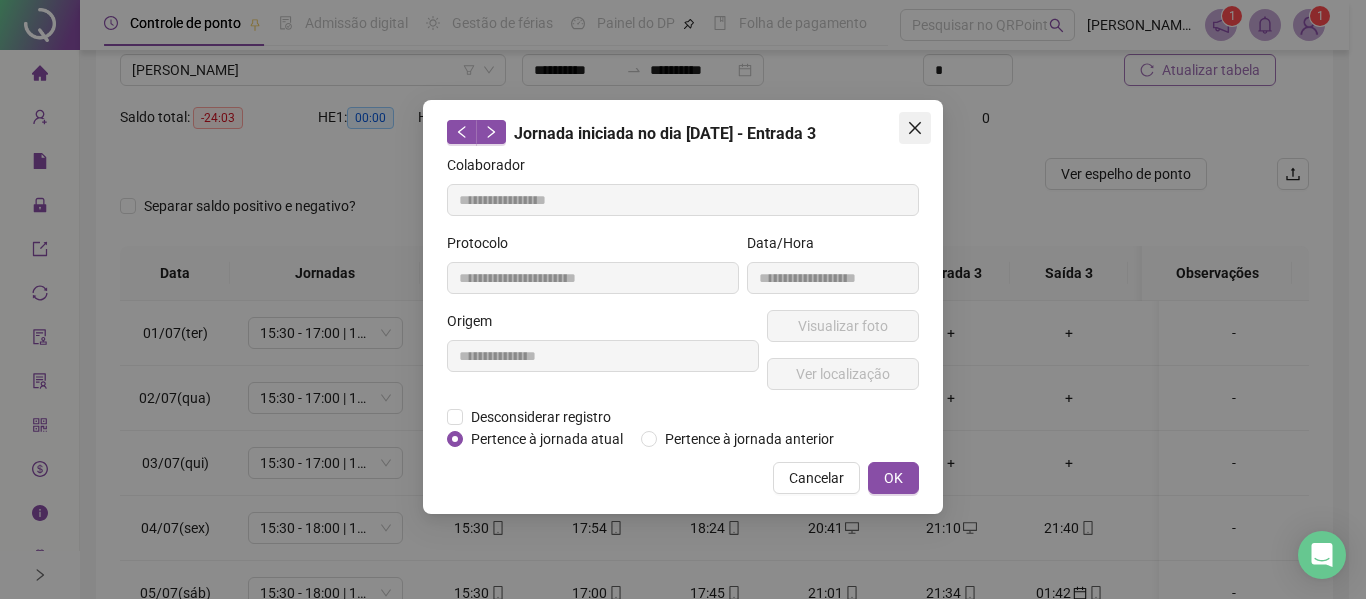 click at bounding box center (915, 128) 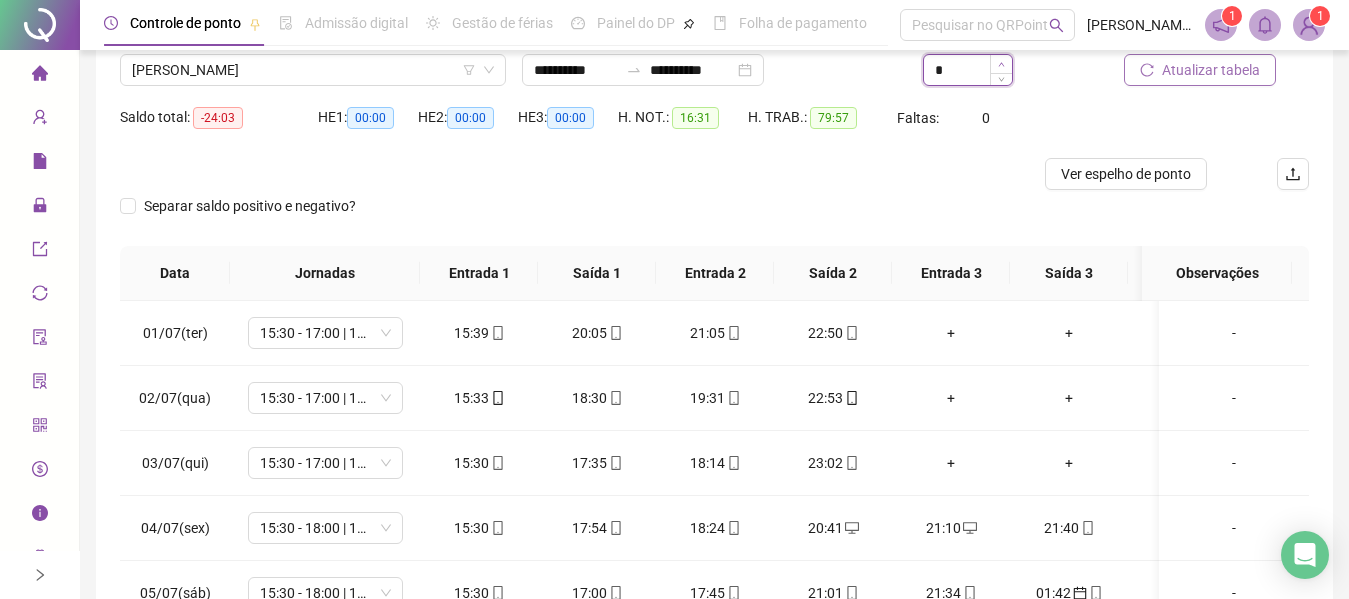 type on "**" 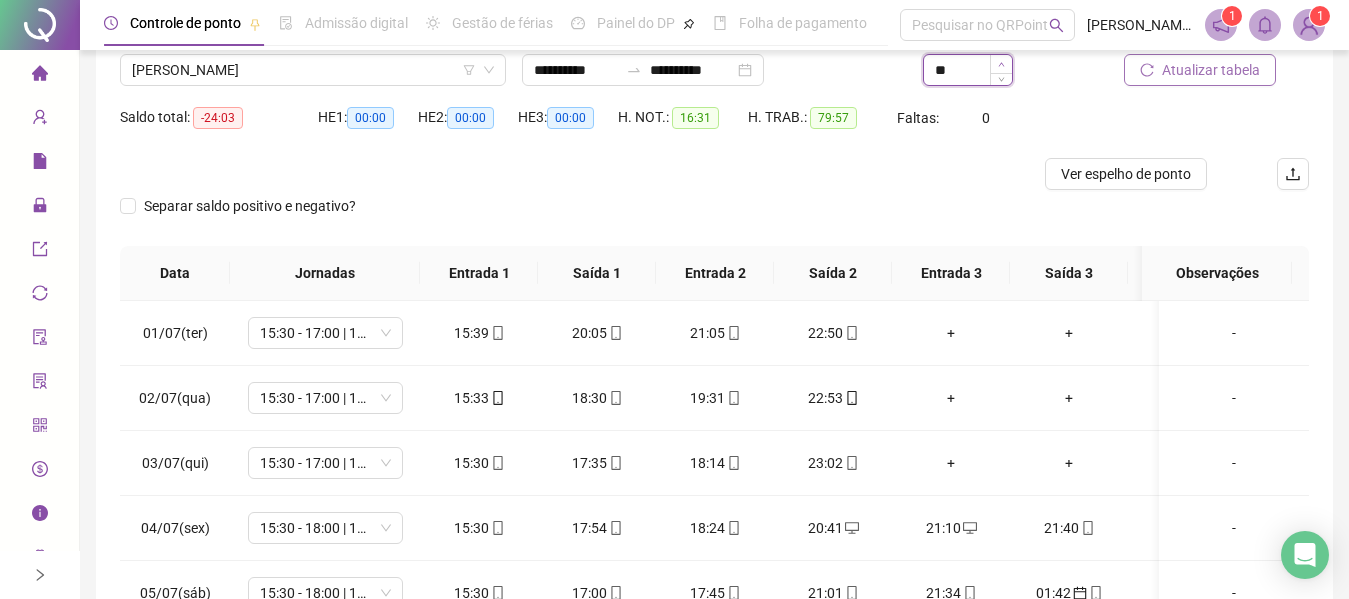 click 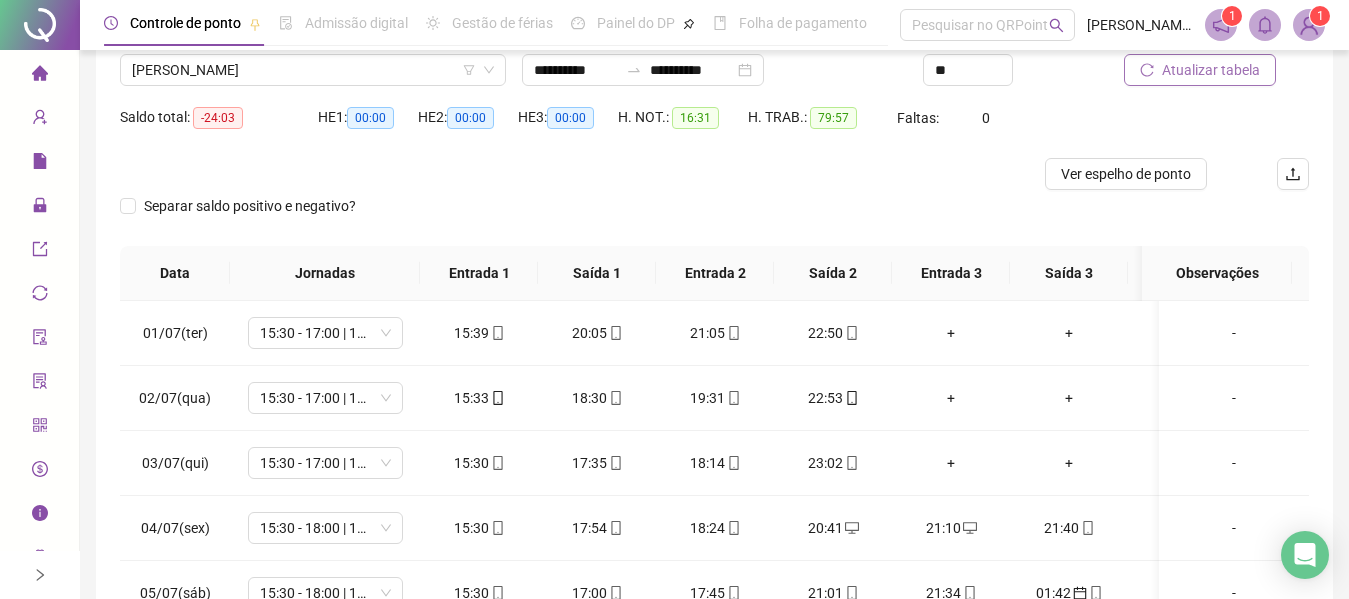 click on "Atualizar tabela" at bounding box center (1211, 70) 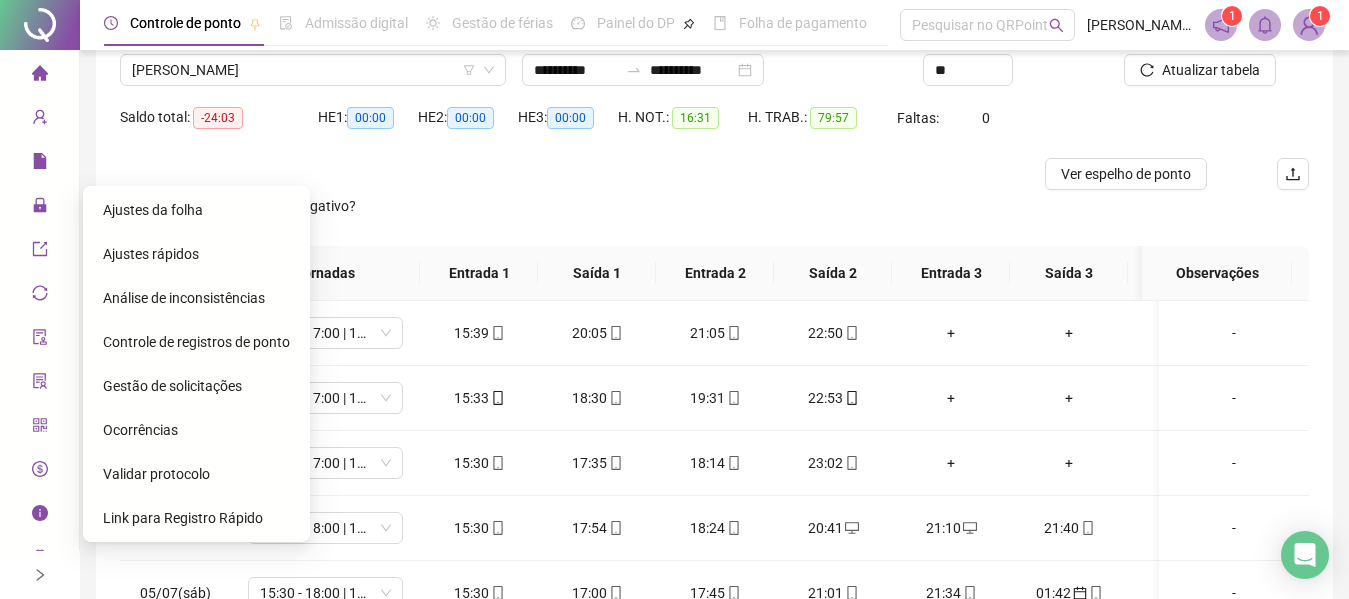 click on "Gestão de solicitações" at bounding box center [172, 386] 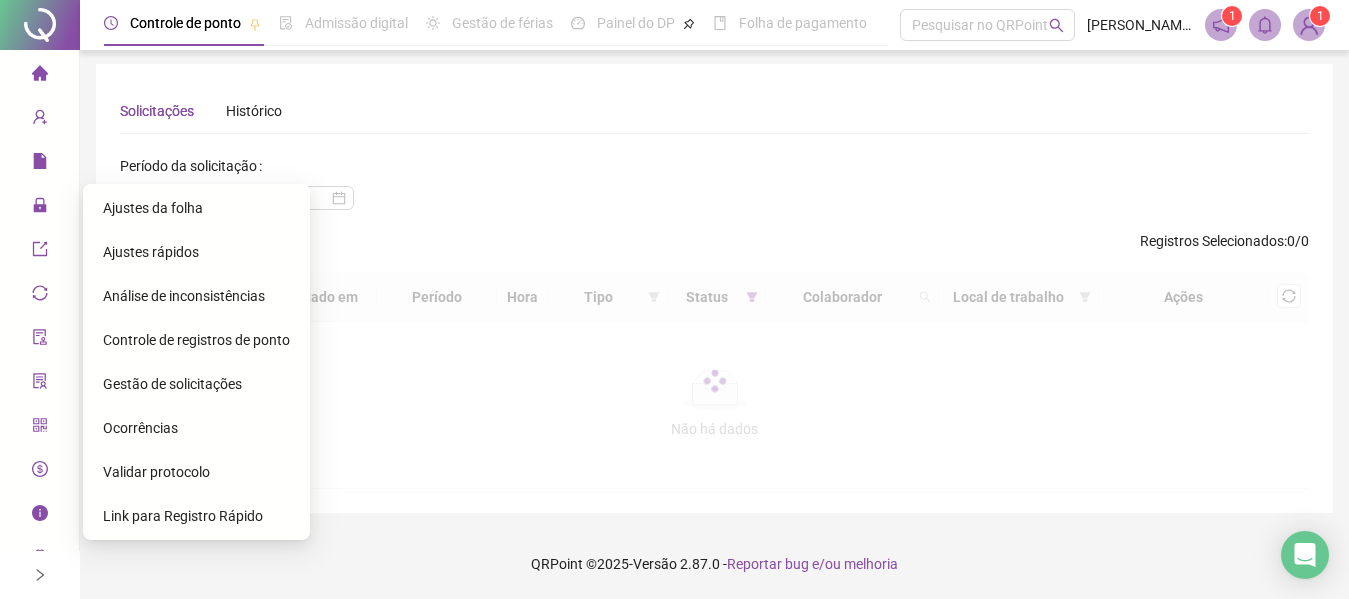 scroll, scrollTop: 0, scrollLeft: 0, axis: both 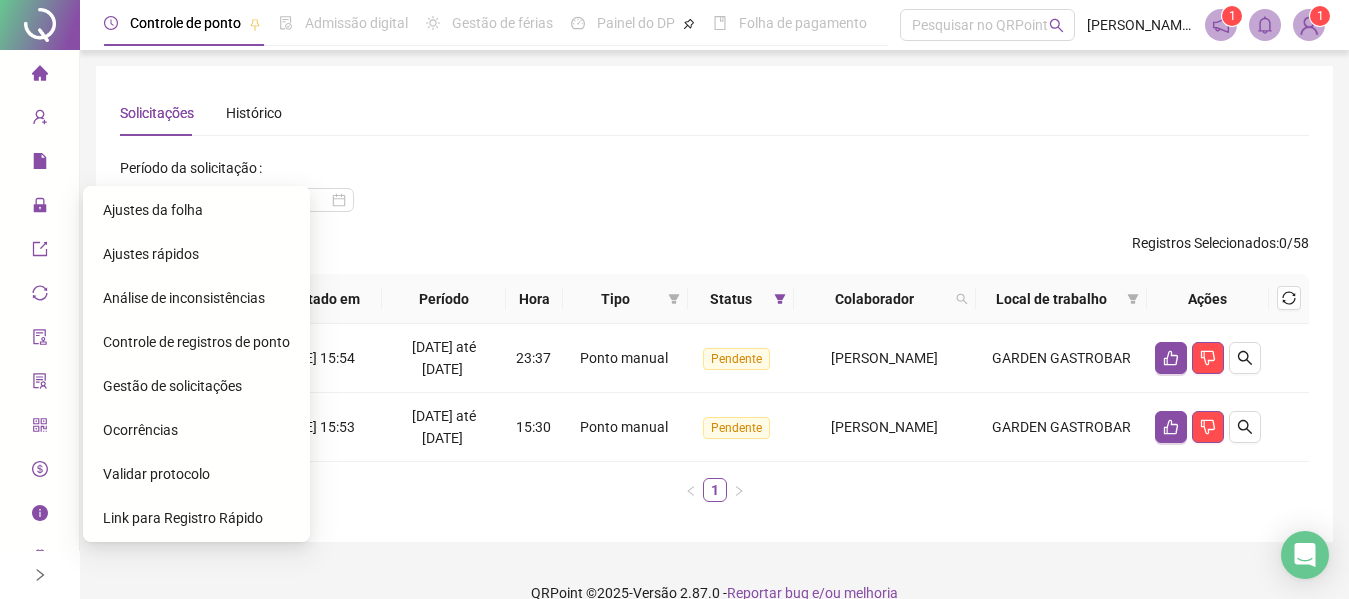 click on "Ajustes da folha" at bounding box center (153, 210) 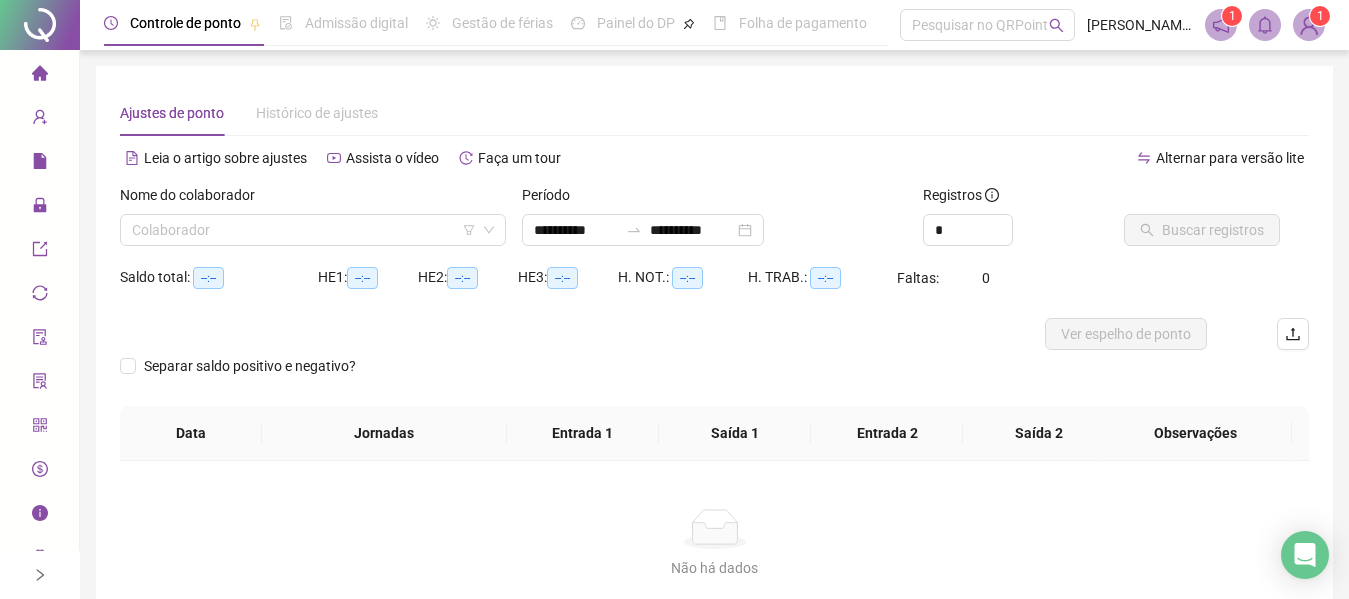 type on "**********" 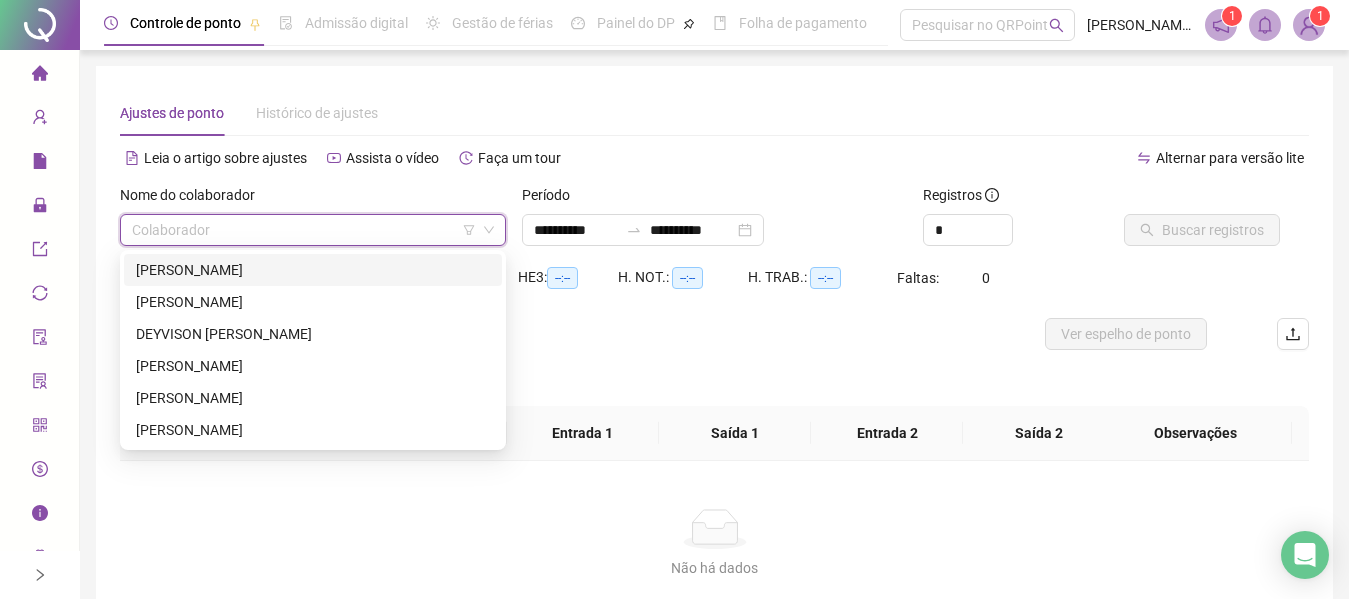 click at bounding box center [307, 230] 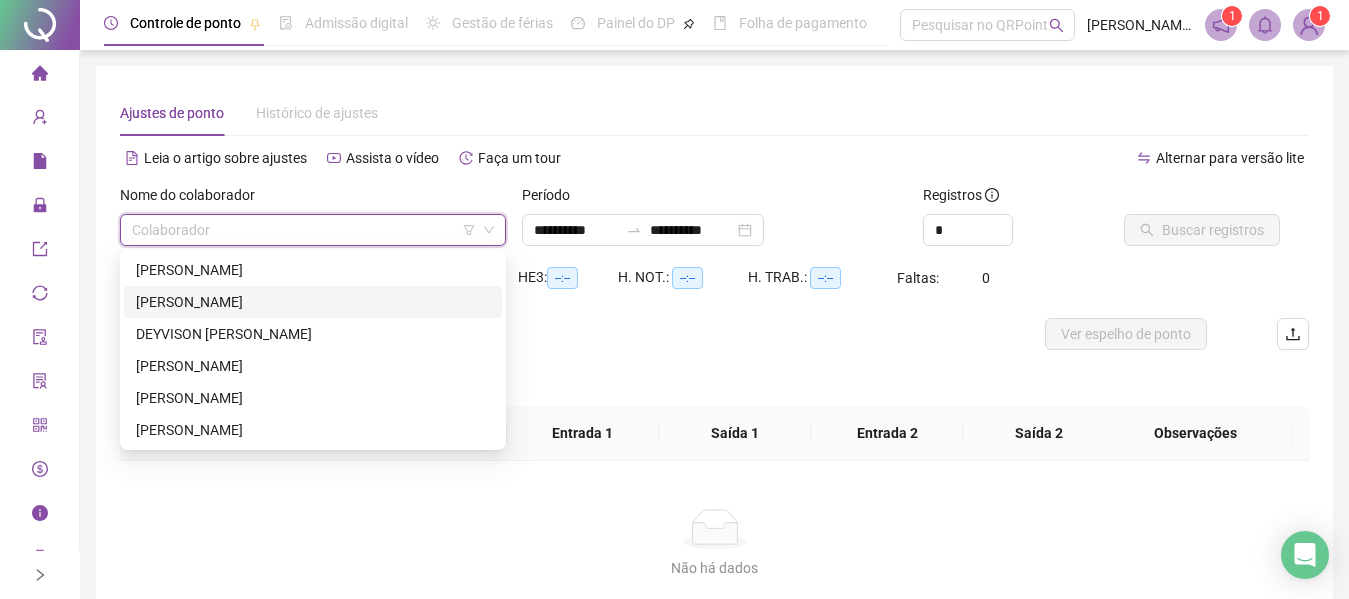 click on "[PERSON_NAME]" at bounding box center [313, 302] 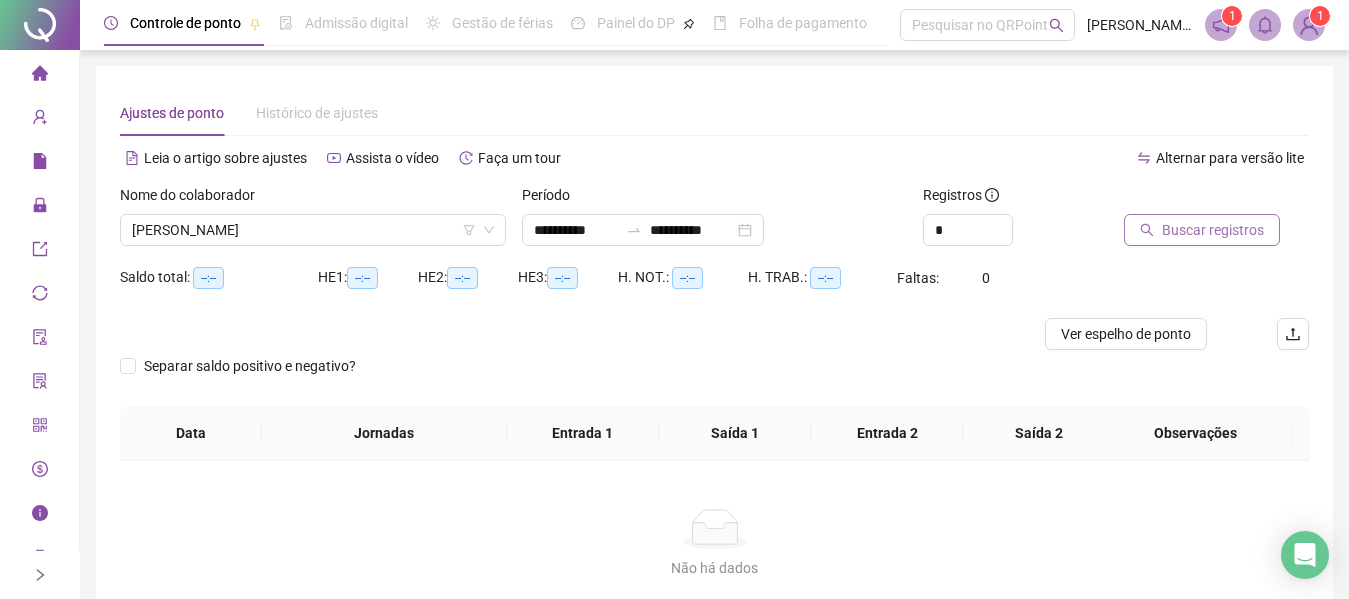 click on "Buscar registros" at bounding box center (1202, 230) 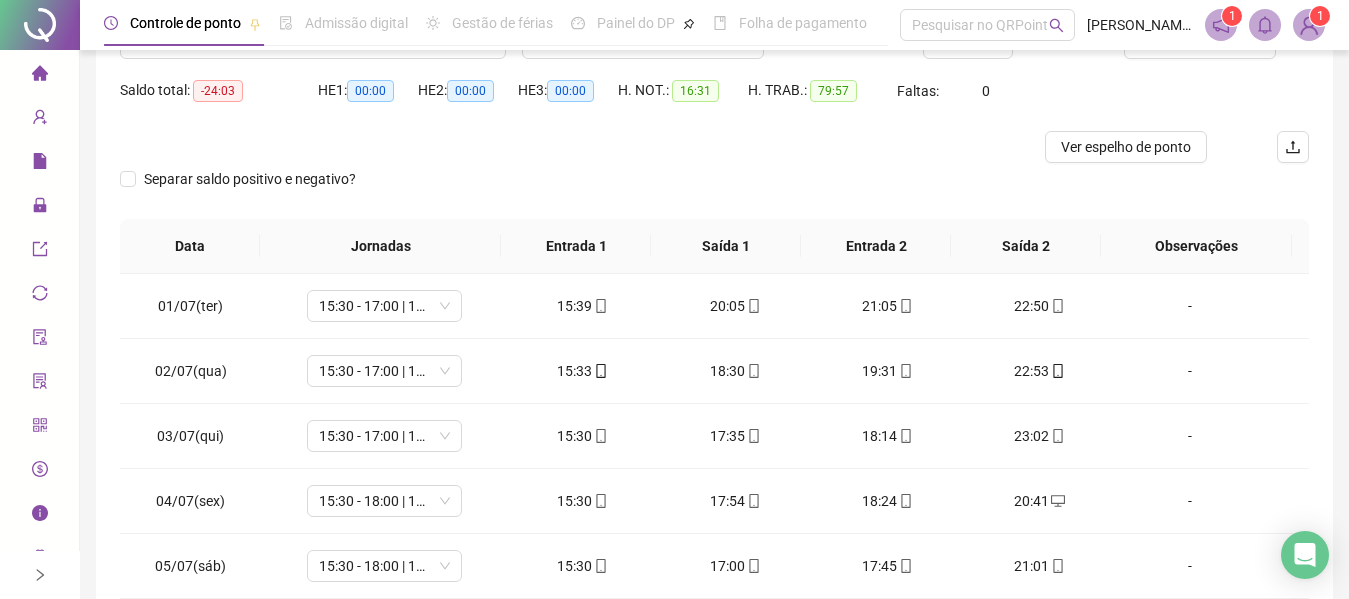 scroll, scrollTop: 200, scrollLeft: 0, axis: vertical 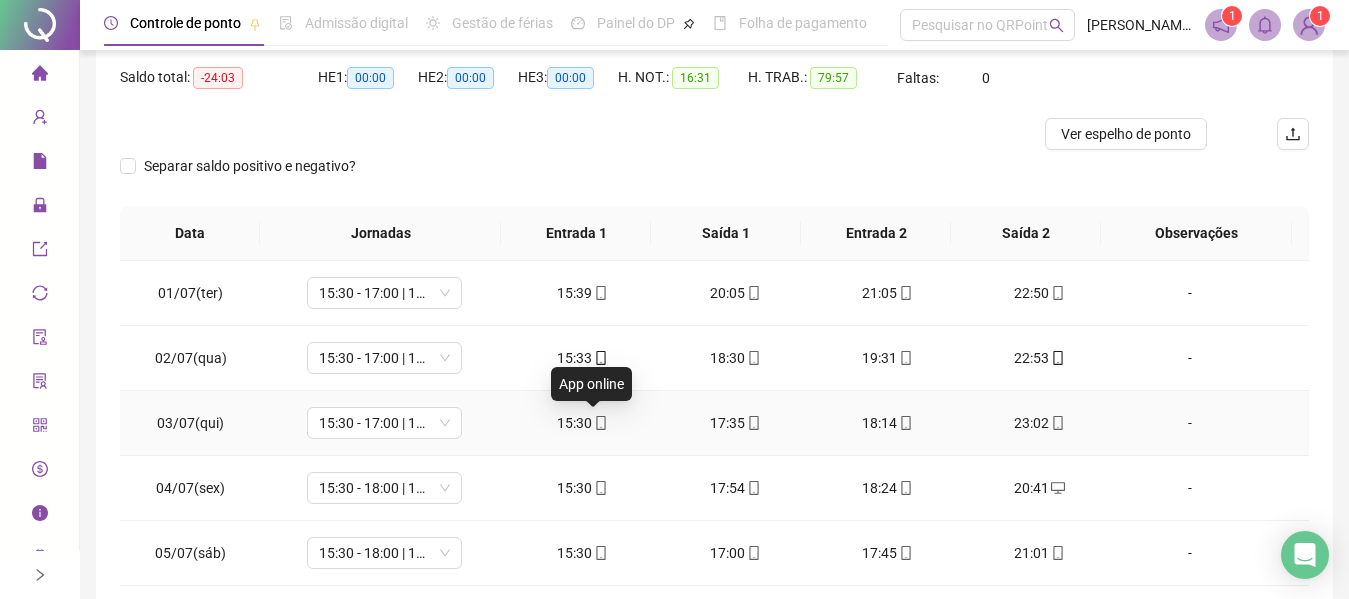 click 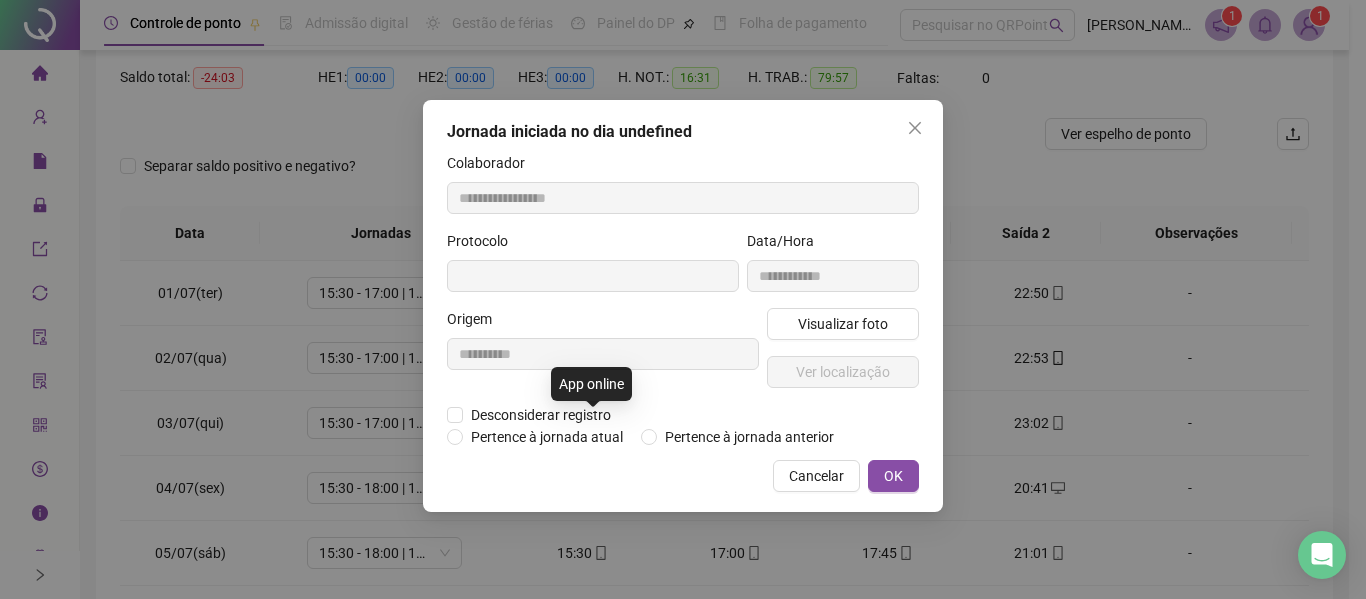 type on "**********" 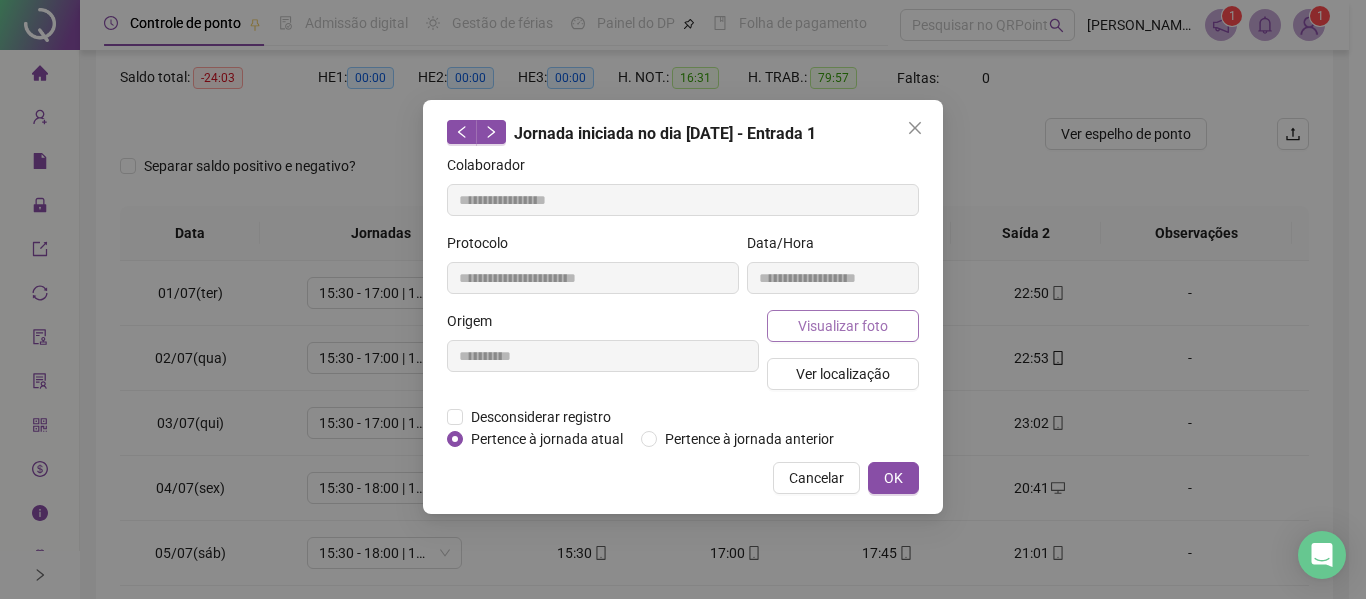 click on "Visualizar foto" at bounding box center [843, 326] 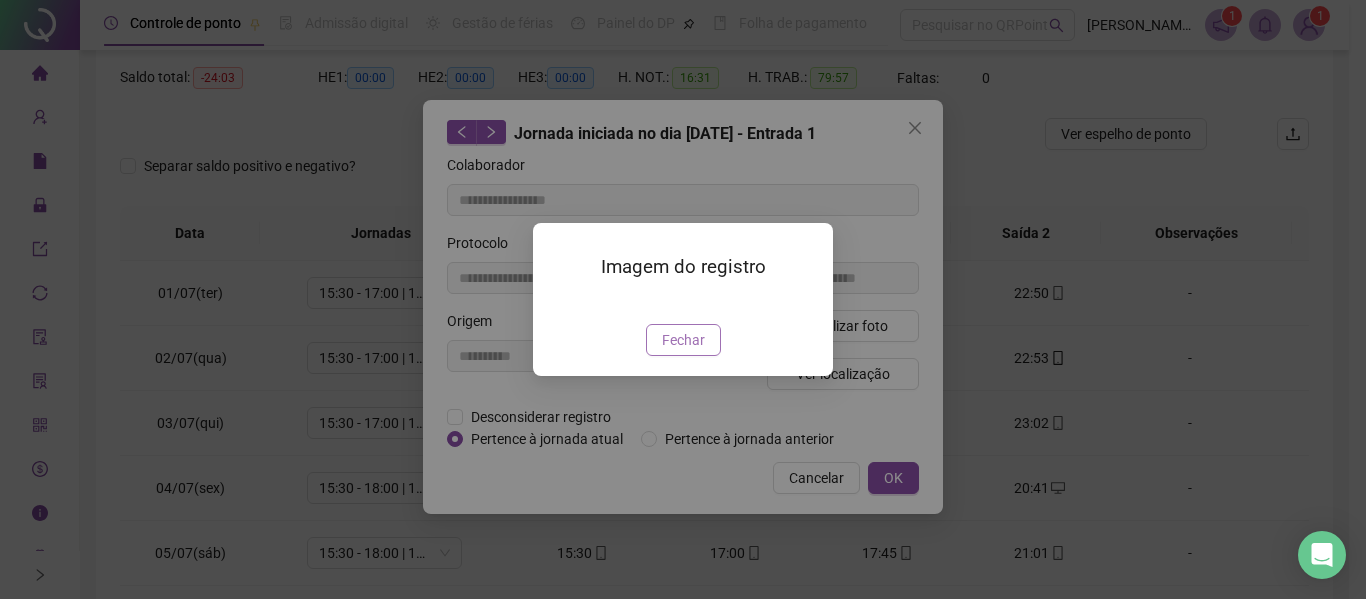 click on "Fechar" at bounding box center (683, 340) 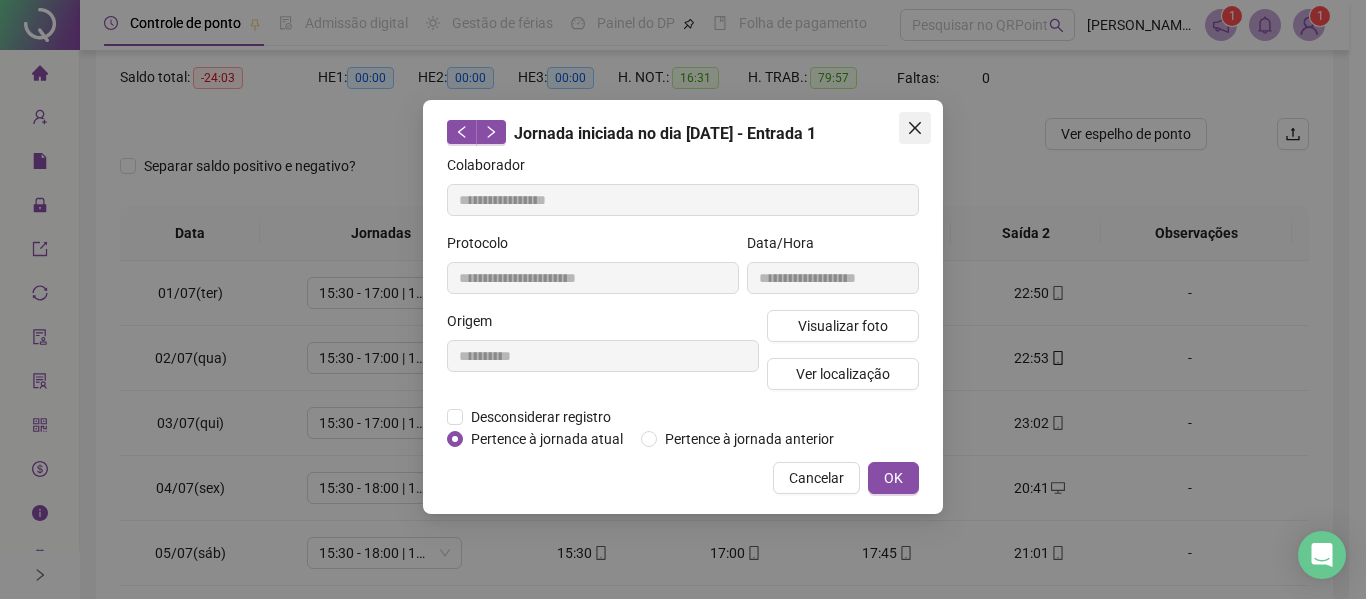 click 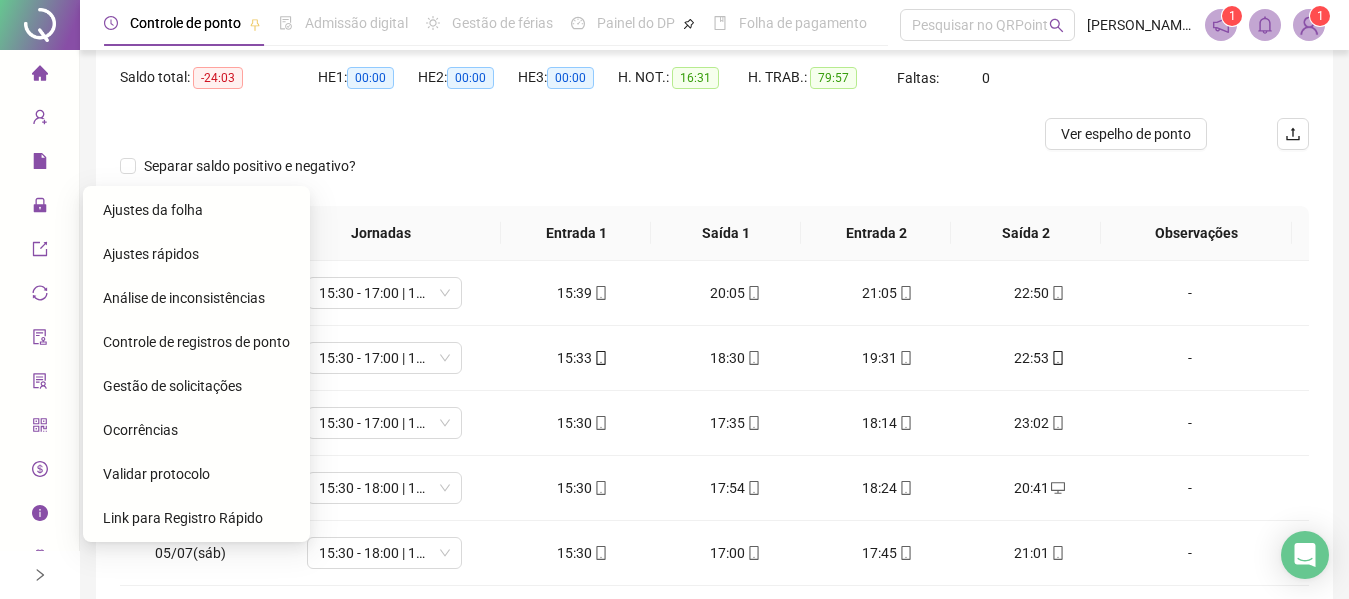 click on "Gestão de solicitações" at bounding box center (172, 386) 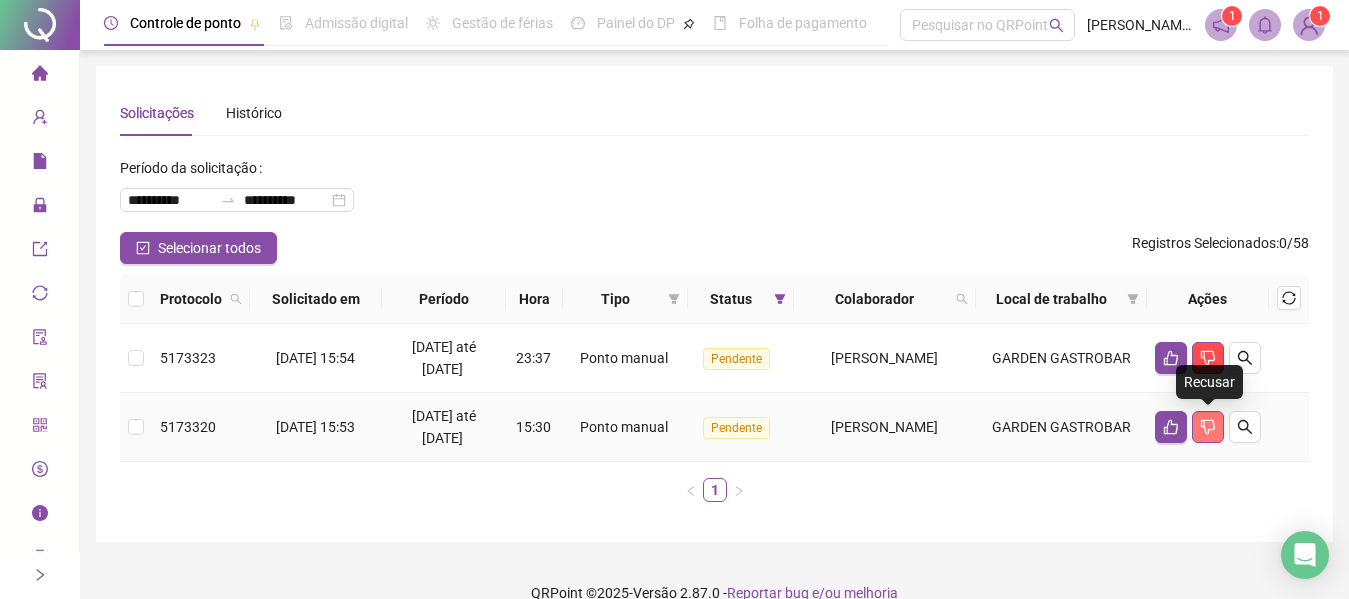 click 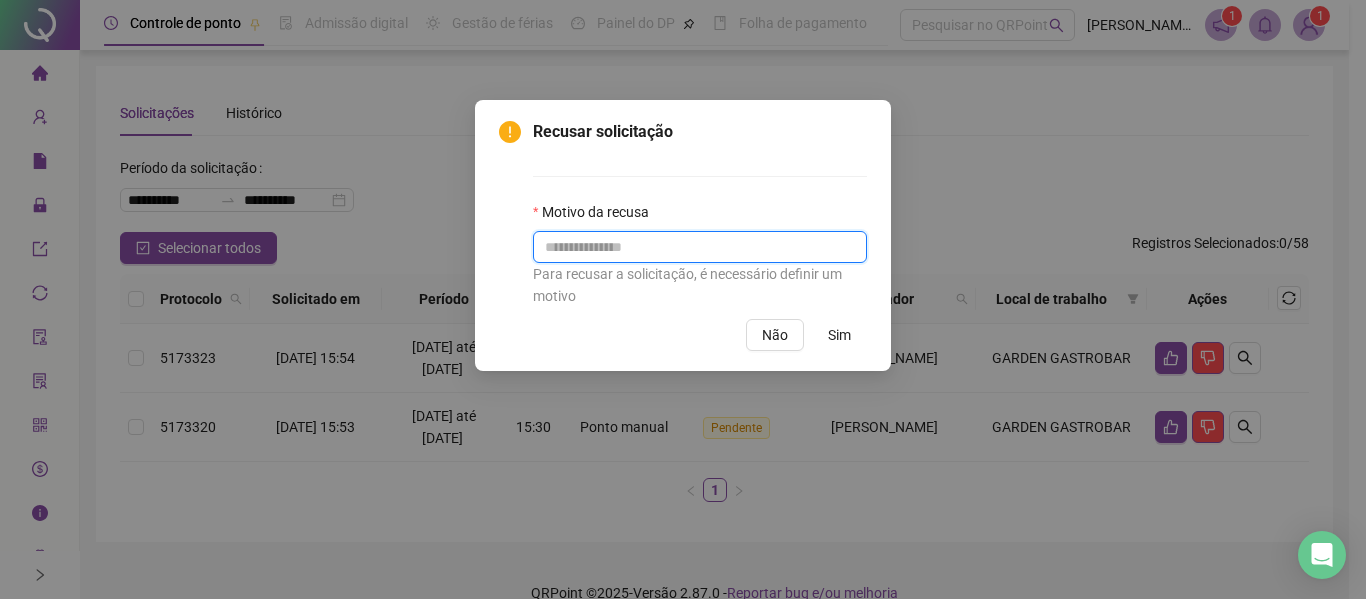 click at bounding box center (700, 247) 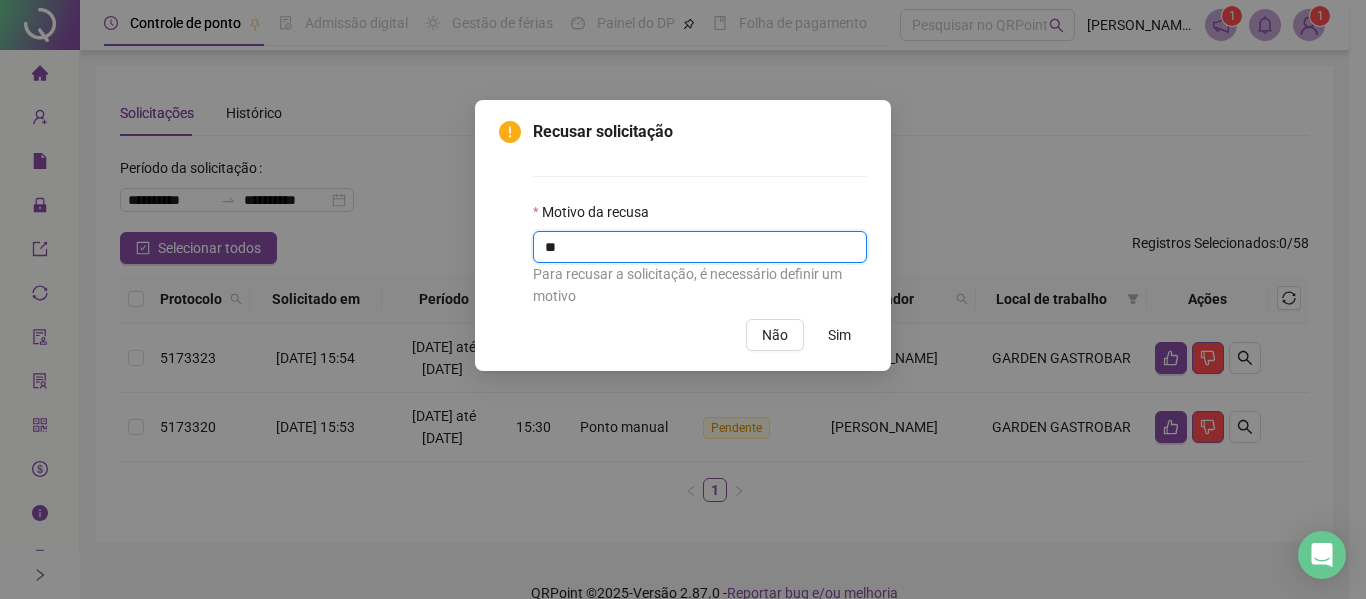 type on "*" 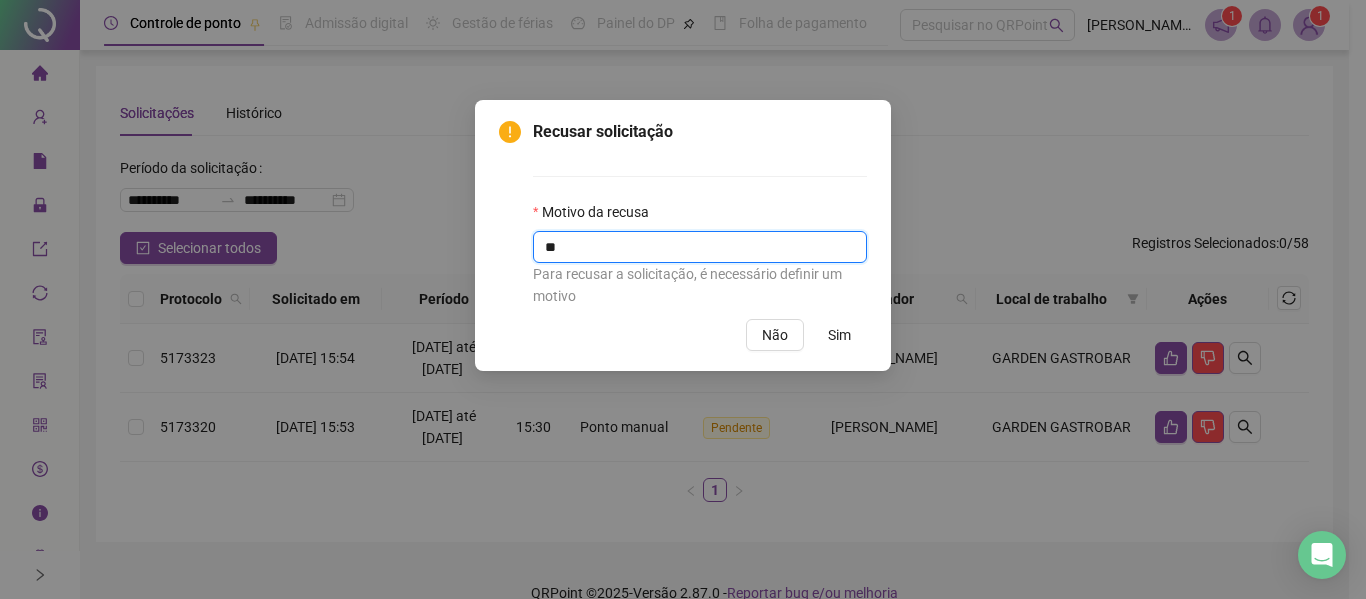 type on "*" 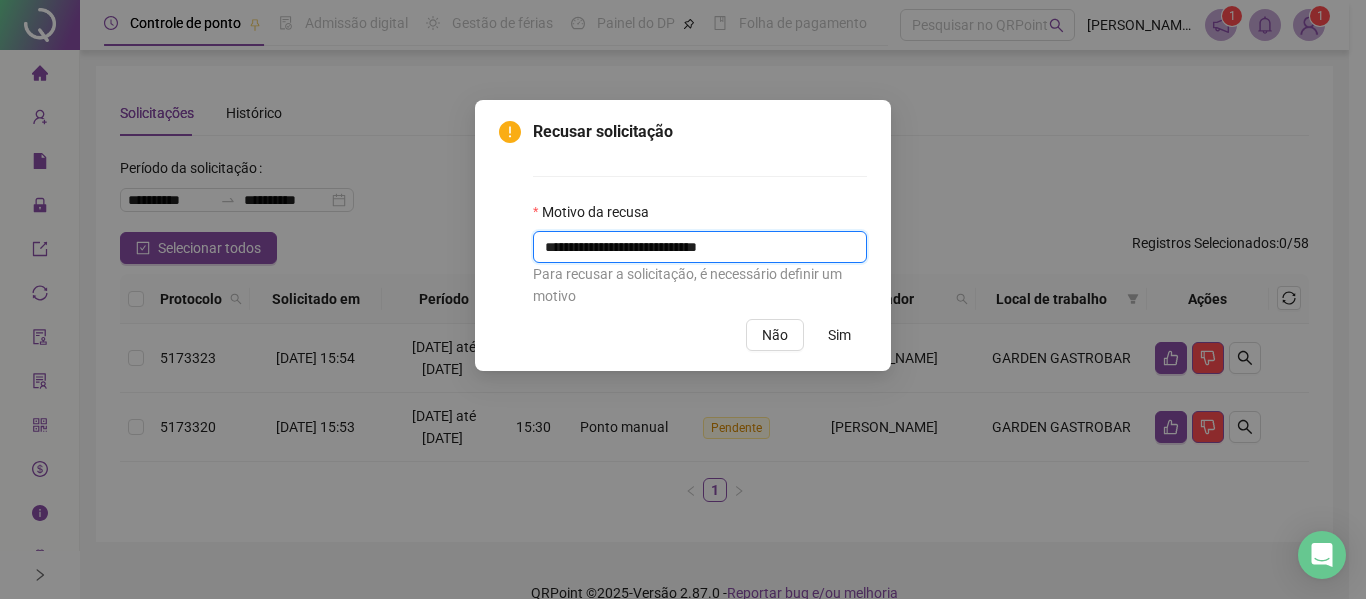 type on "**********" 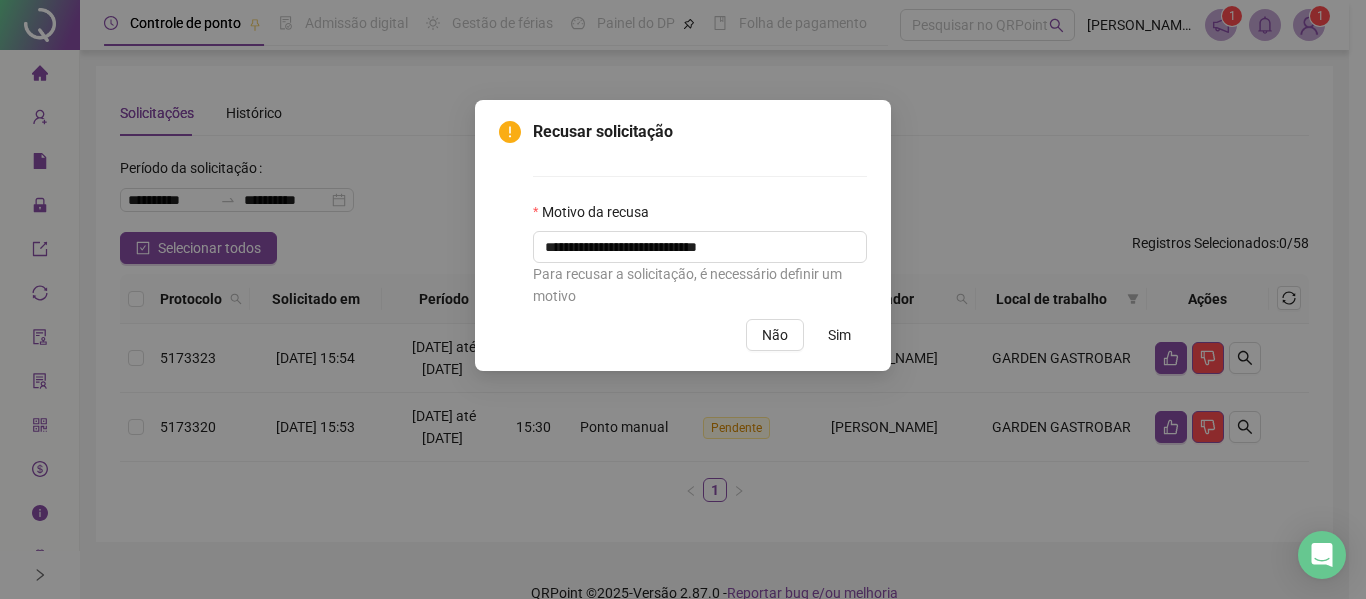 click on "Sim" at bounding box center (839, 335) 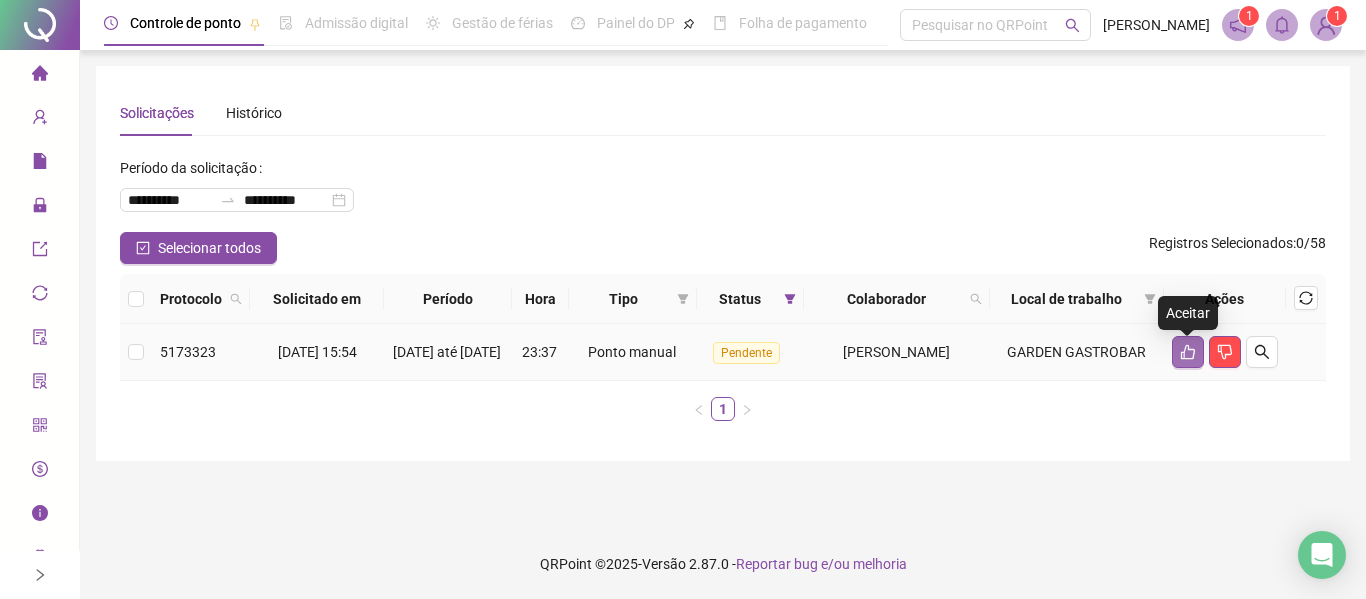 click 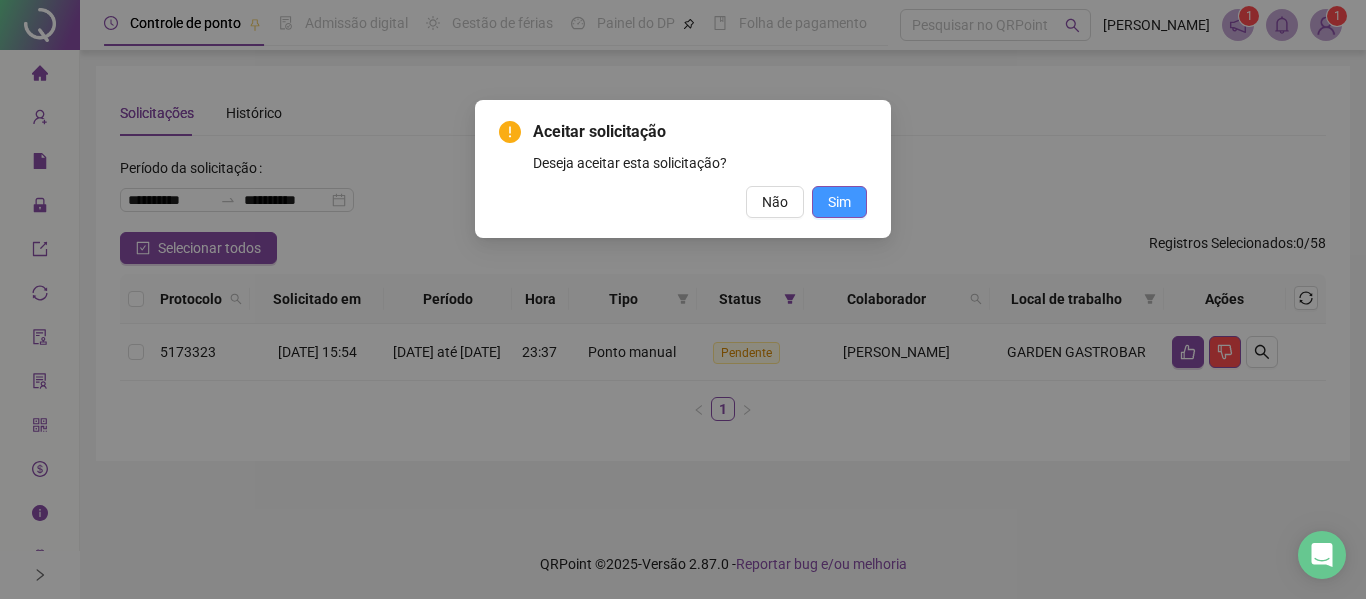 click on "Sim" at bounding box center [839, 202] 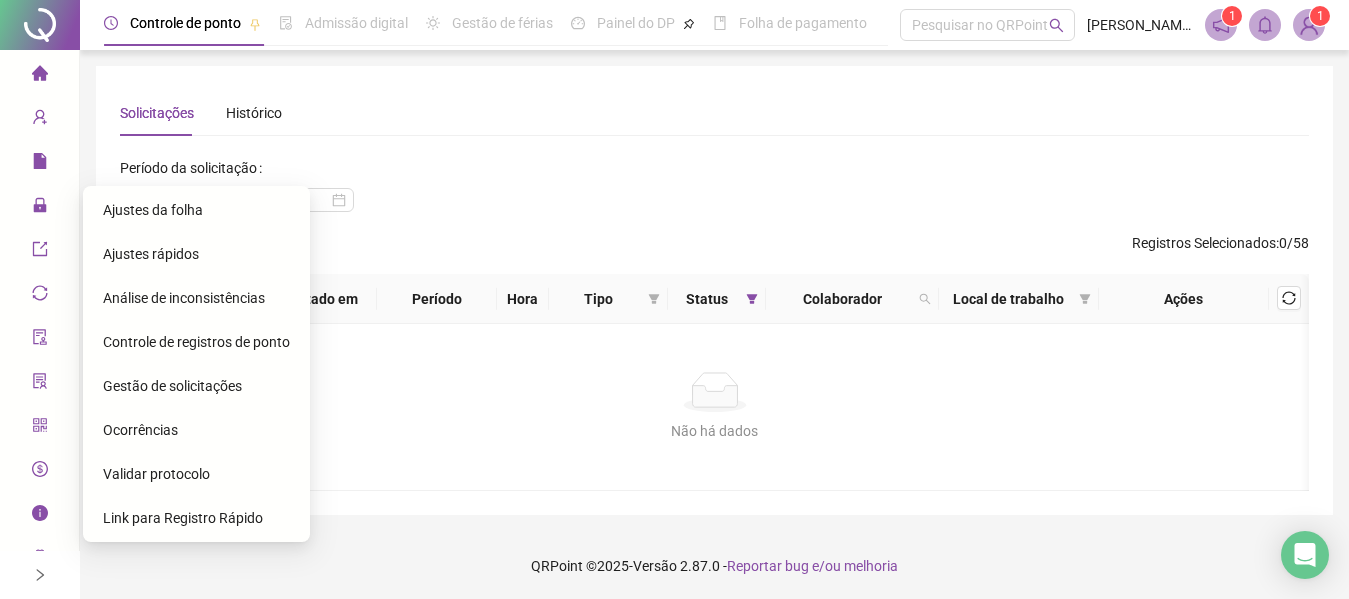 click on "Ajustes da folha" at bounding box center (153, 210) 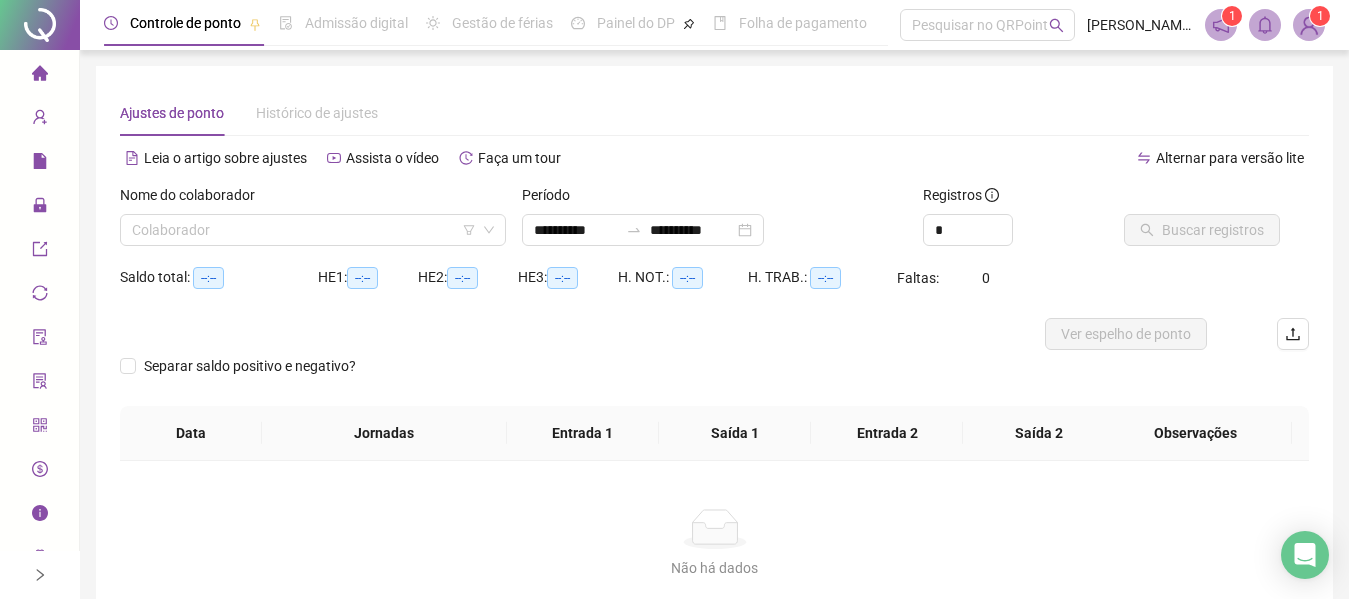 type on "**********" 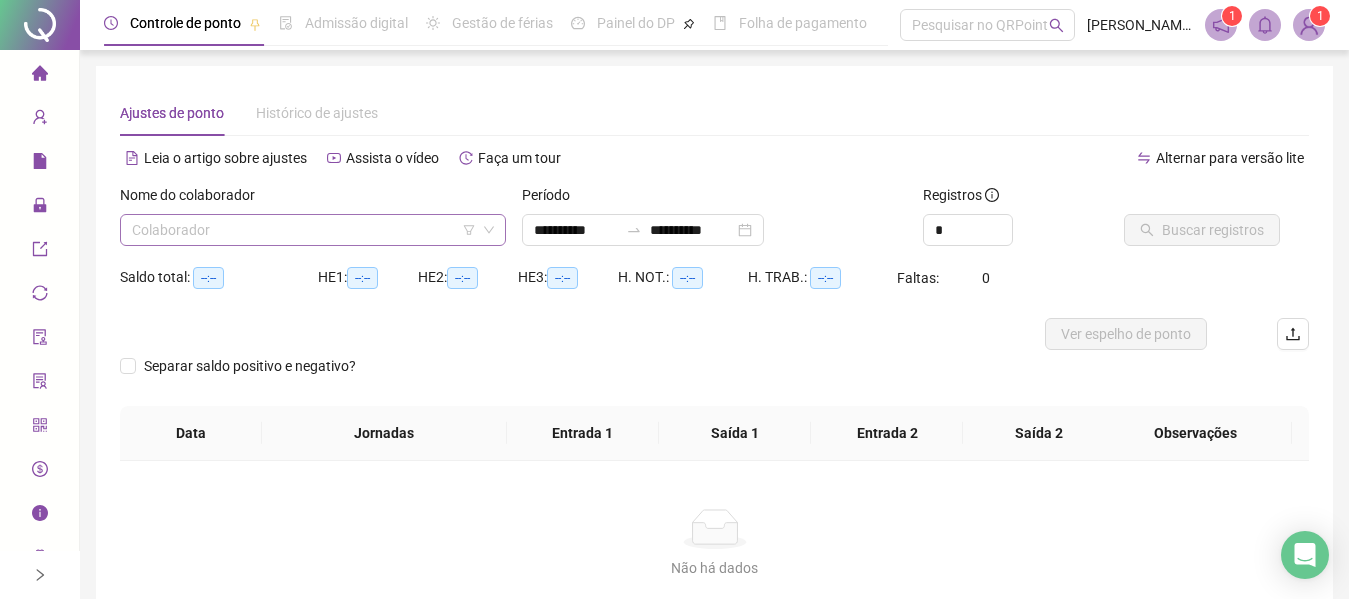 click at bounding box center [307, 230] 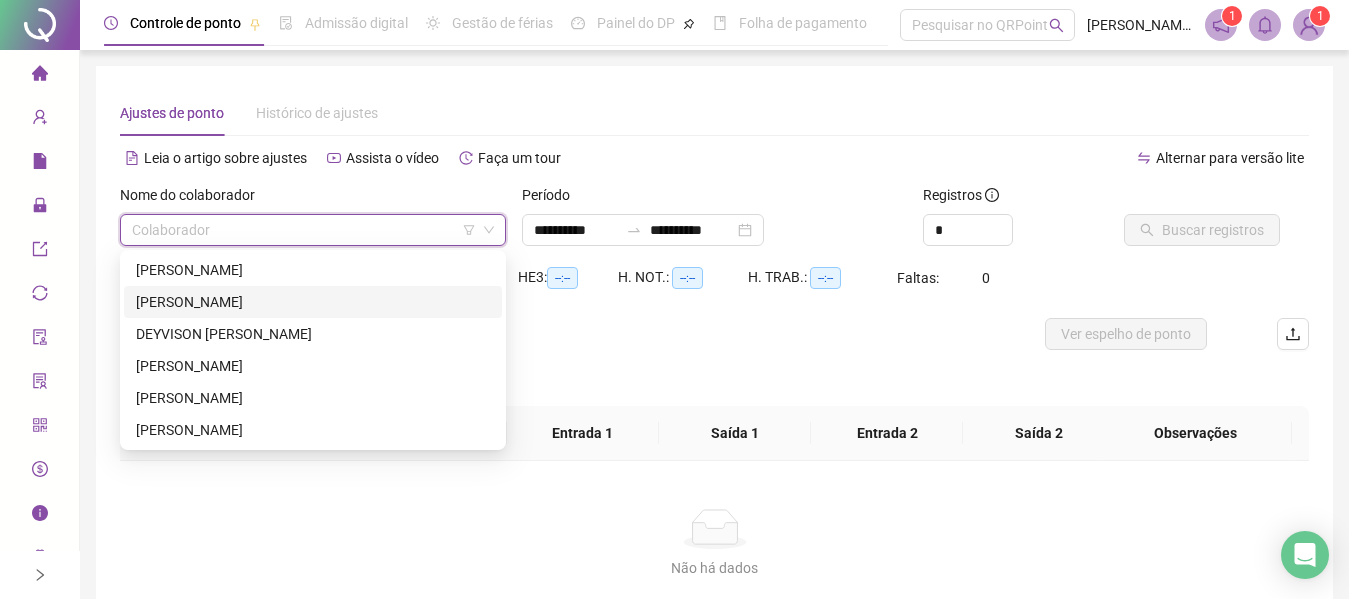 click on "[PERSON_NAME]" at bounding box center [313, 302] 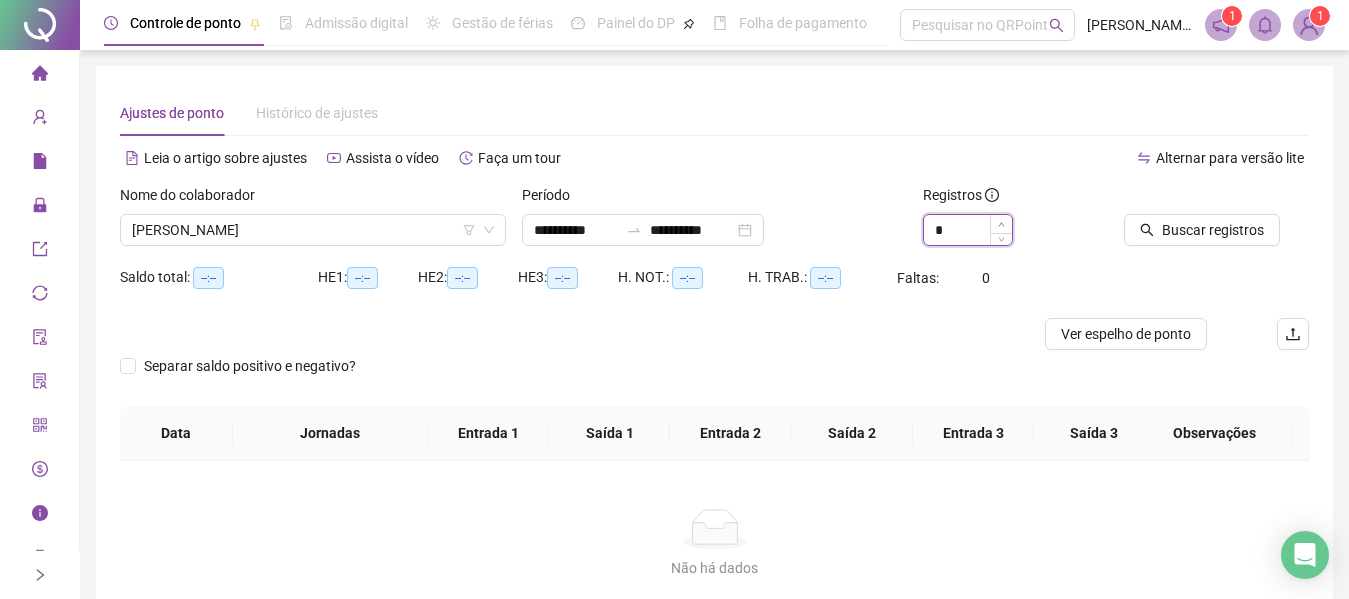 click at bounding box center [1001, 224] 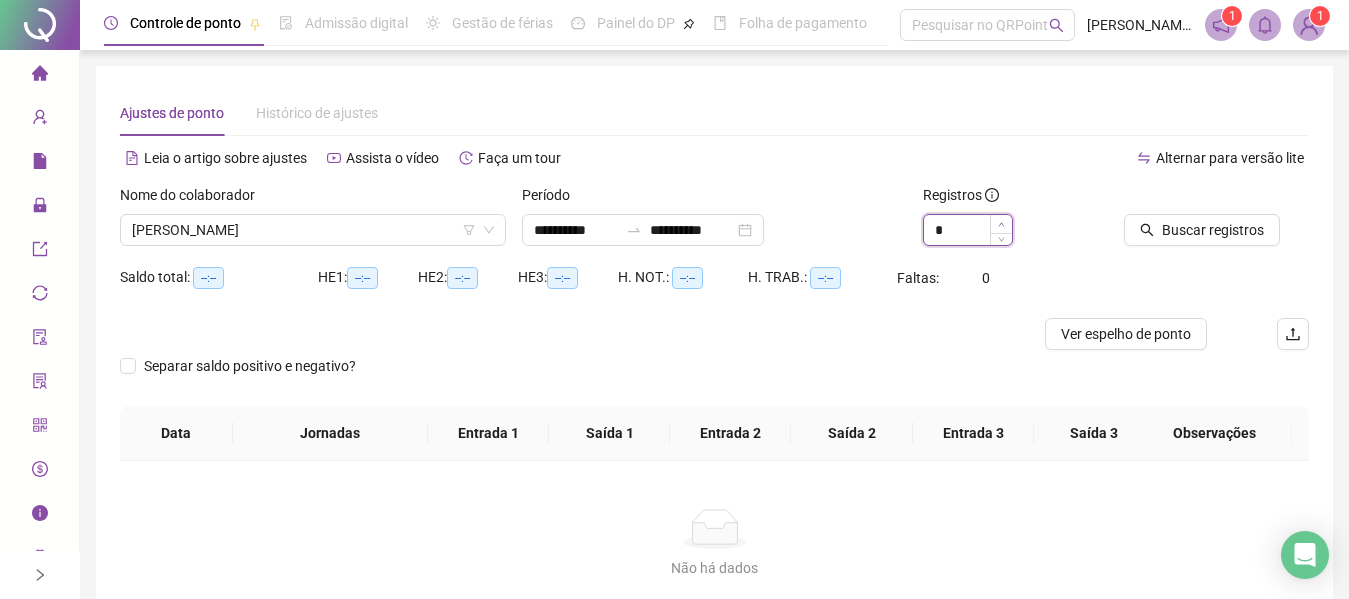 type on "*" 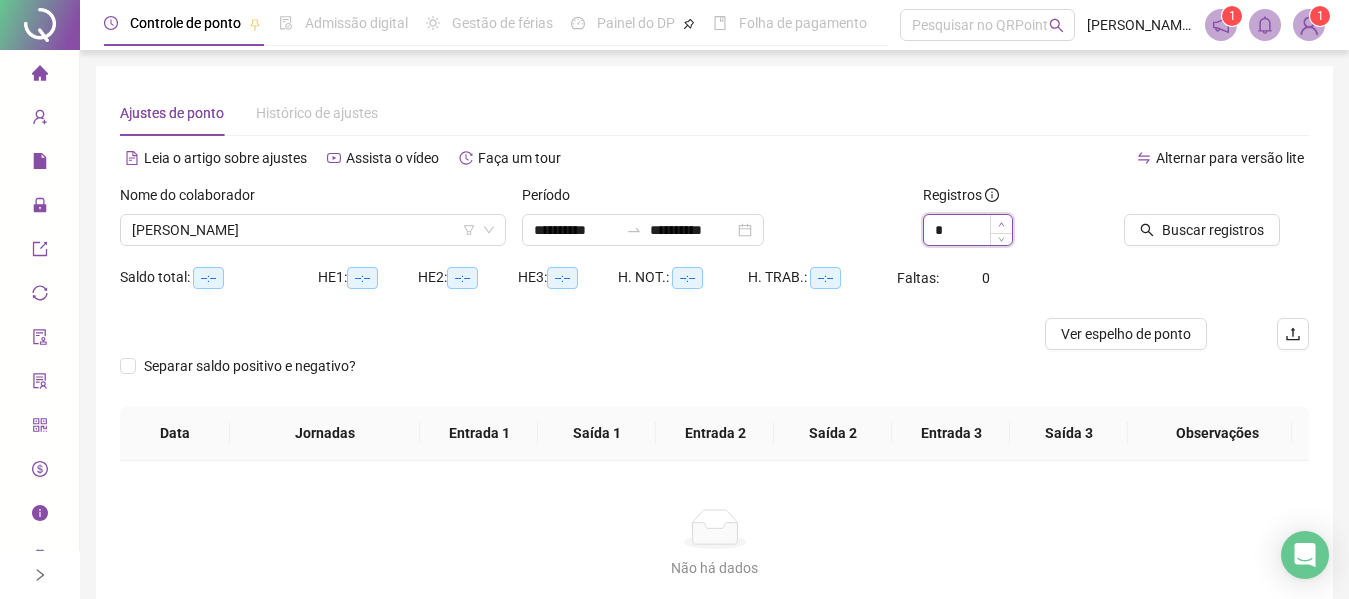 click 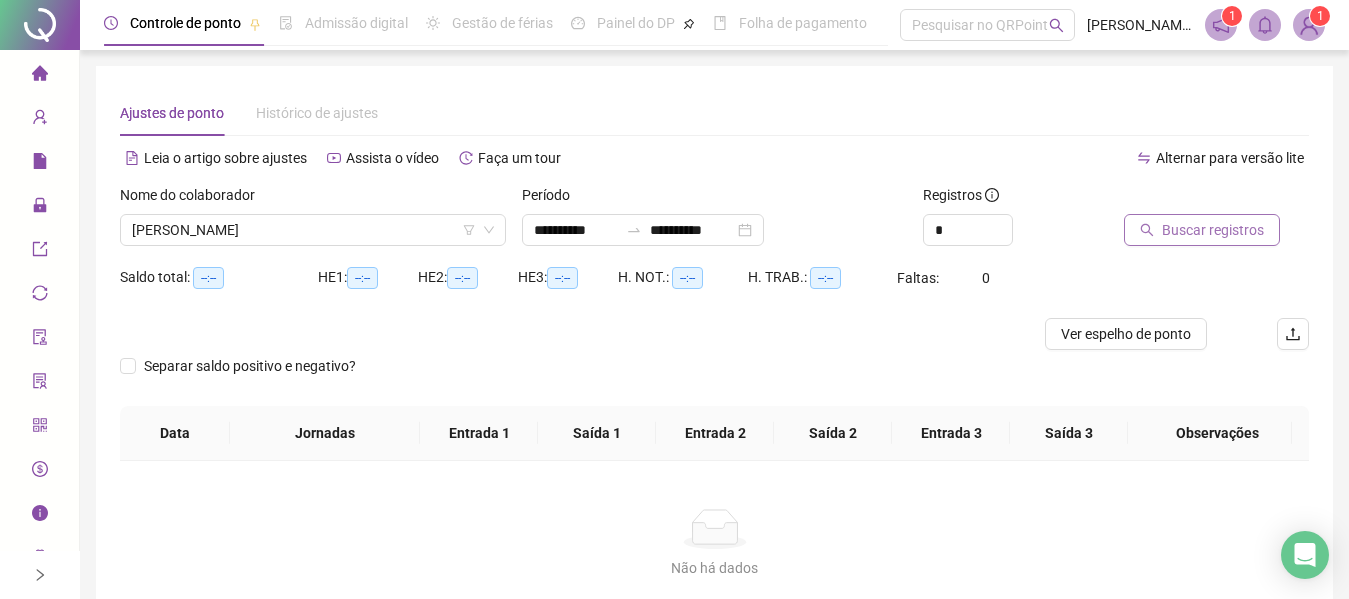 click on "Buscar registros" at bounding box center (1213, 230) 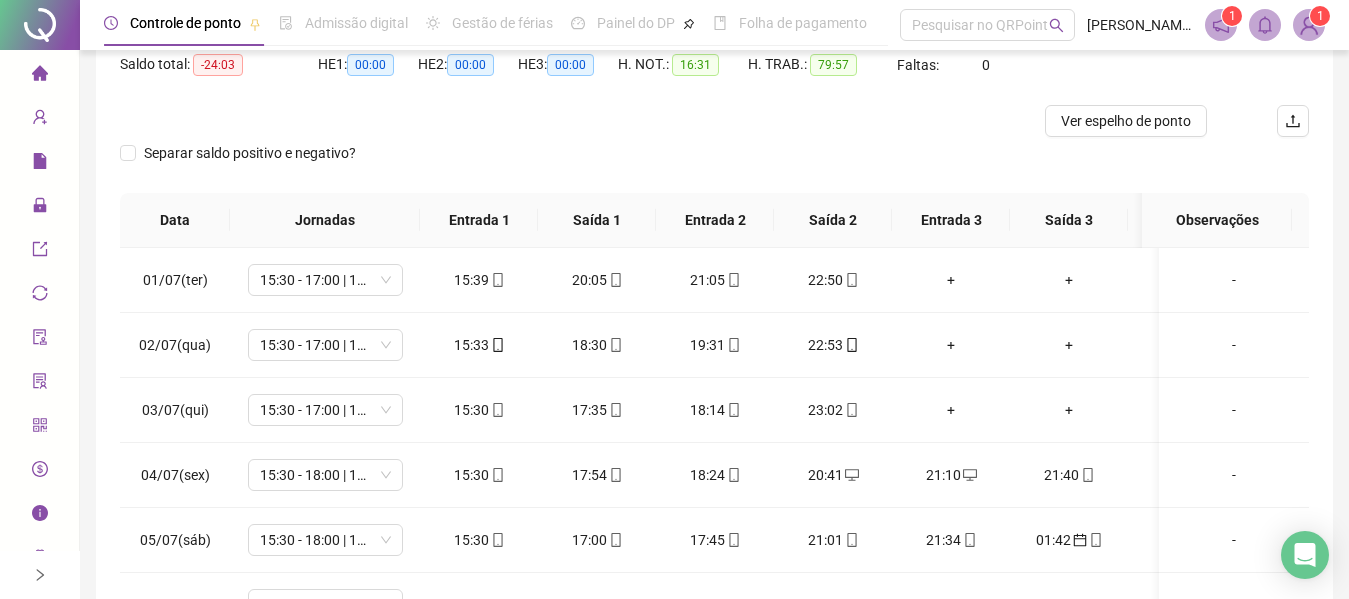 scroll, scrollTop: 306, scrollLeft: 0, axis: vertical 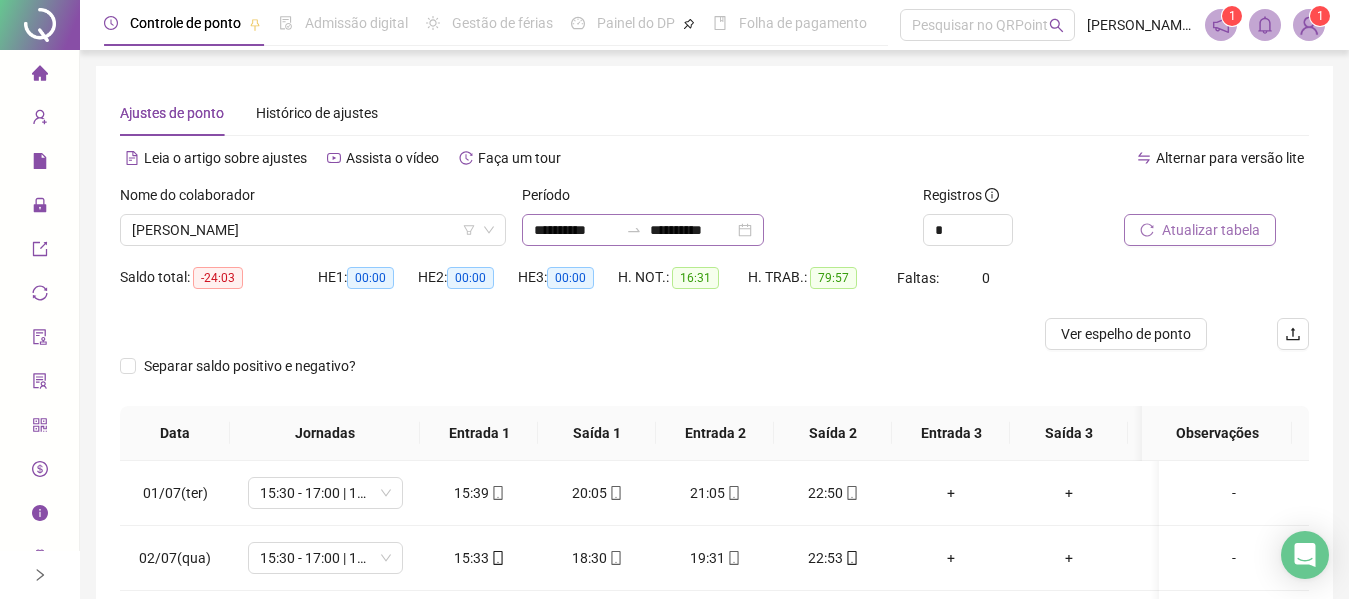 click on "**********" at bounding box center [643, 230] 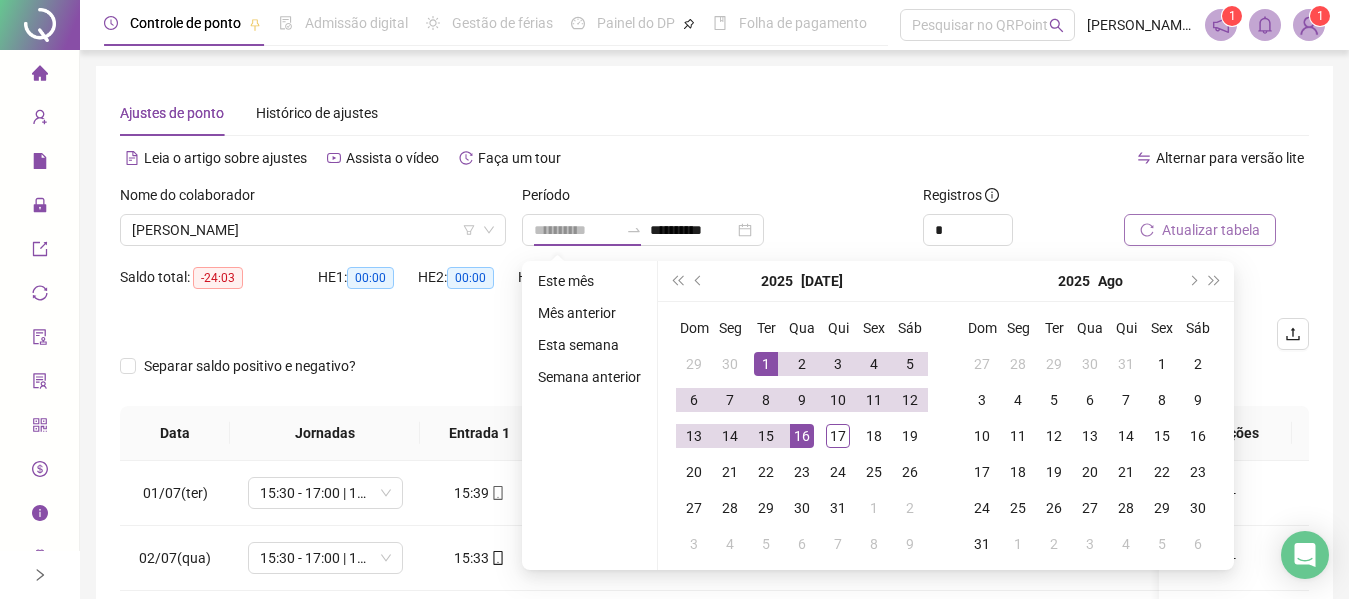click on "1" at bounding box center (766, 364) 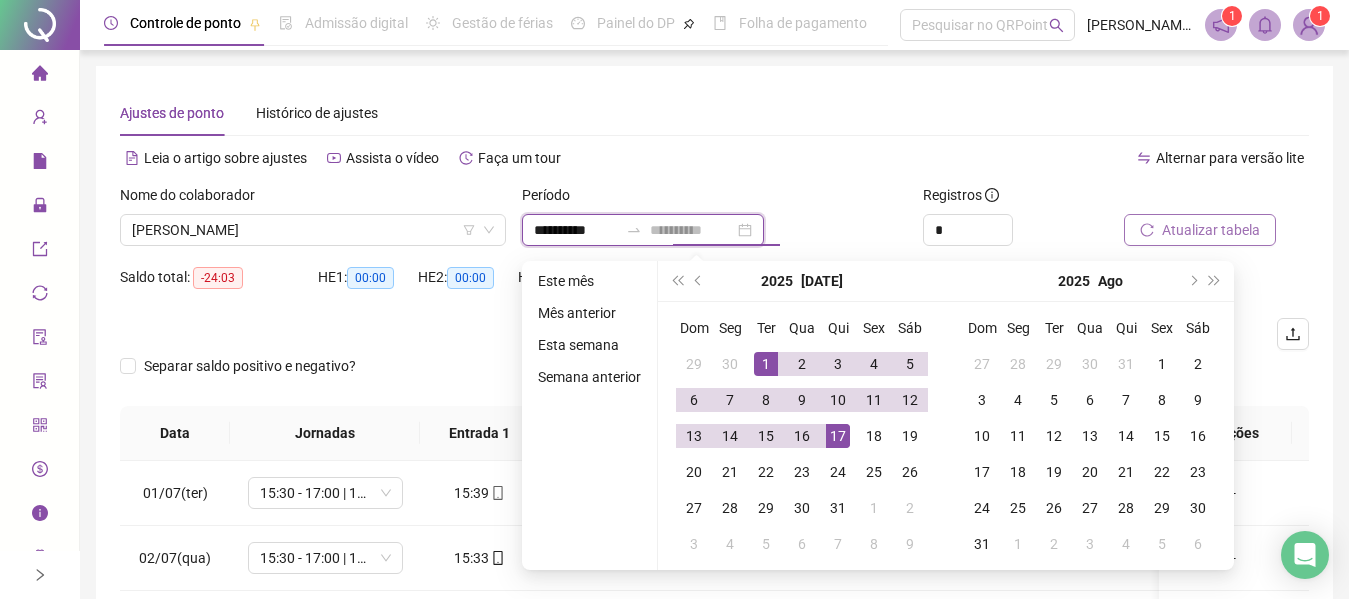 type on "**********" 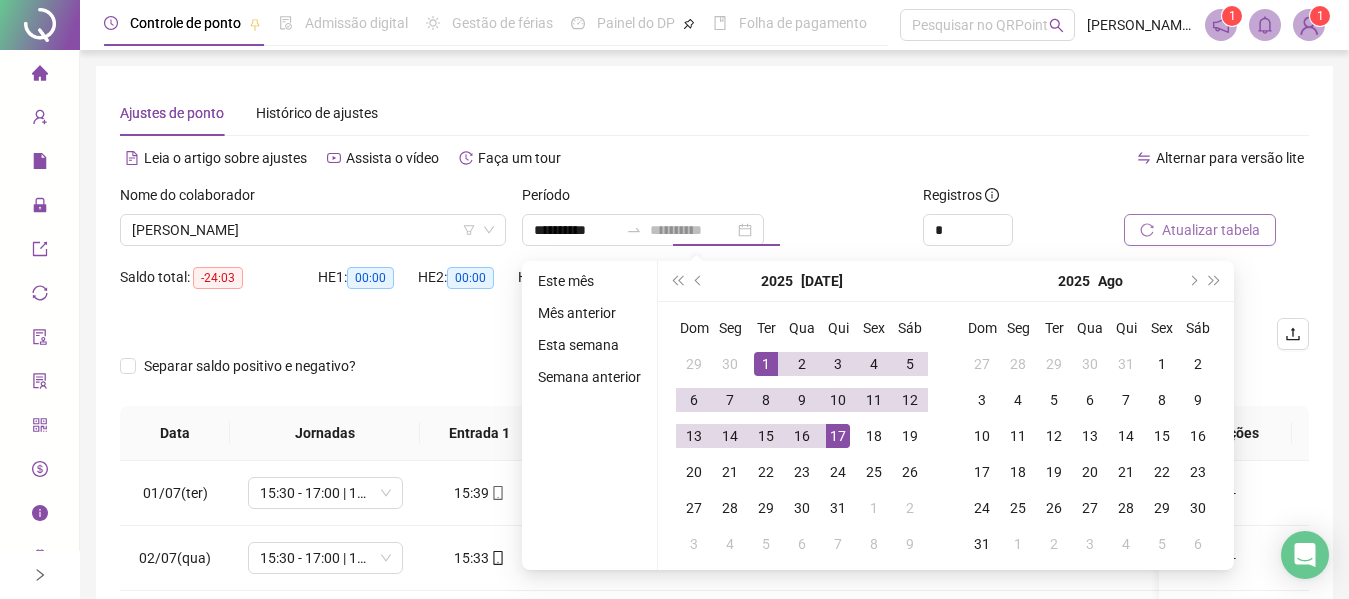 click on "17" at bounding box center [838, 436] 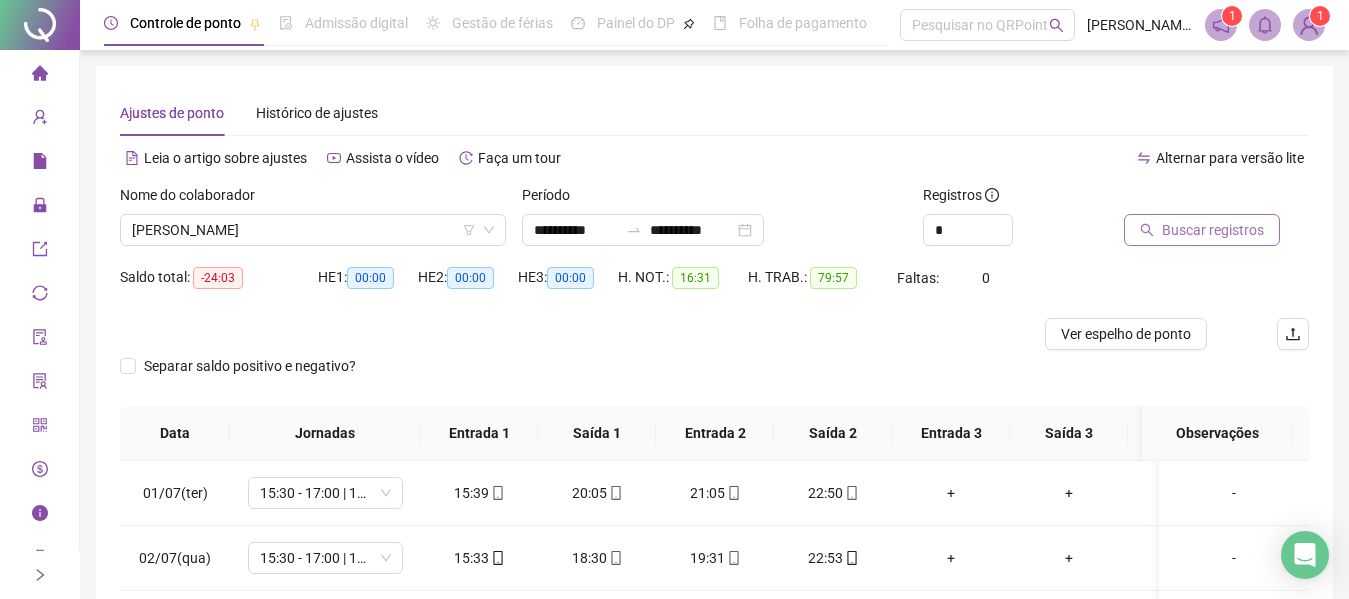 click on "Buscar registros" at bounding box center (1213, 230) 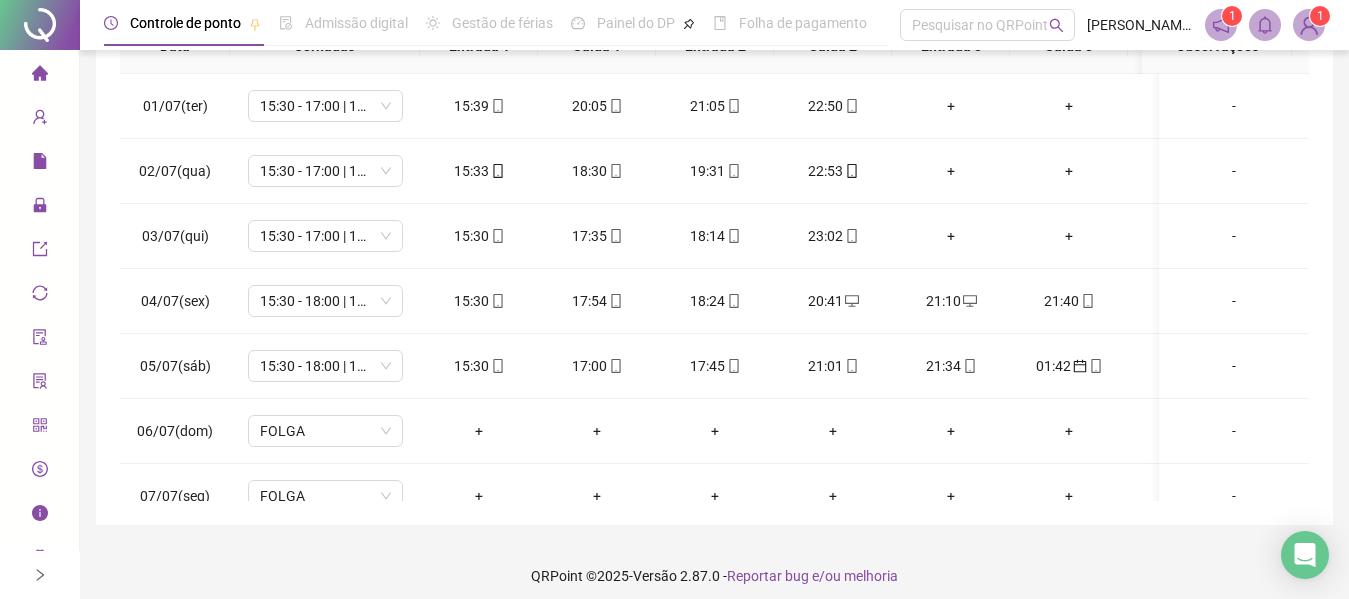 scroll, scrollTop: 399, scrollLeft: 0, axis: vertical 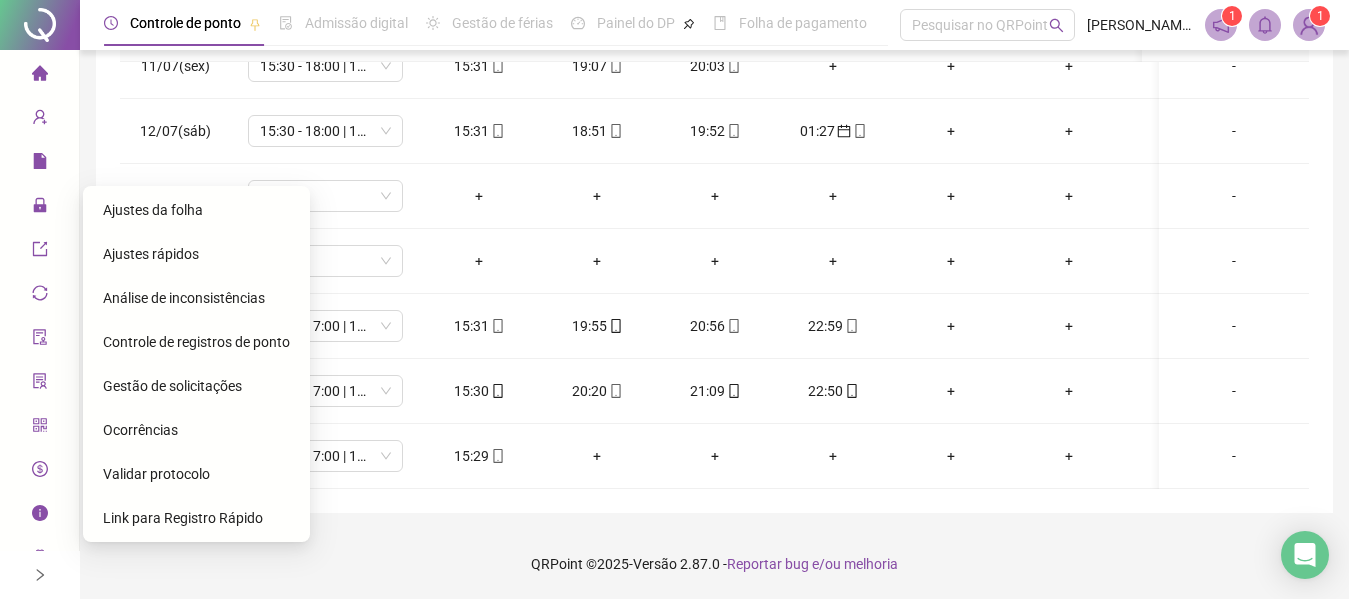 click on "Gestão de solicitações" at bounding box center (172, 386) 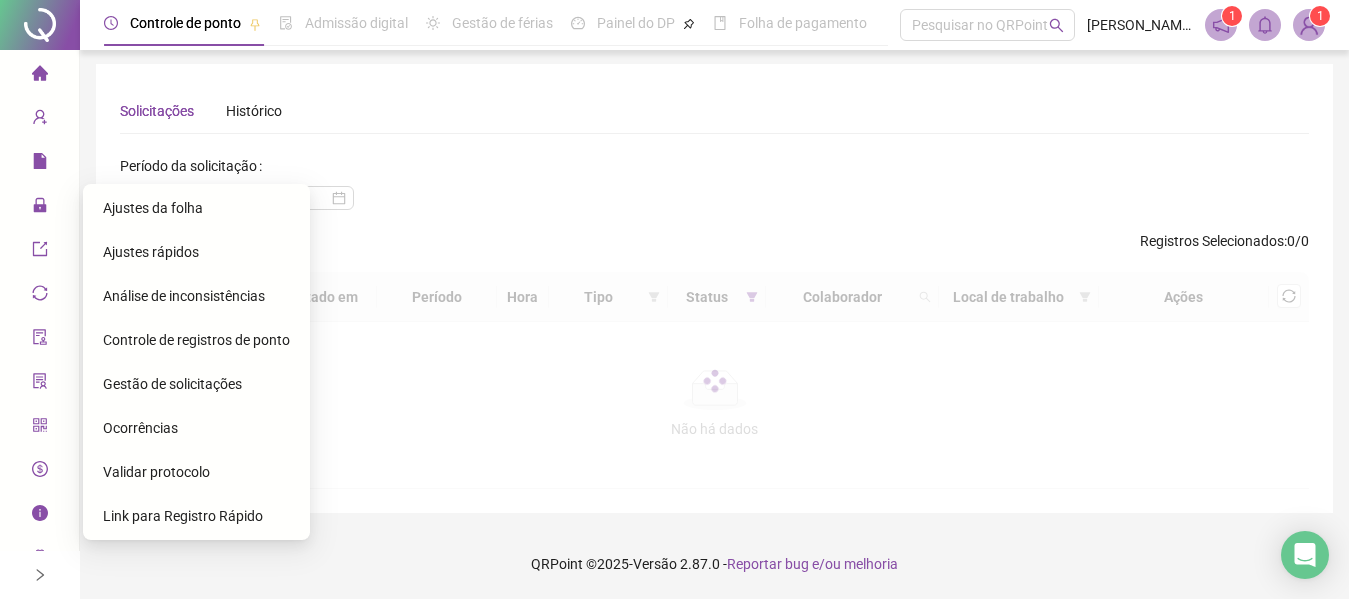 scroll, scrollTop: 0, scrollLeft: 0, axis: both 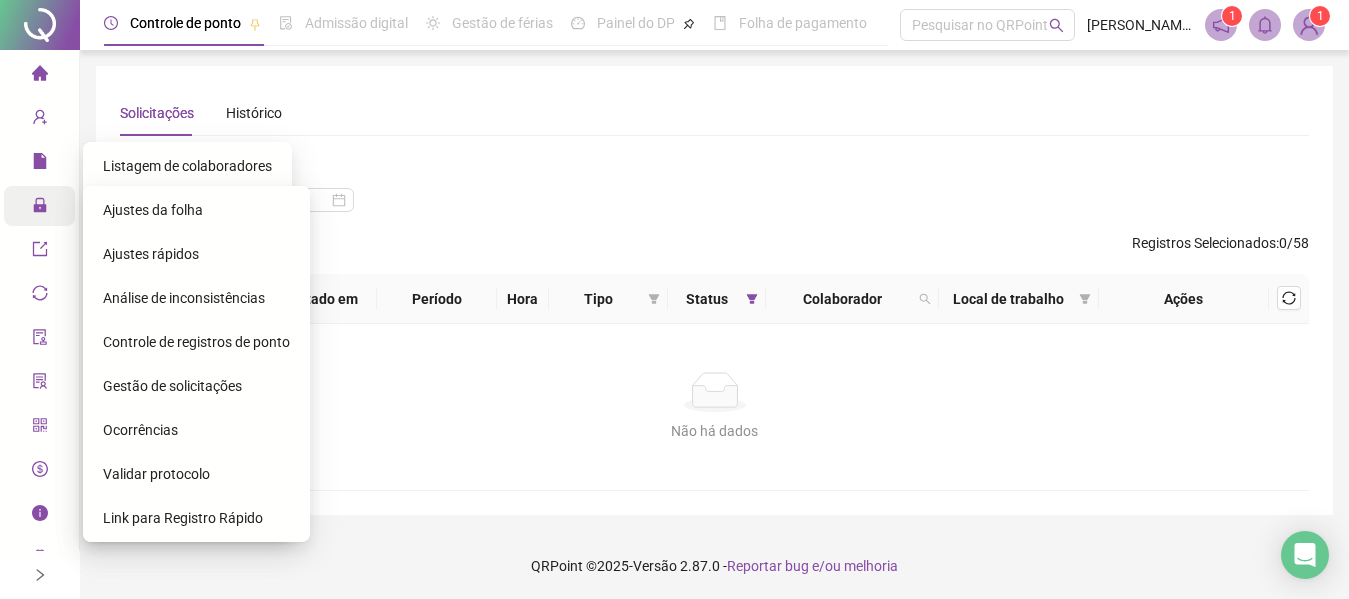 click at bounding box center [54, 206] 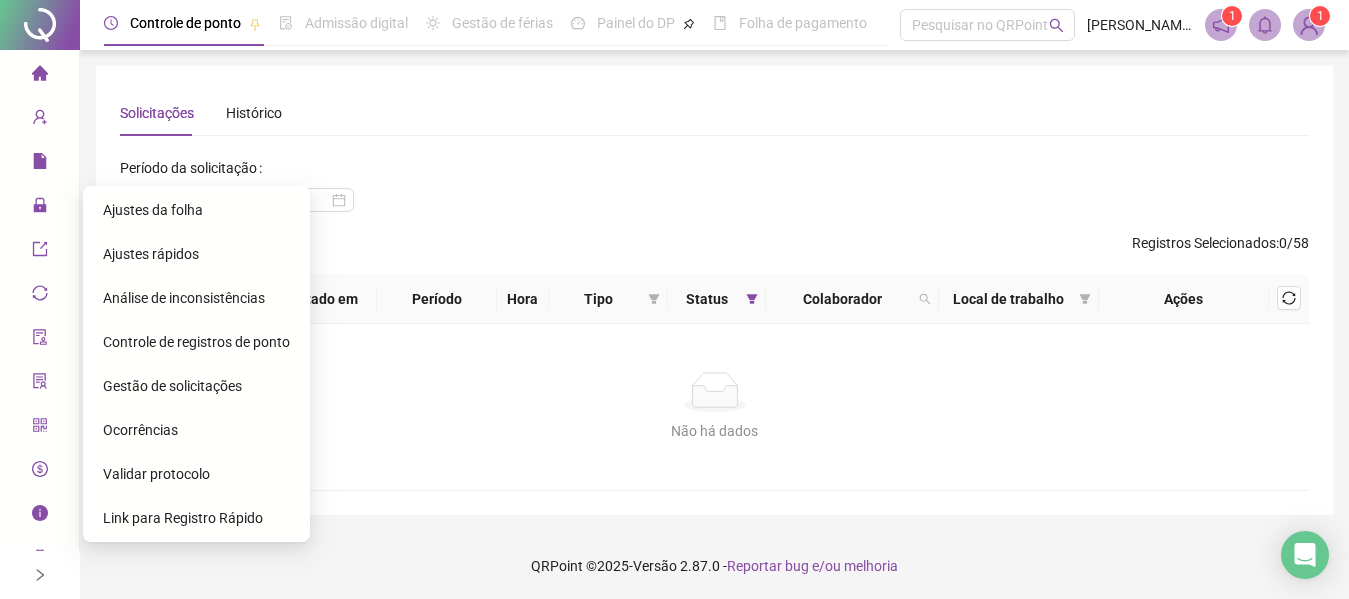 click on "Gestão de solicitações" at bounding box center (172, 386) 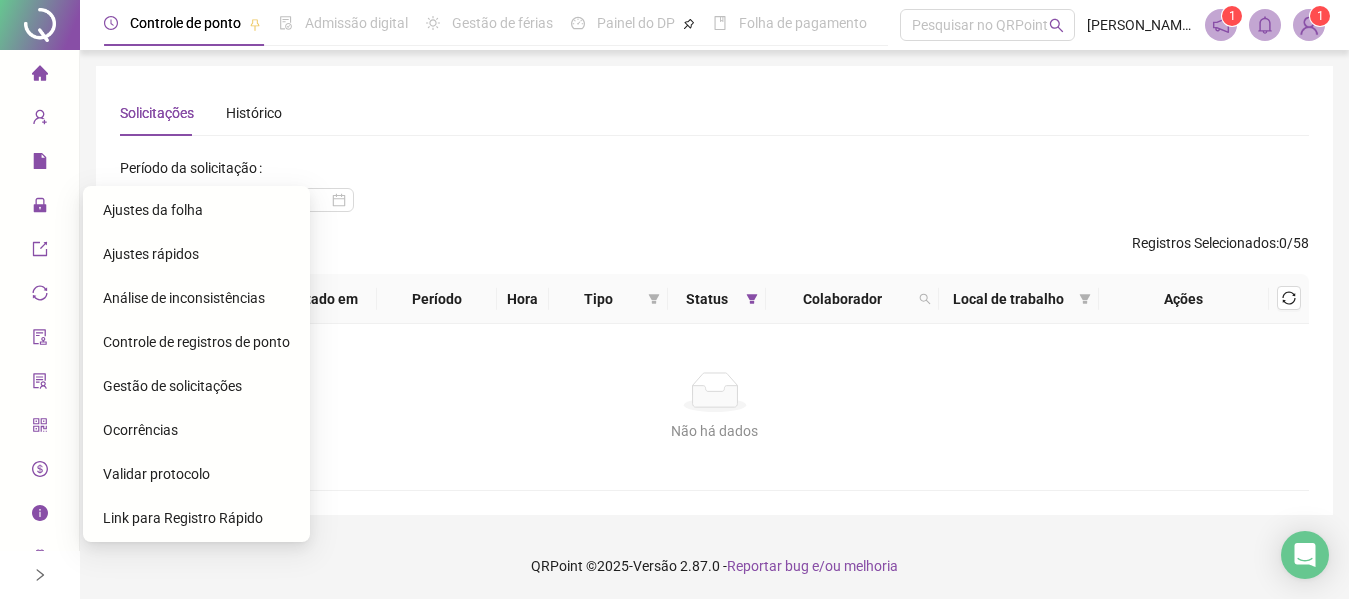 click on "Gestão de solicitações" at bounding box center (172, 386) 